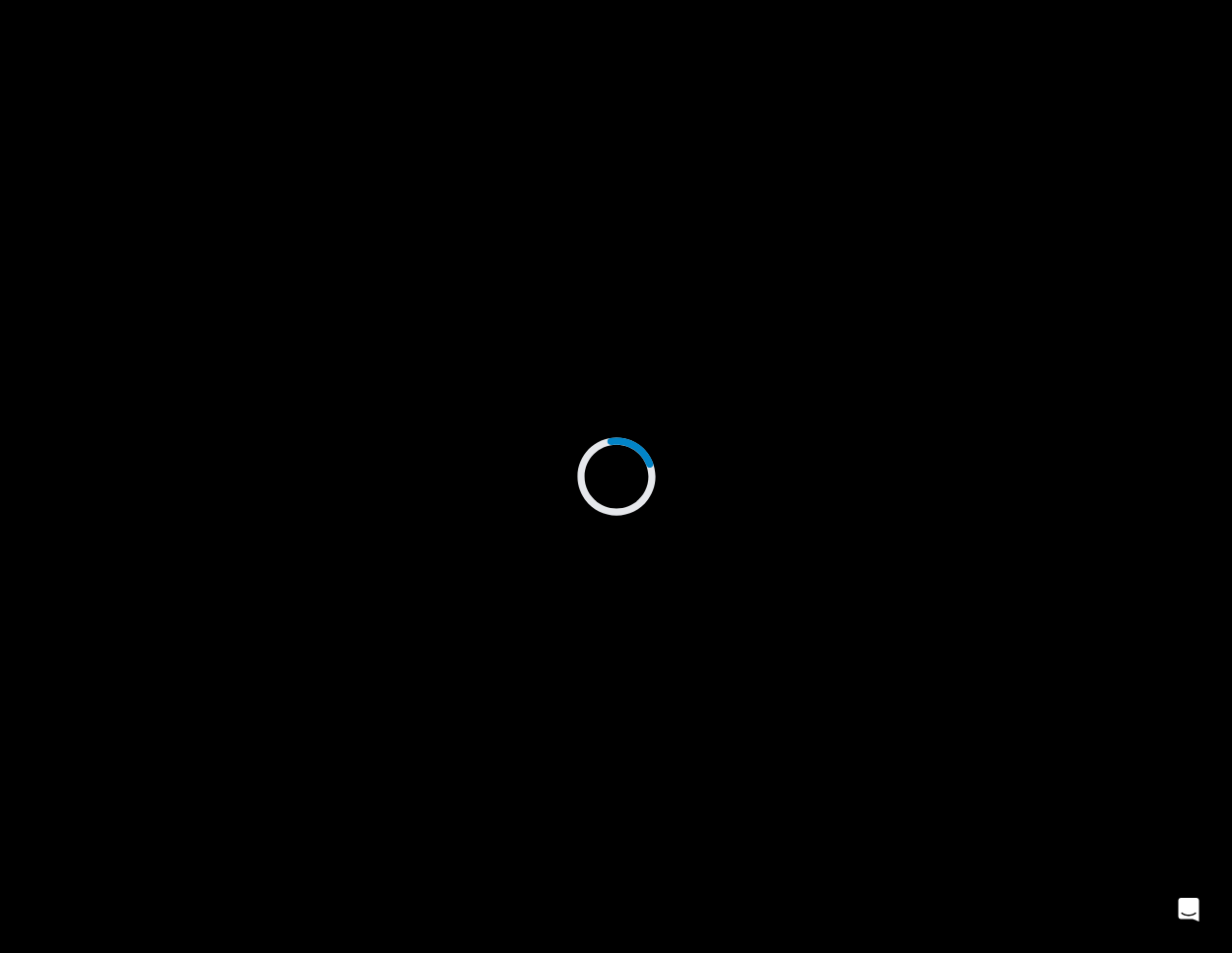 scroll, scrollTop: 0, scrollLeft: 0, axis: both 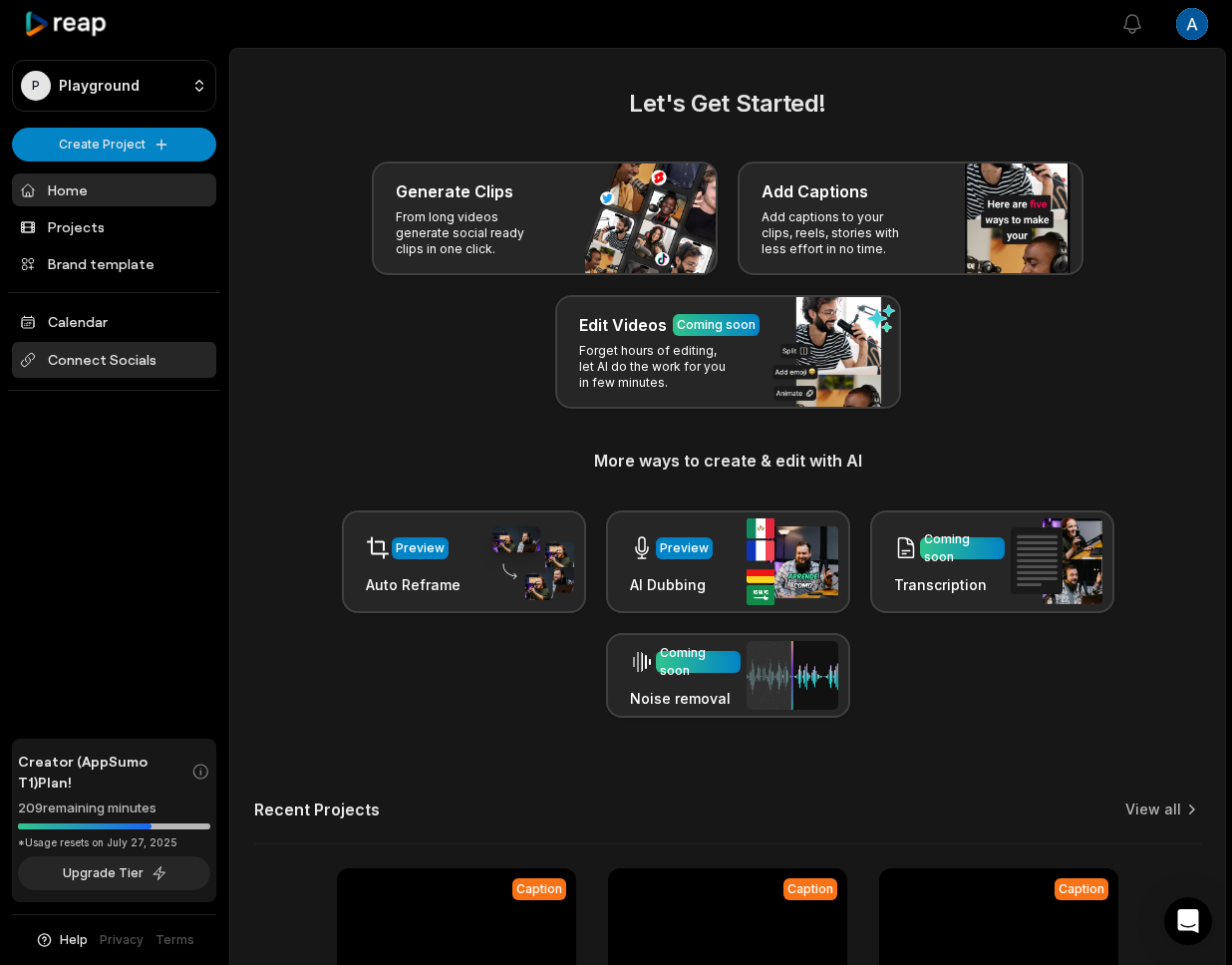 click on "Connect Socials" at bounding box center [114, 360] 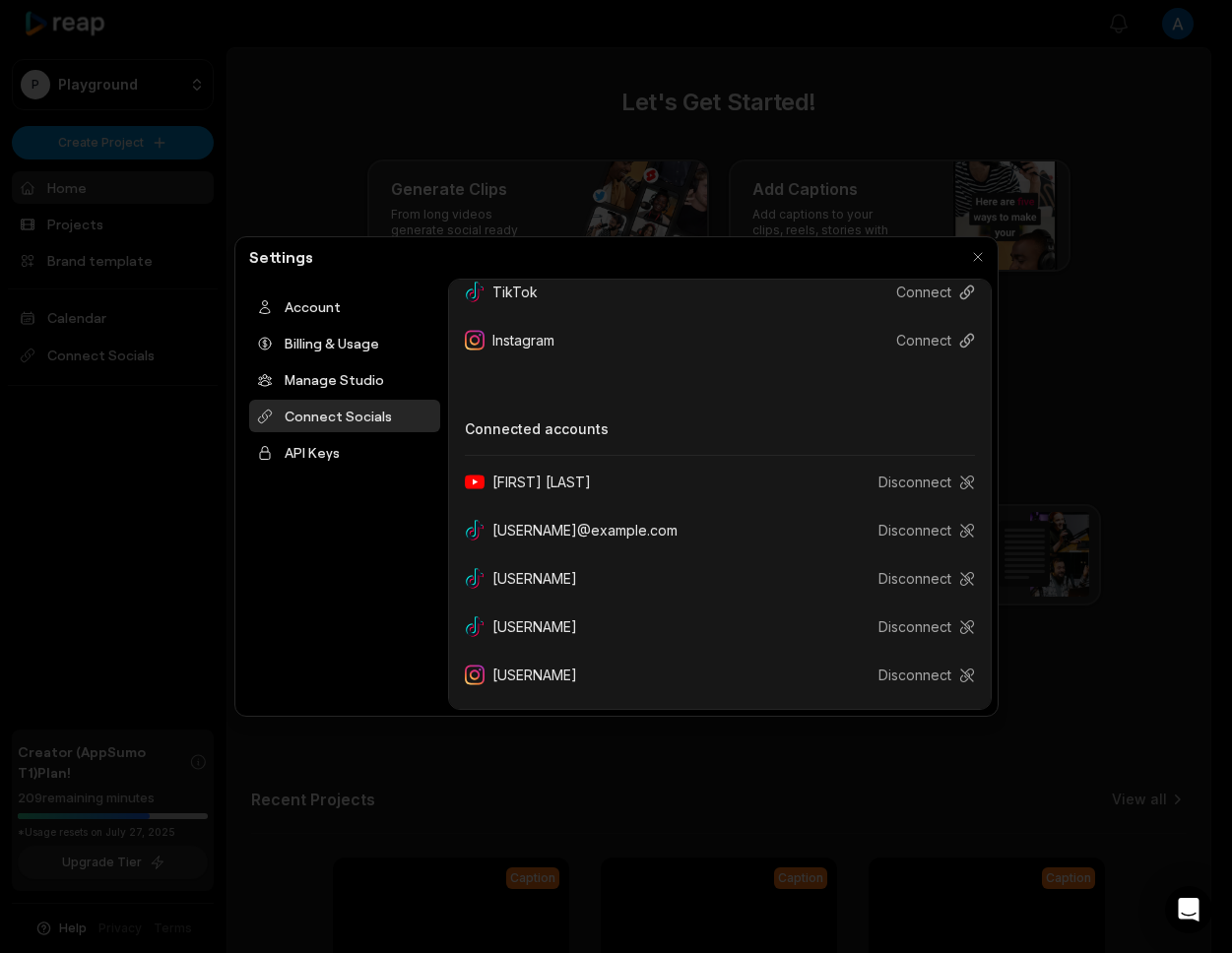 scroll, scrollTop: 0, scrollLeft: 0, axis: both 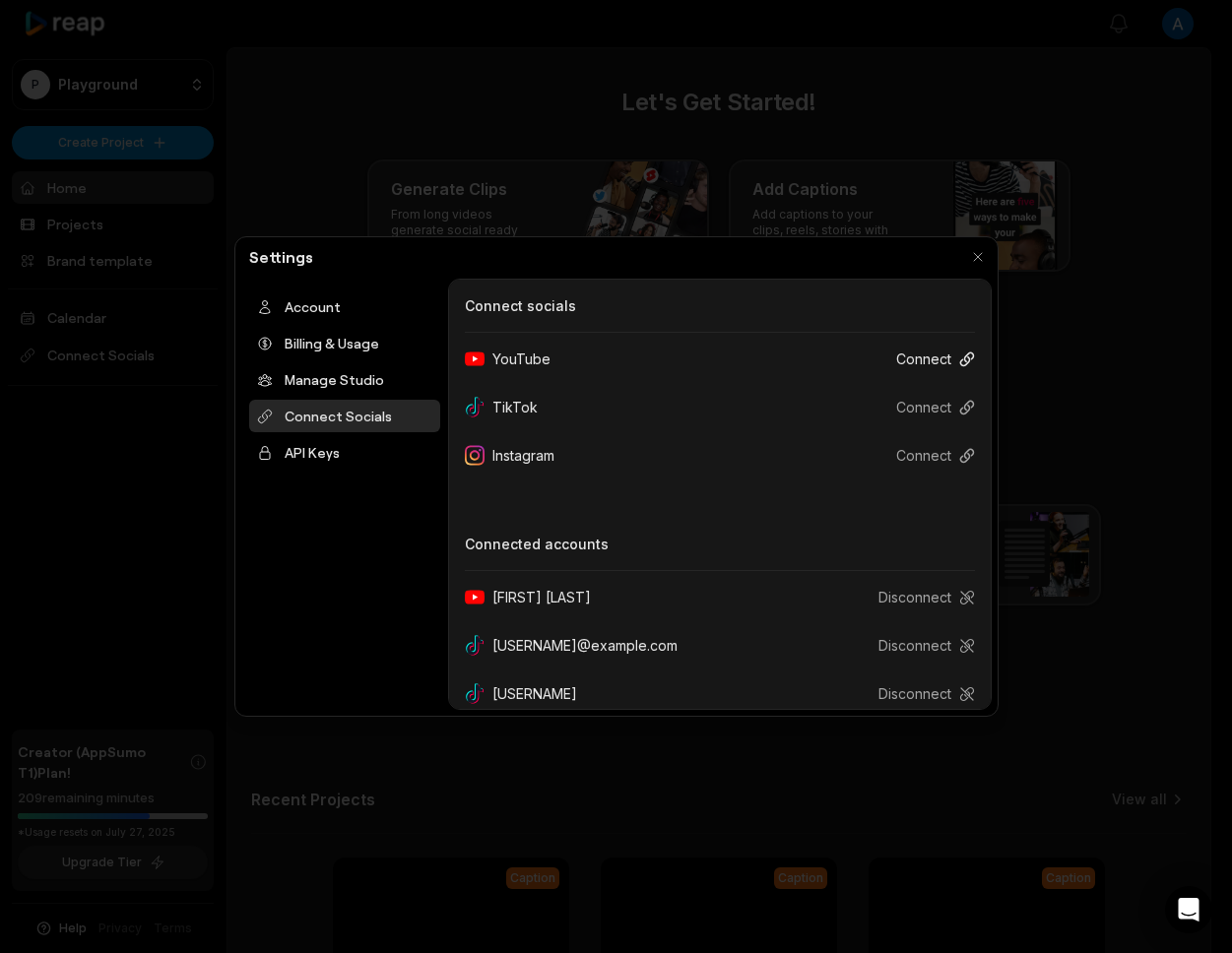 click on "Connect" at bounding box center (928, 358) 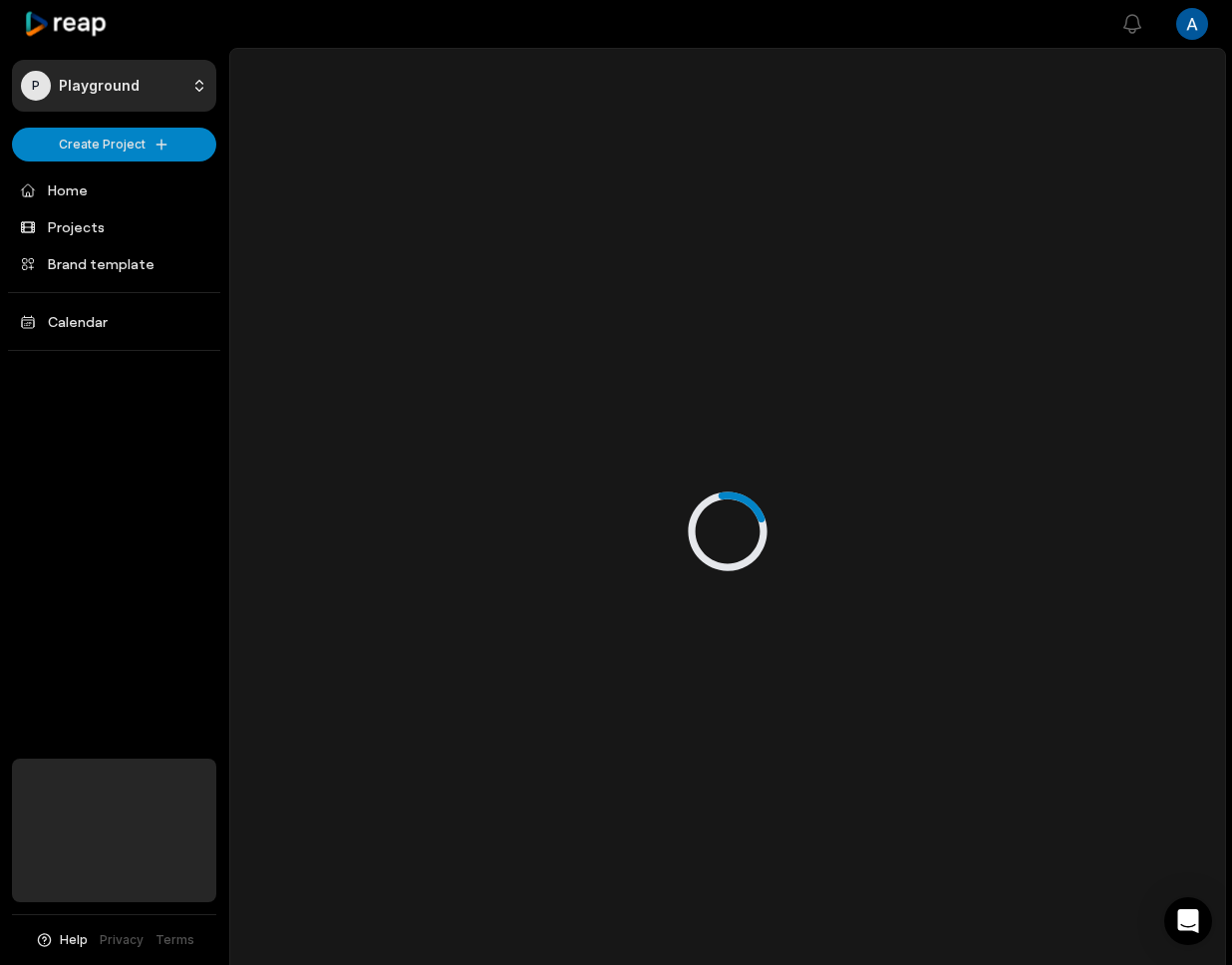 scroll, scrollTop: 0, scrollLeft: 0, axis: both 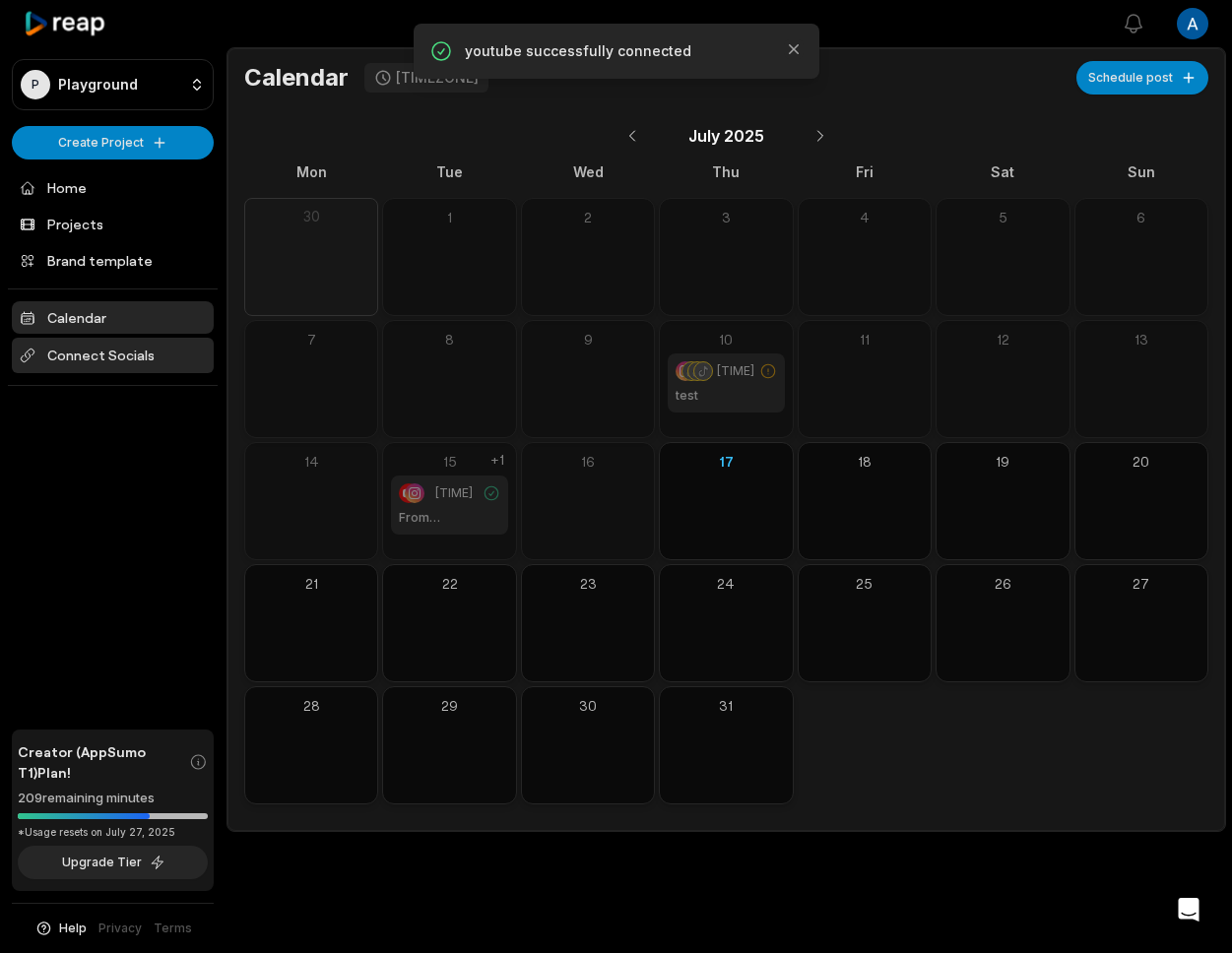 click on "Connect Socials" at bounding box center [112, 355] 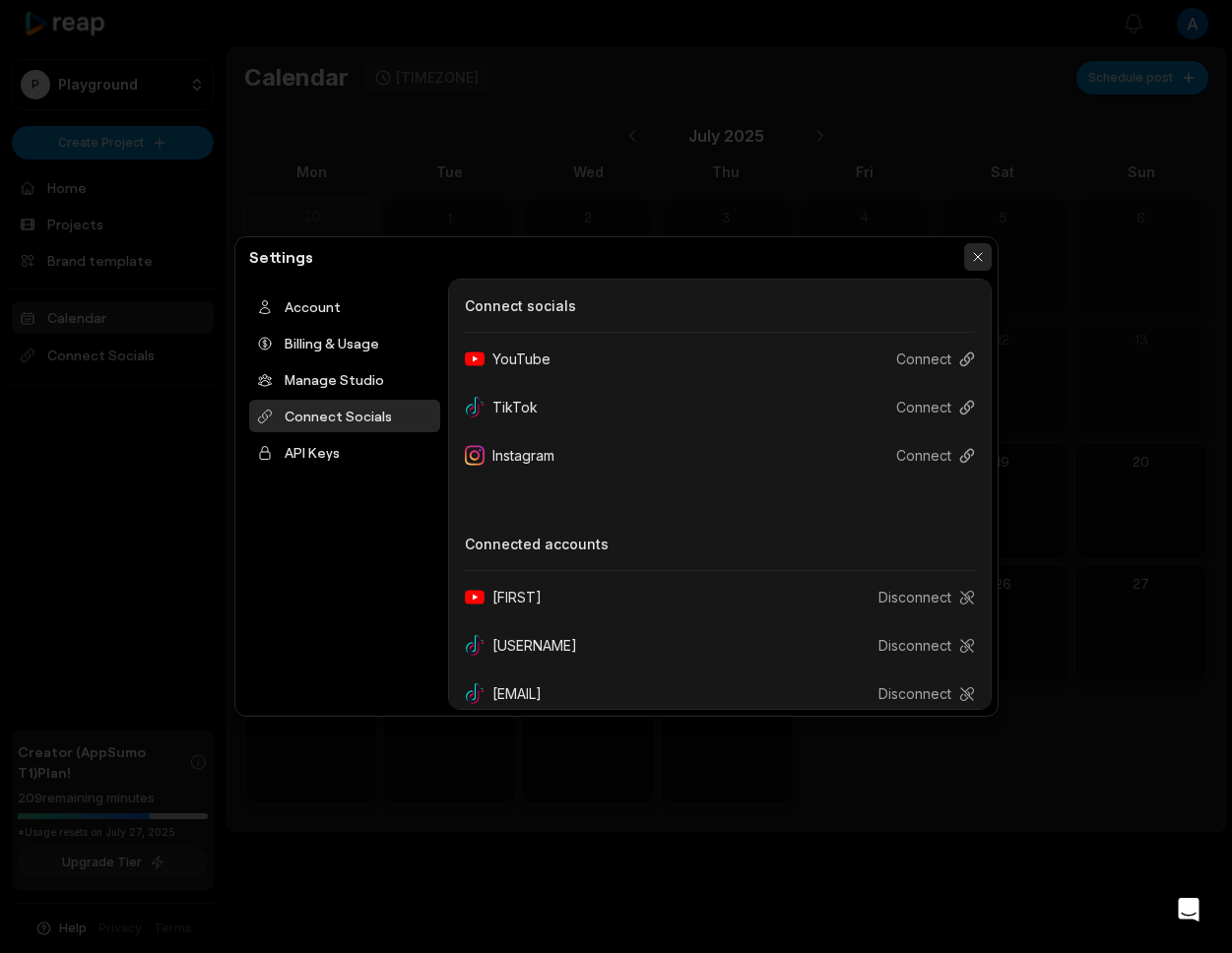click at bounding box center [978, 257] 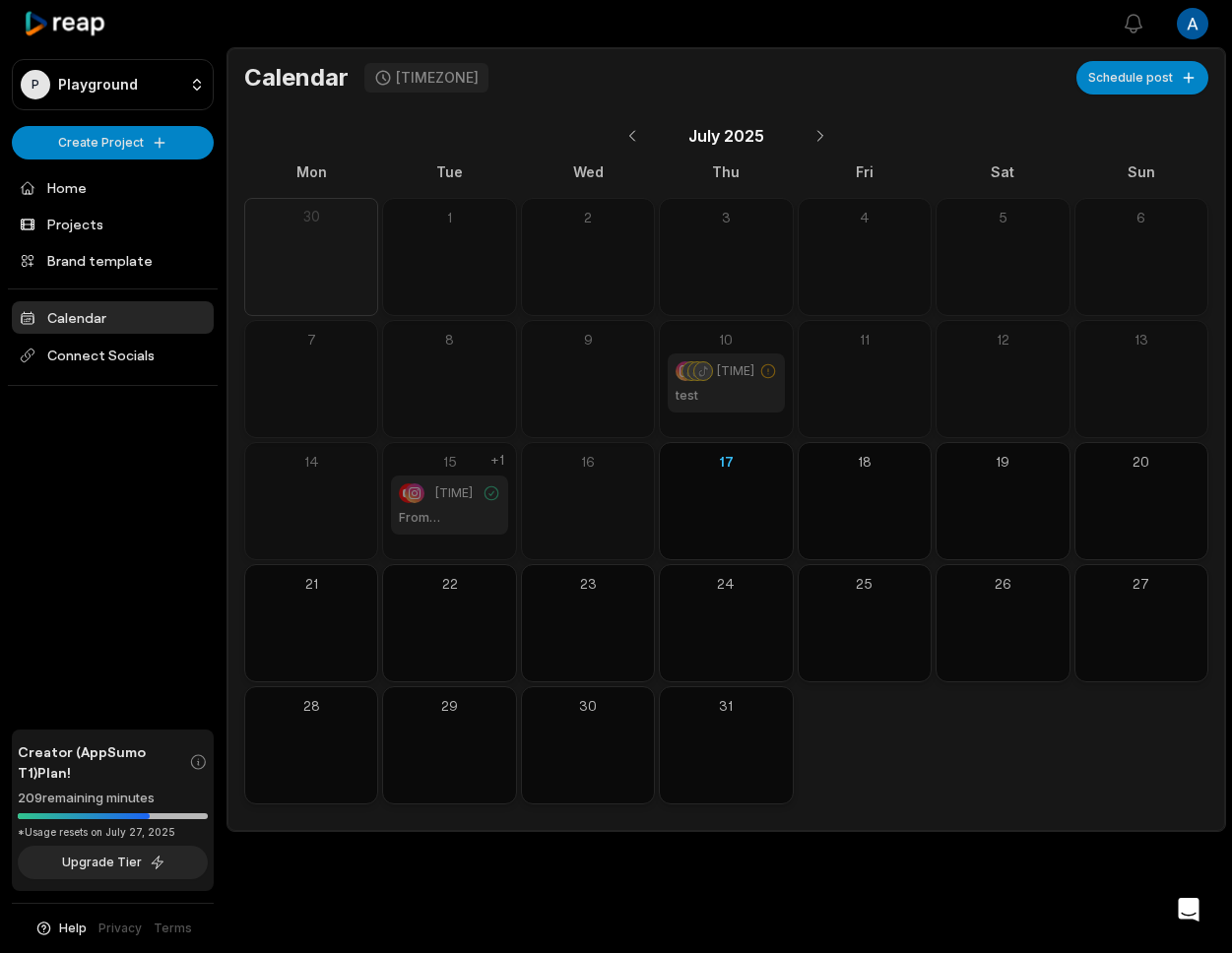 click on "P Playground Create Project Home Projects Brand template Calendar Connect Socials Creator (AppSumo T1)  Plan! 209  remaining minutes *Usage resets on July 27, 2025 Upgrade Tier Help Privacy Terms Open sidebar View notifications Open user menu Calendar GMT+5 Schedule post July   2025 Mon Tue Wed Thu Fri Sat Sun 30 1 2 3 4 5 6 7 8 9 10 11:04 PM test 11 12 13 14 15 7:30 PM From Underskilled to Trusted Leader +1 16 17 18 19 20 21 22 23 24 25 26 27 28 29 30 31" at bounding box center (616, 476) 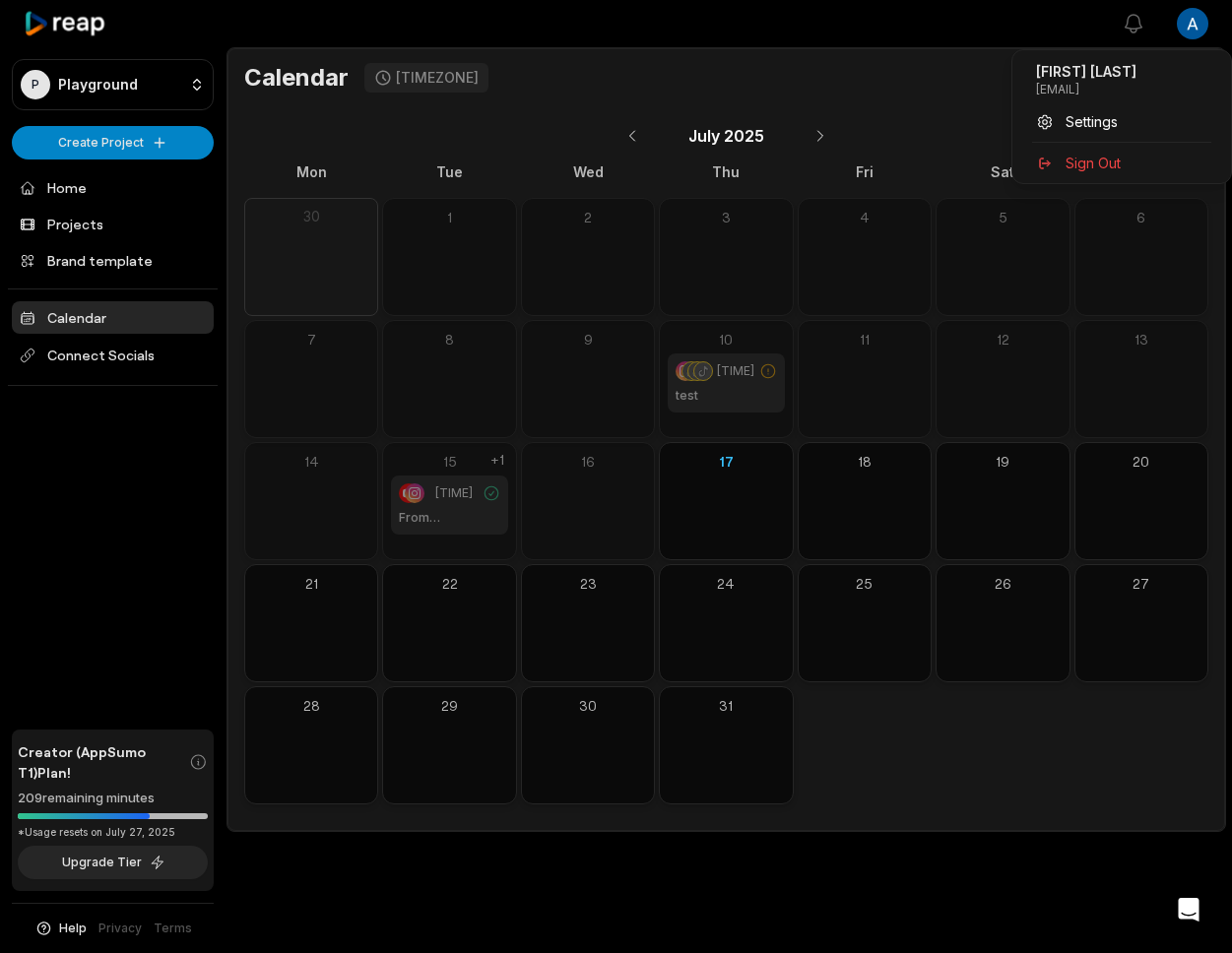 click on "P Playground Create Project Home Projects Brand template Calendar Connect Socials Creator (AppSumo T1)  Plan! 209  remaining minutes *Usage resets on July 27, 2025 Upgrade Tier Help Privacy Terms Open sidebar View notifications Open user menu Calendar GMT+5 Schedule post July   2025 Mon Tue Wed Thu Fri Sat Sun 30 1 2 3 4 5 6 7 8 9 10 11:04 PM test 11 12 13 14 15 7:30 PM From Underskilled to Trusted Leader +1 16 17 18 19 20 21 22 23 24 25 26 27 28 29 30 31
Muhammad Ahmad ahmad@reap.video Settings Sign Out" at bounding box center [616, 476] 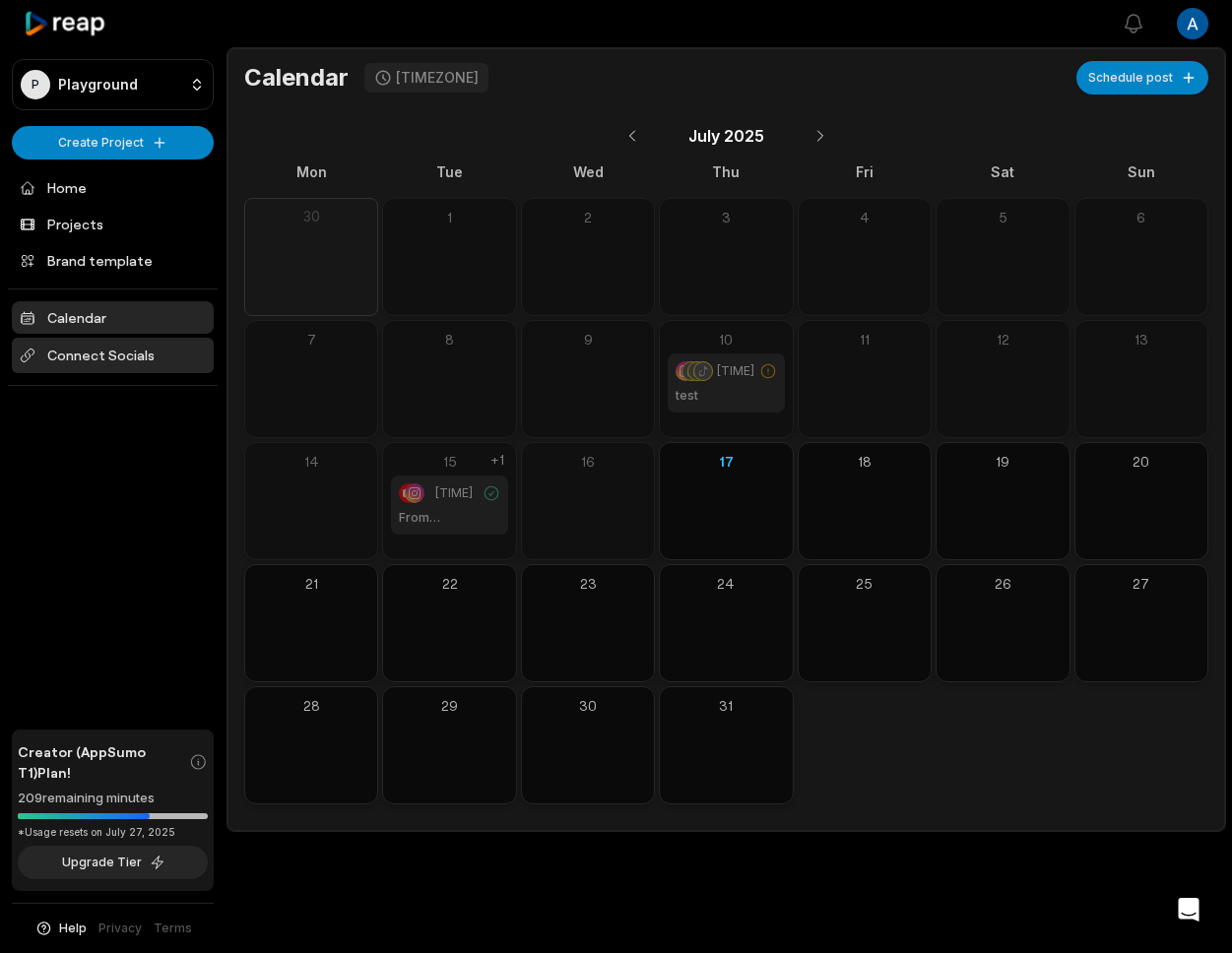 click on "Connect Socials" at bounding box center (112, 355) 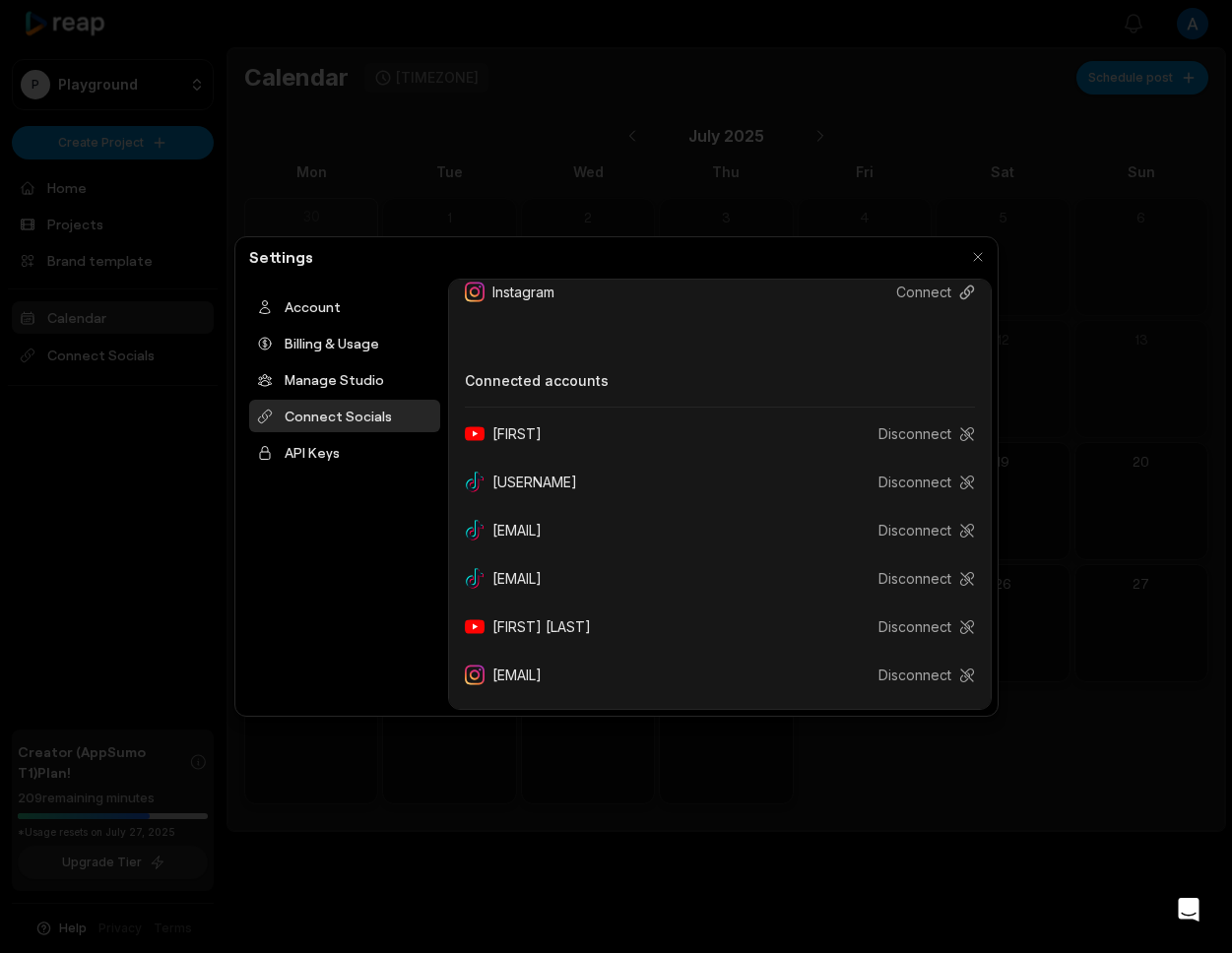 scroll, scrollTop: 0, scrollLeft: 0, axis: both 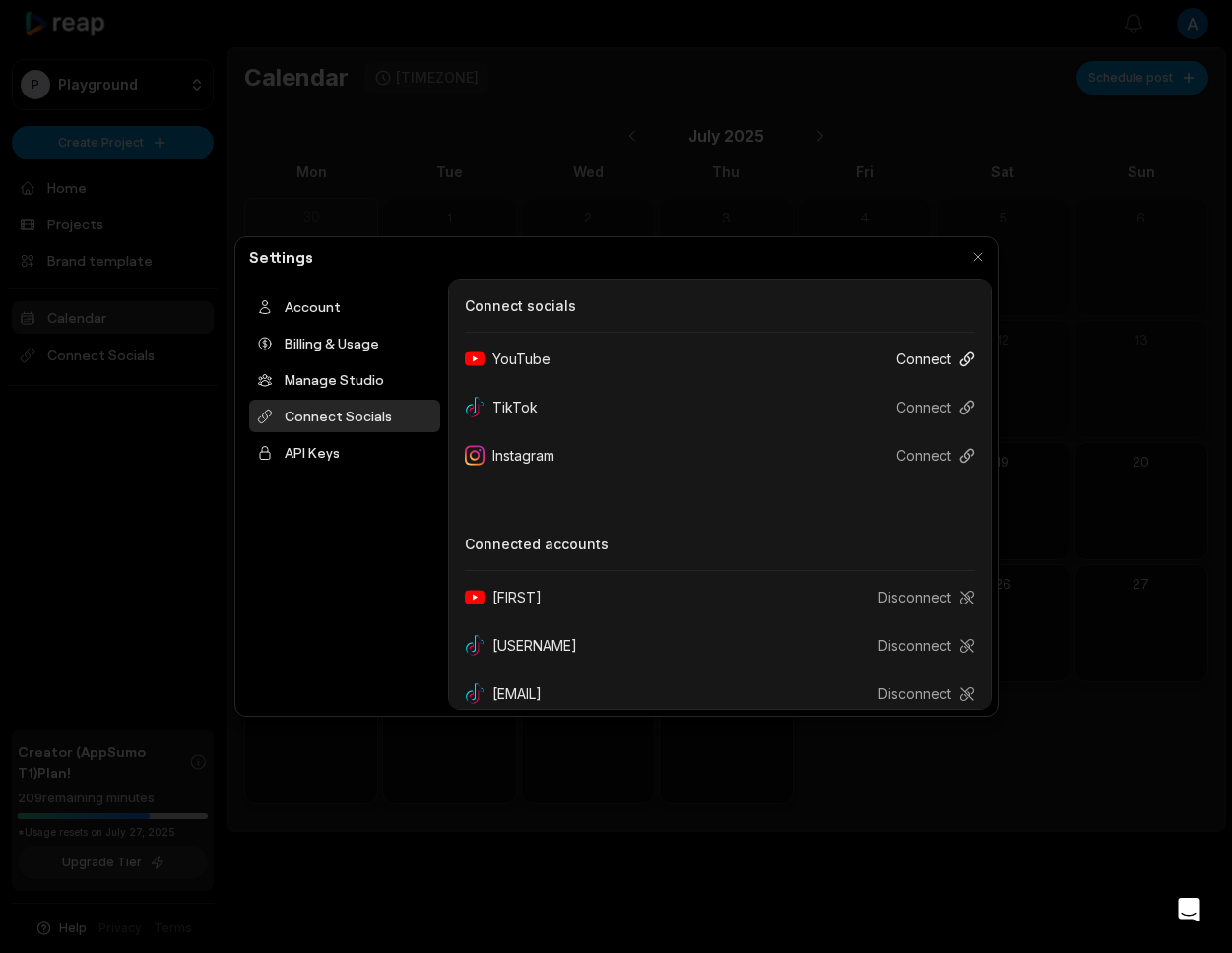 click on "Connect" at bounding box center (928, 358) 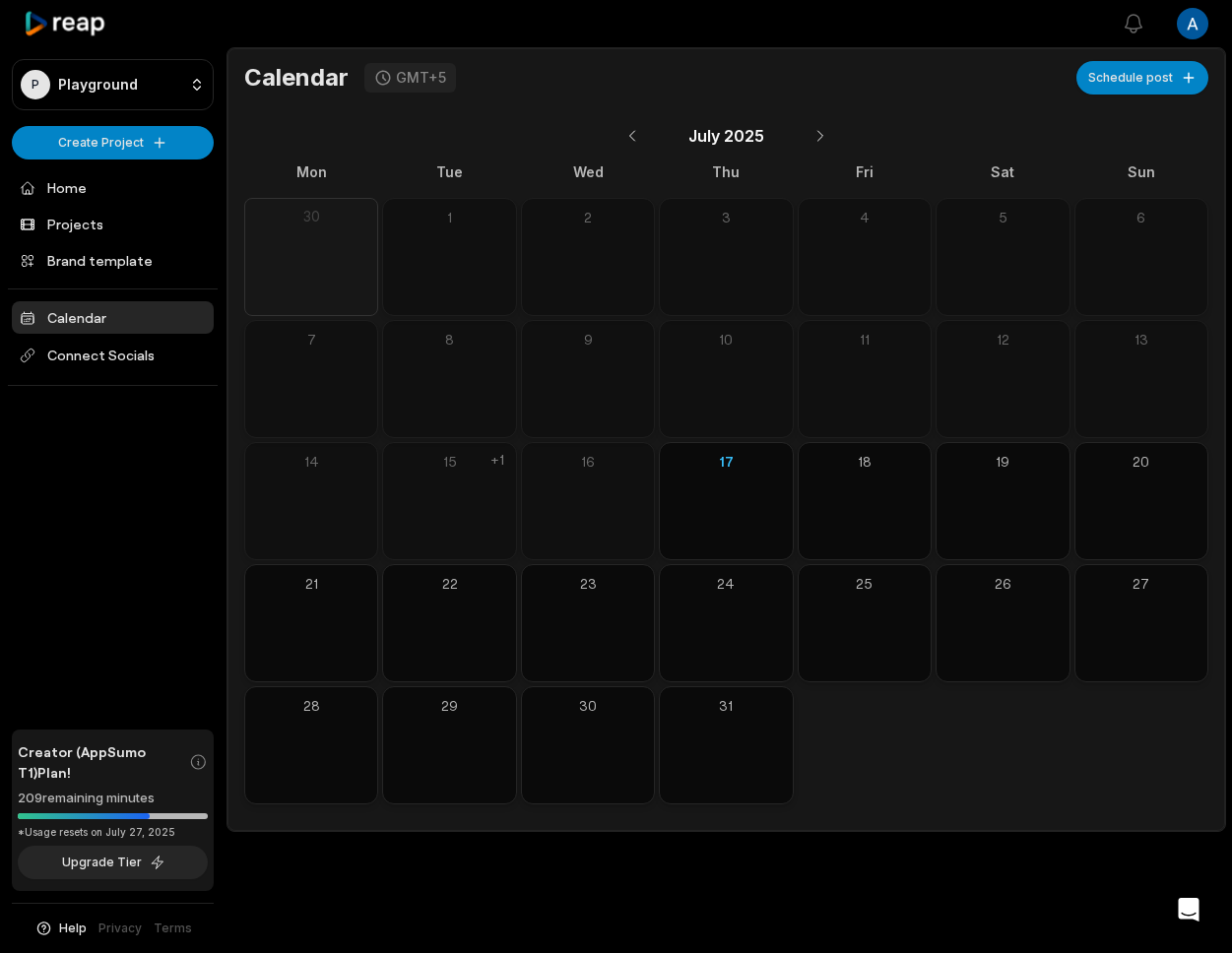 scroll, scrollTop: 0, scrollLeft: 0, axis: both 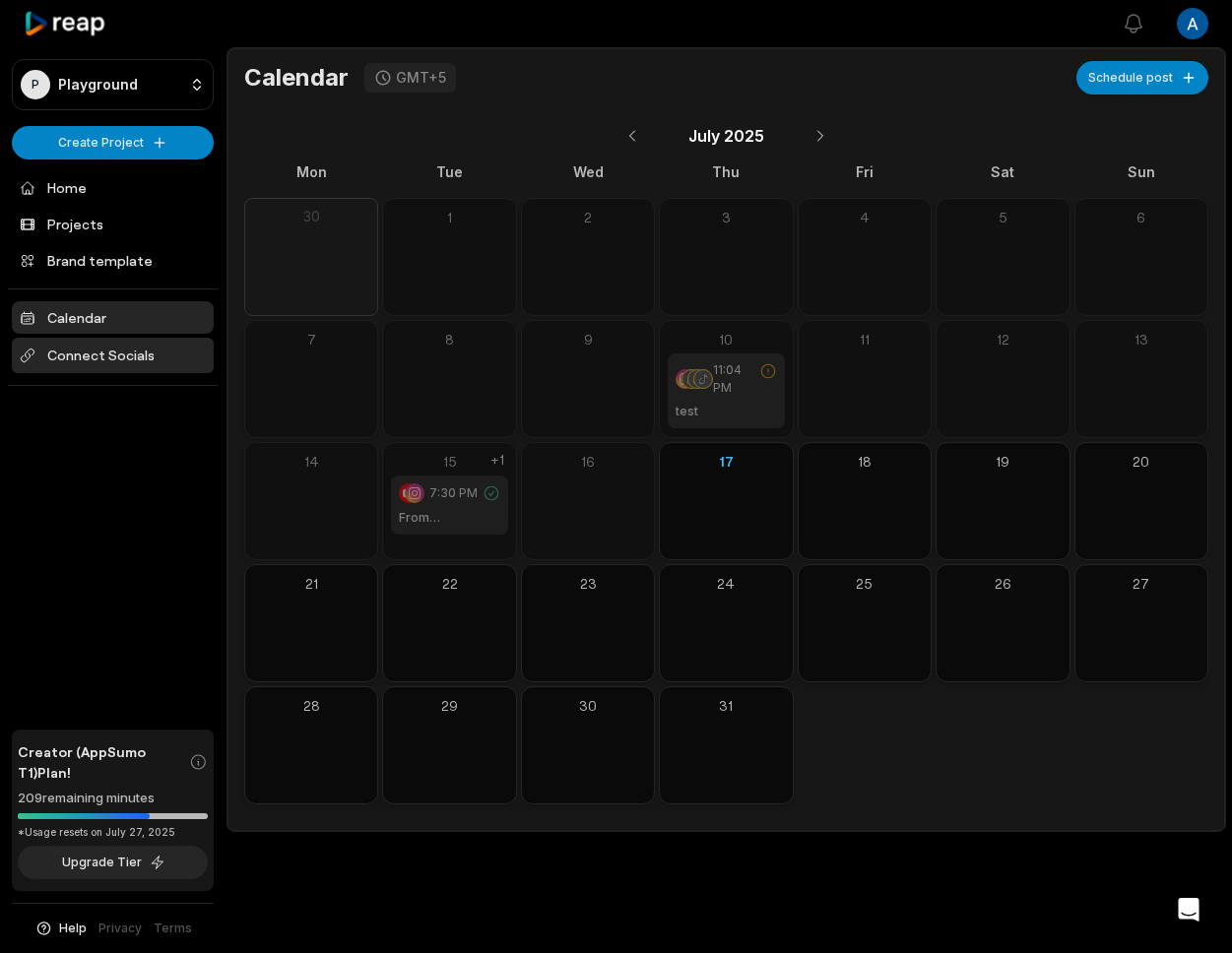 click on "Connect Socials" at bounding box center [112, 355] 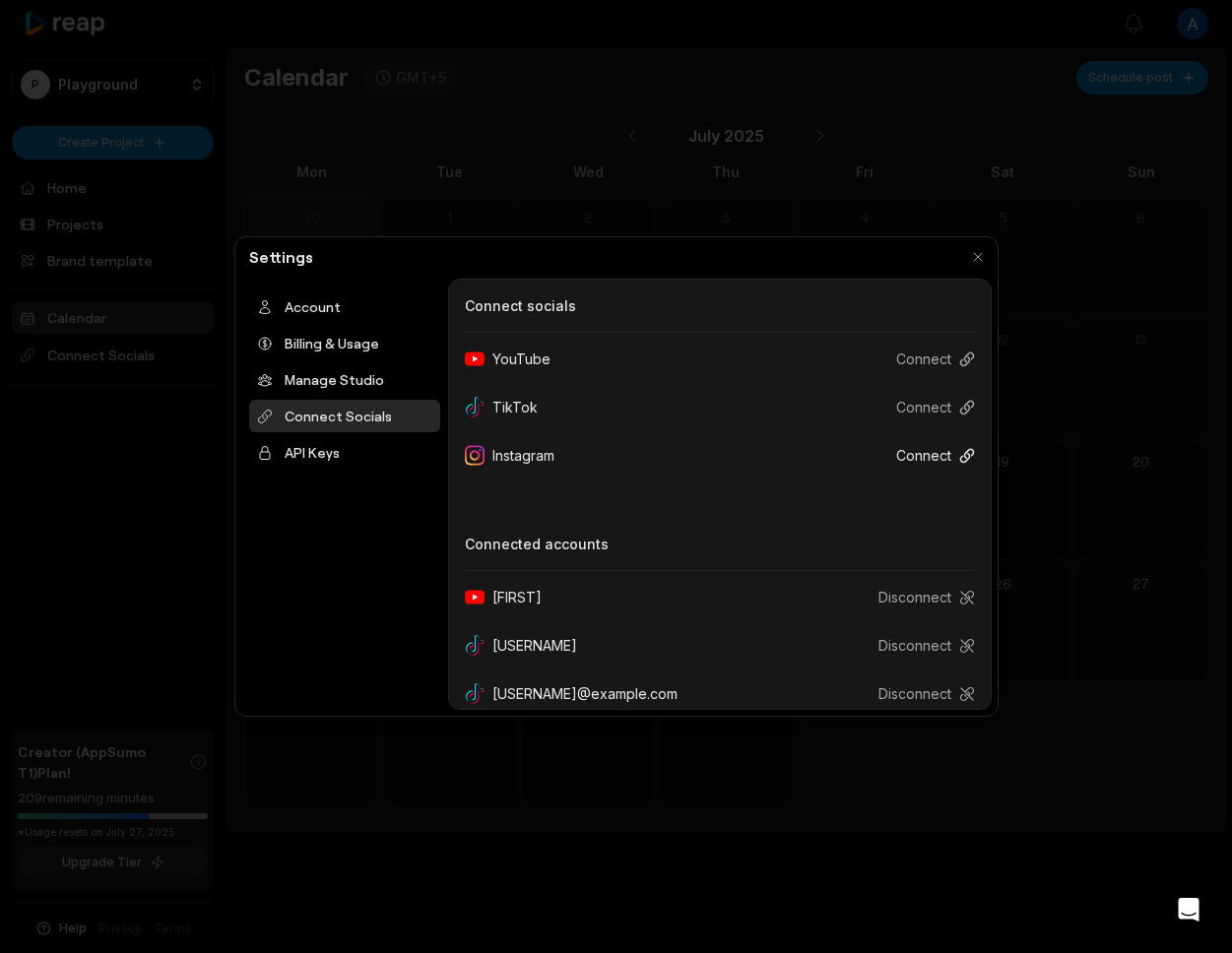 click on "Connect" at bounding box center (928, 455) 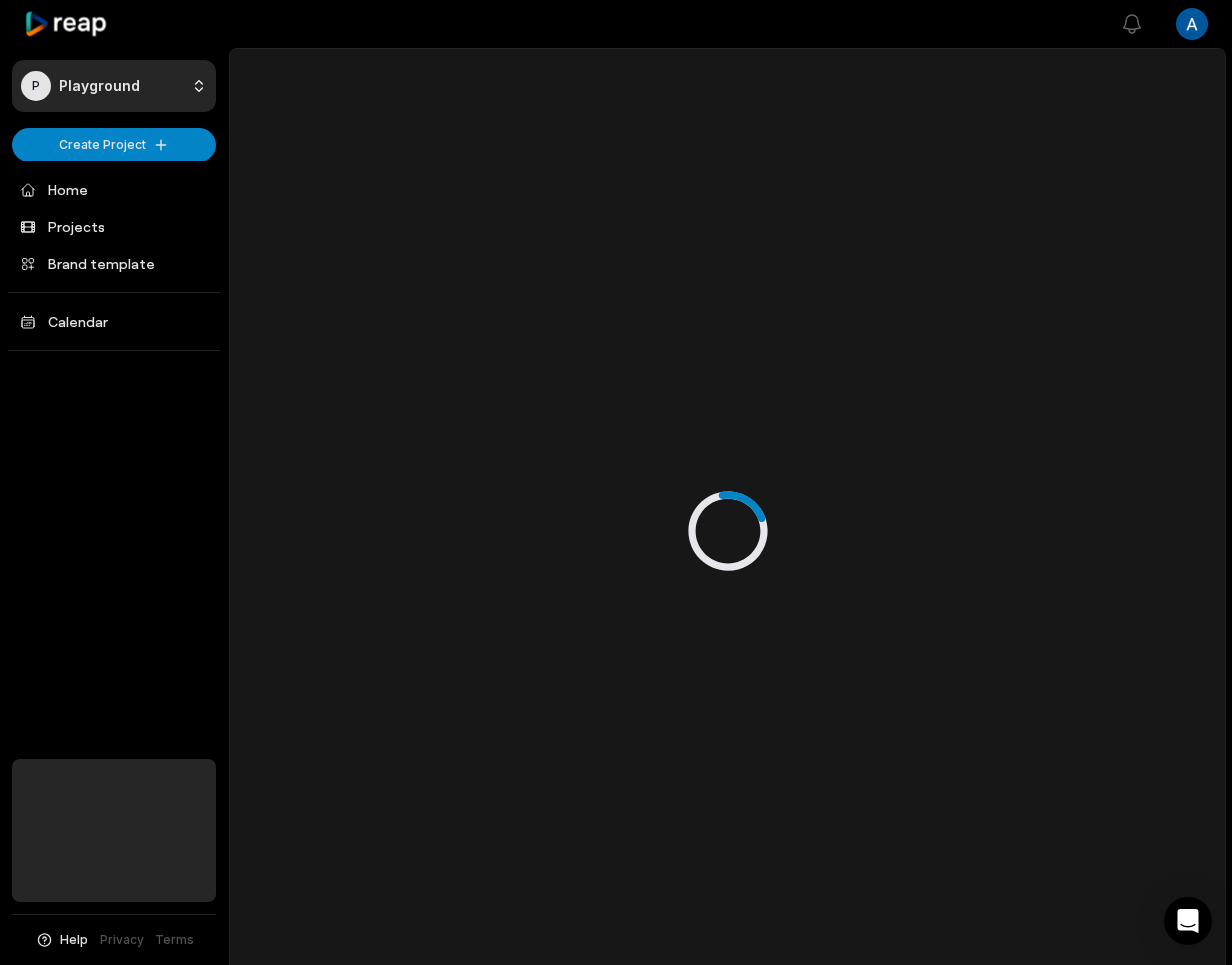 scroll, scrollTop: 0, scrollLeft: 0, axis: both 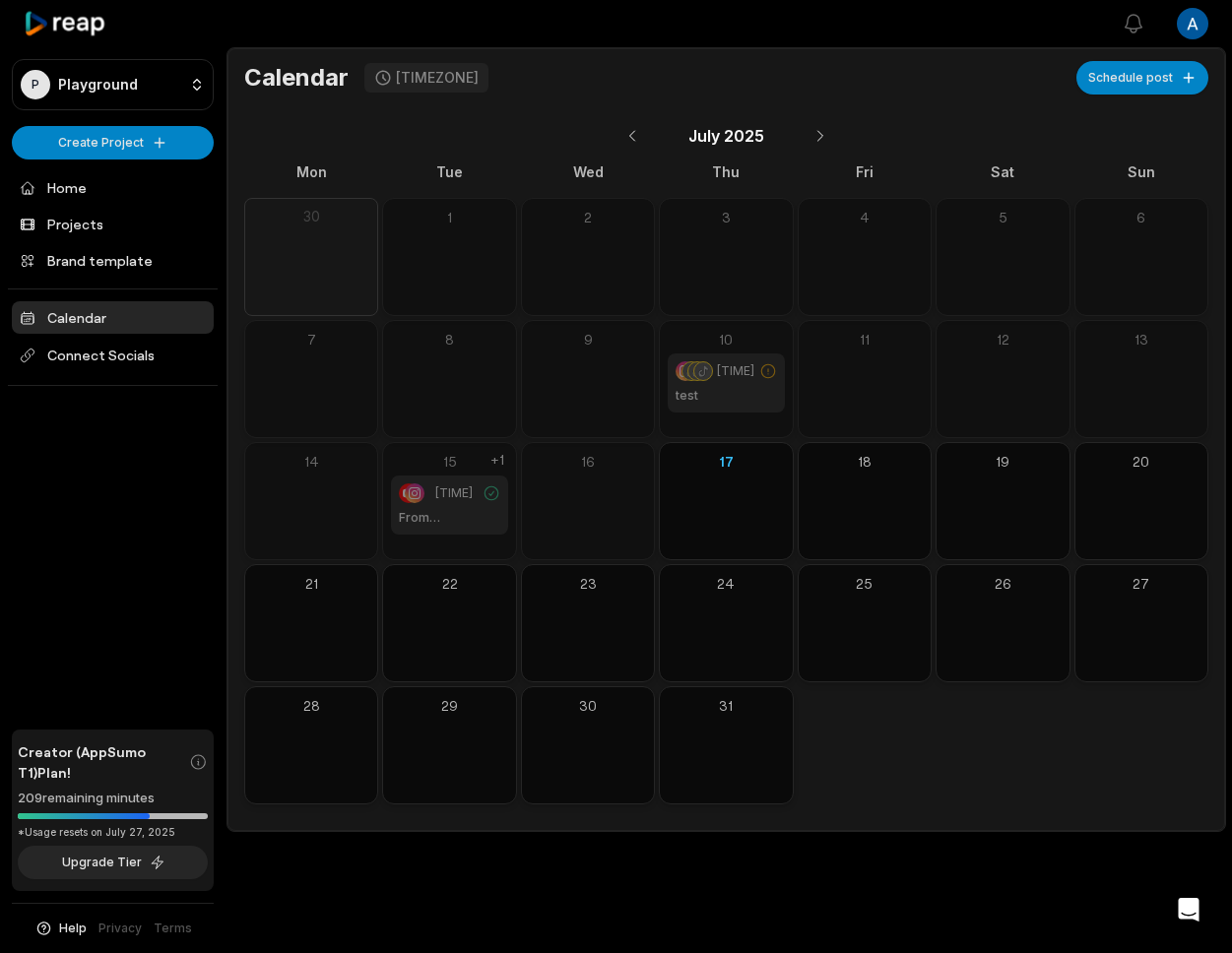 click at bounding box center [112, 24] 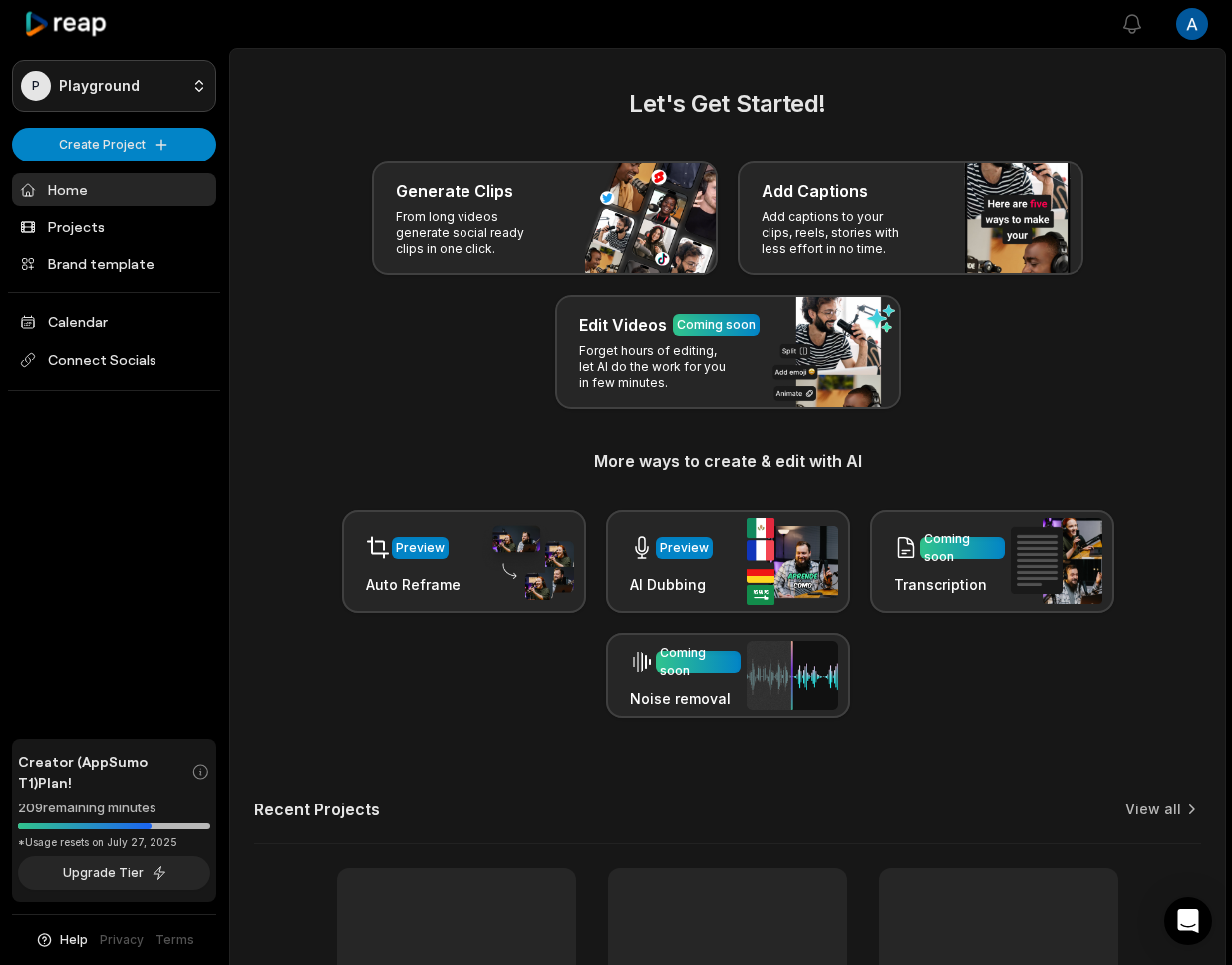 click on "P Playground Create Project Home Projects Brand template Calendar Connect Socials Creator (AppSumo T1)  Plan! 209  remaining minutes *Usage resets on [DATE] Upgrade Tier Help Privacy Terms Open sidebar View notifications Open user menu   Let's Get Started! Generate Clips From long videos generate social ready clips in one click. Add Captions Add captions to your clips, reels, stories with less effort in no time. Edit Videos Coming soon Forget hours of editing, let AI do the work for you in few minutes. More ways to create & edit with AI Preview Auto Reframe Preview AI Dubbing Coming soon Transcription Coming soon Noise removal Recent Projects View all Made with   in [CITY]" at bounding box center (616, 482) 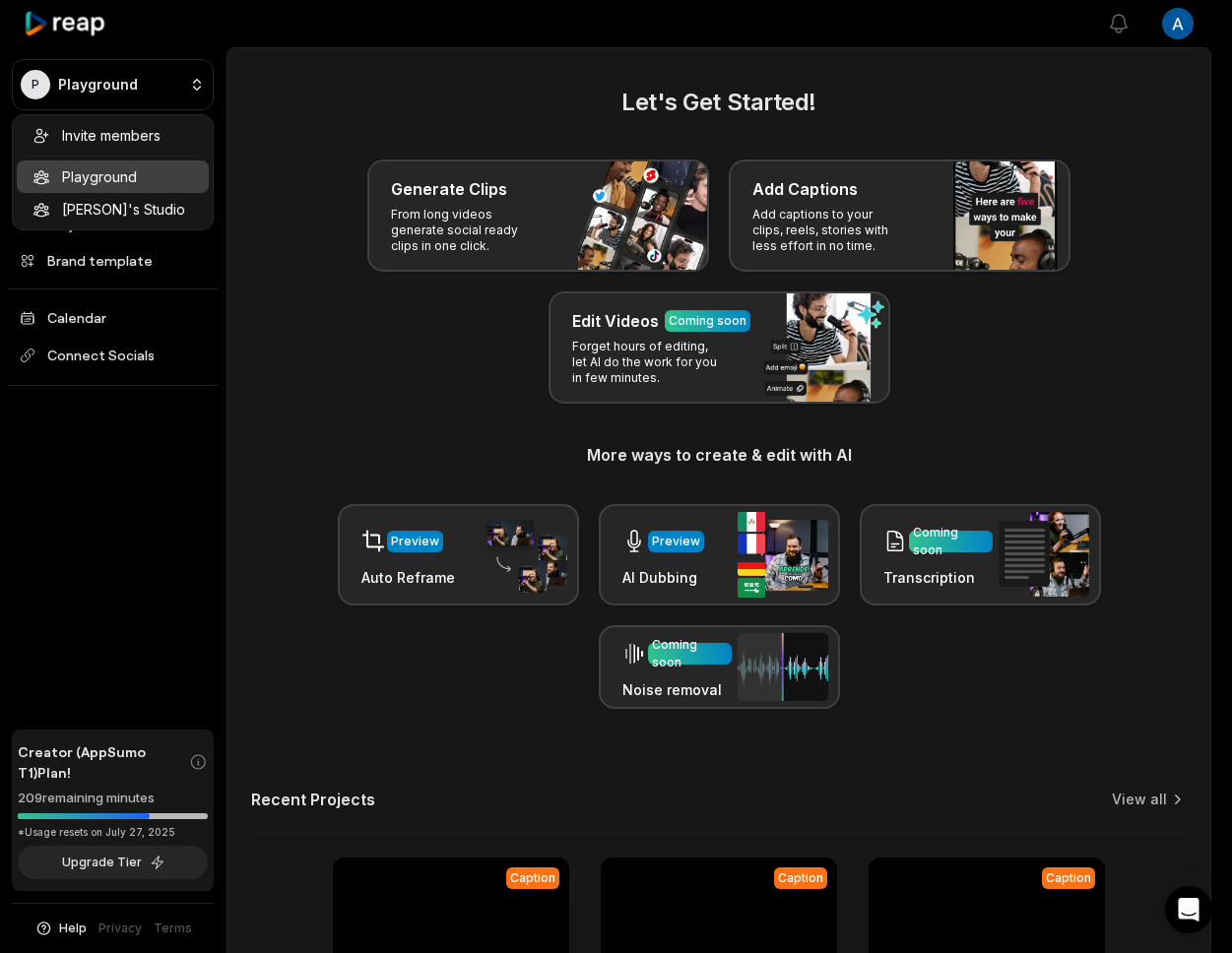click on "P Playground Create Project Home Projects Brand template Calendar Connect Socials Creator (AppSumo T1)  Plan! 209  remaining minutes *Usage resets on [DATE] Upgrade Tier Help Privacy Terms Open sidebar View notifications Open user menu   Let's Get Started! Generate Clips From long videos generate social ready clips in one click. Add Captions Add captions to your clips, reels, stories with less effort in no time. Edit Videos Coming soon Forget hours of editing, let AI do the work for you in few minutes. More ways to create & edit with AI Preview Auto Reframe Preview AI Dubbing Coming soon Transcription Coming soon Noise removal Recent Projects View all Caption 01:00 Revolutionizing Hiring with G2I Open options 3 days ago Caption 01:00 Revolutionizing Hiring with G2I Open options 3 days ago Caption 01:00 Revolutionizing Hiring with G2I Open options 3 days ago View Clips Clips 35:47 How To Become The BEST Engineer At Your Company Open options 3 days ago Made with   in [CITY]
Invite members" at bounding box center [616, 476] 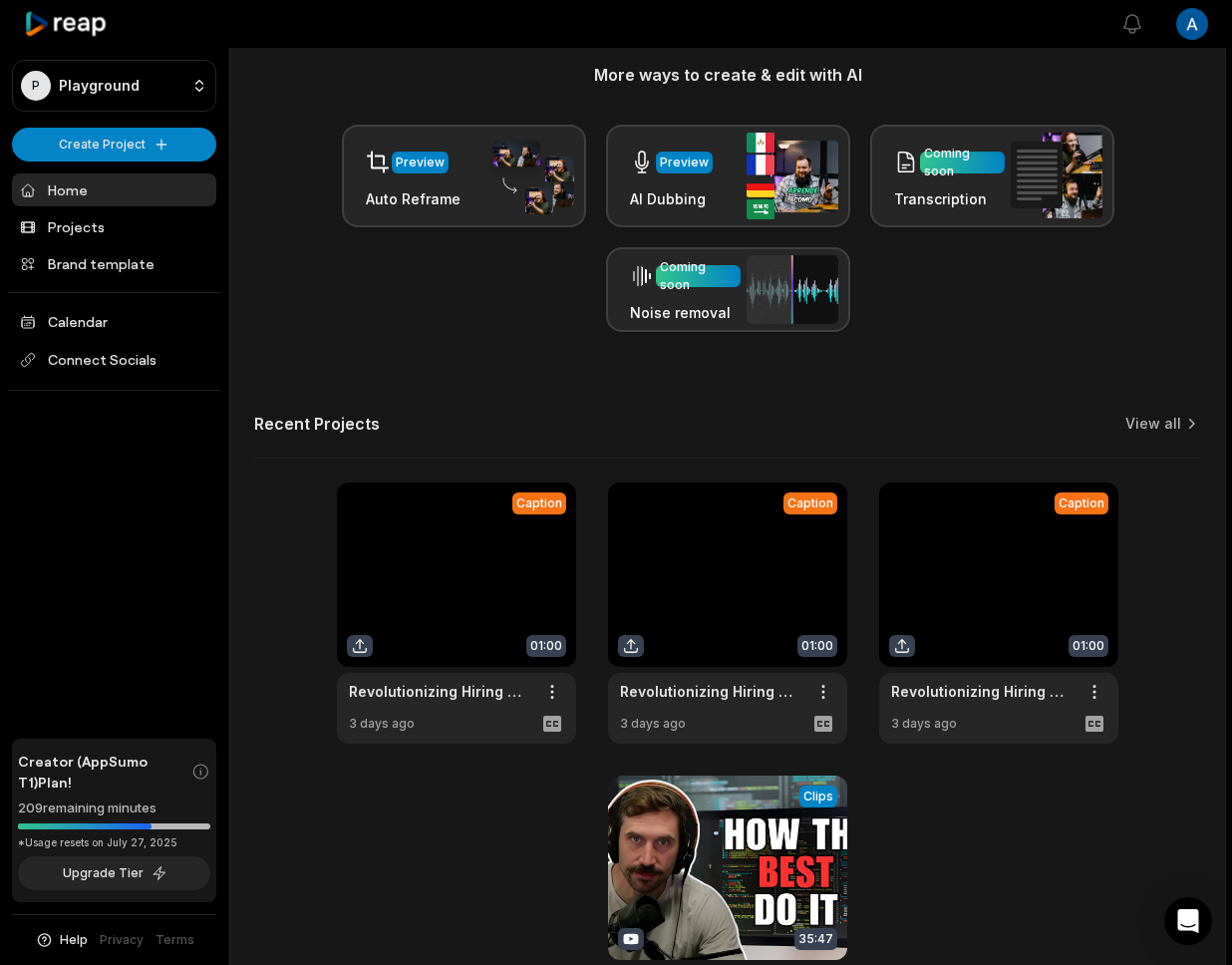 scroll, scrollTop: 561, scrollLeft: 0, axis: vertical 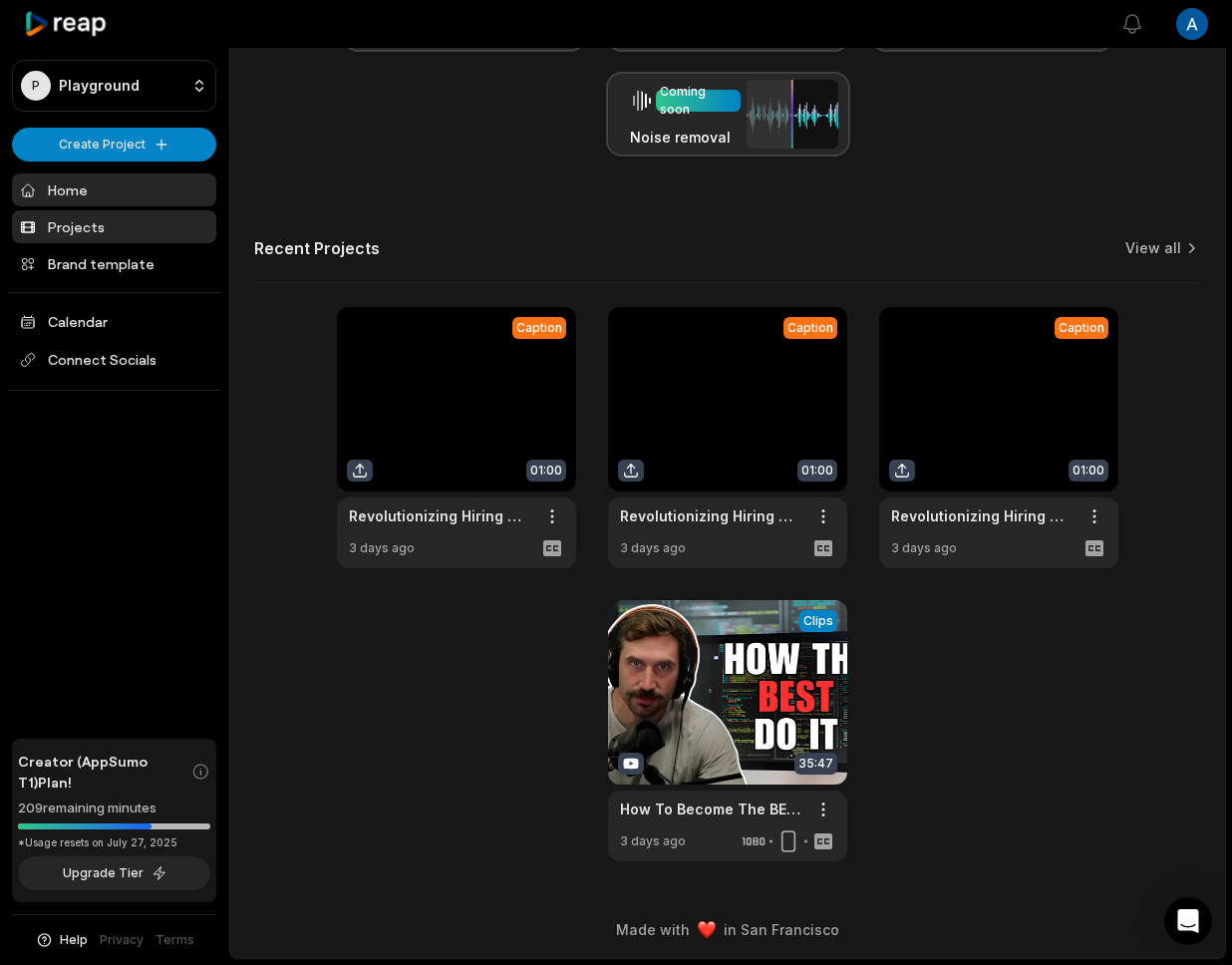 click on "Projects" at bounding box center (114, 226) 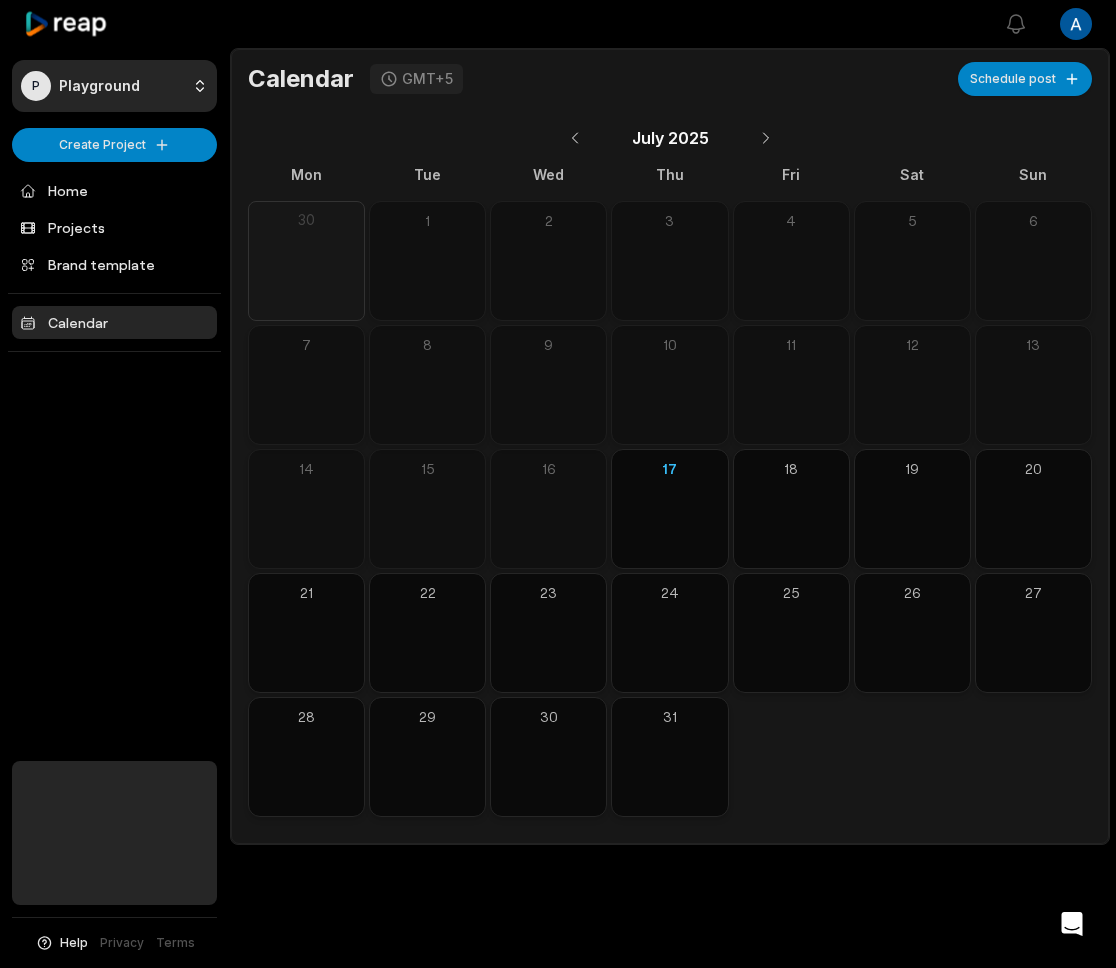 scroll, scrollTop: 0, scrollLeft: 0, axis: both 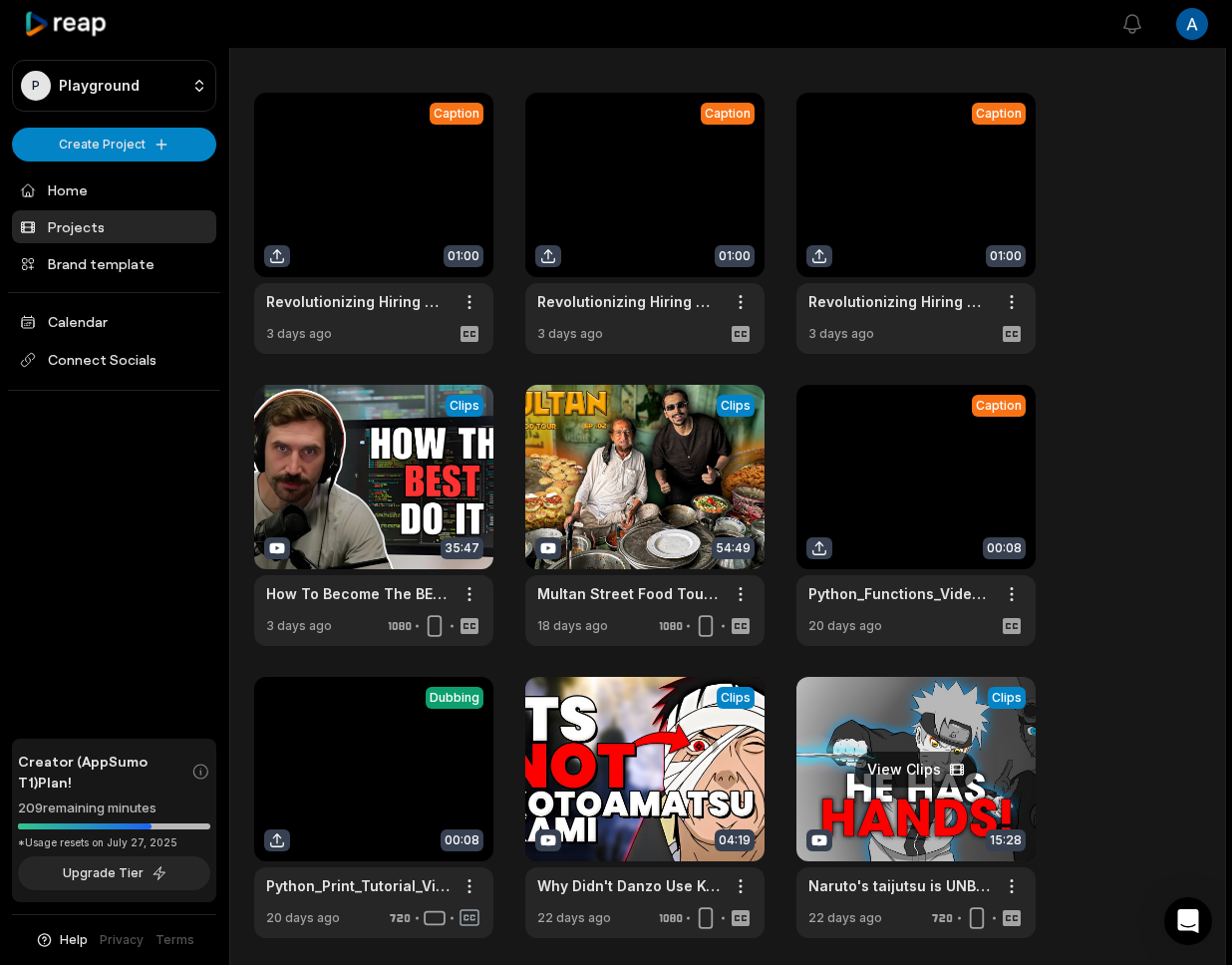 click at bounding box center [916, 807] 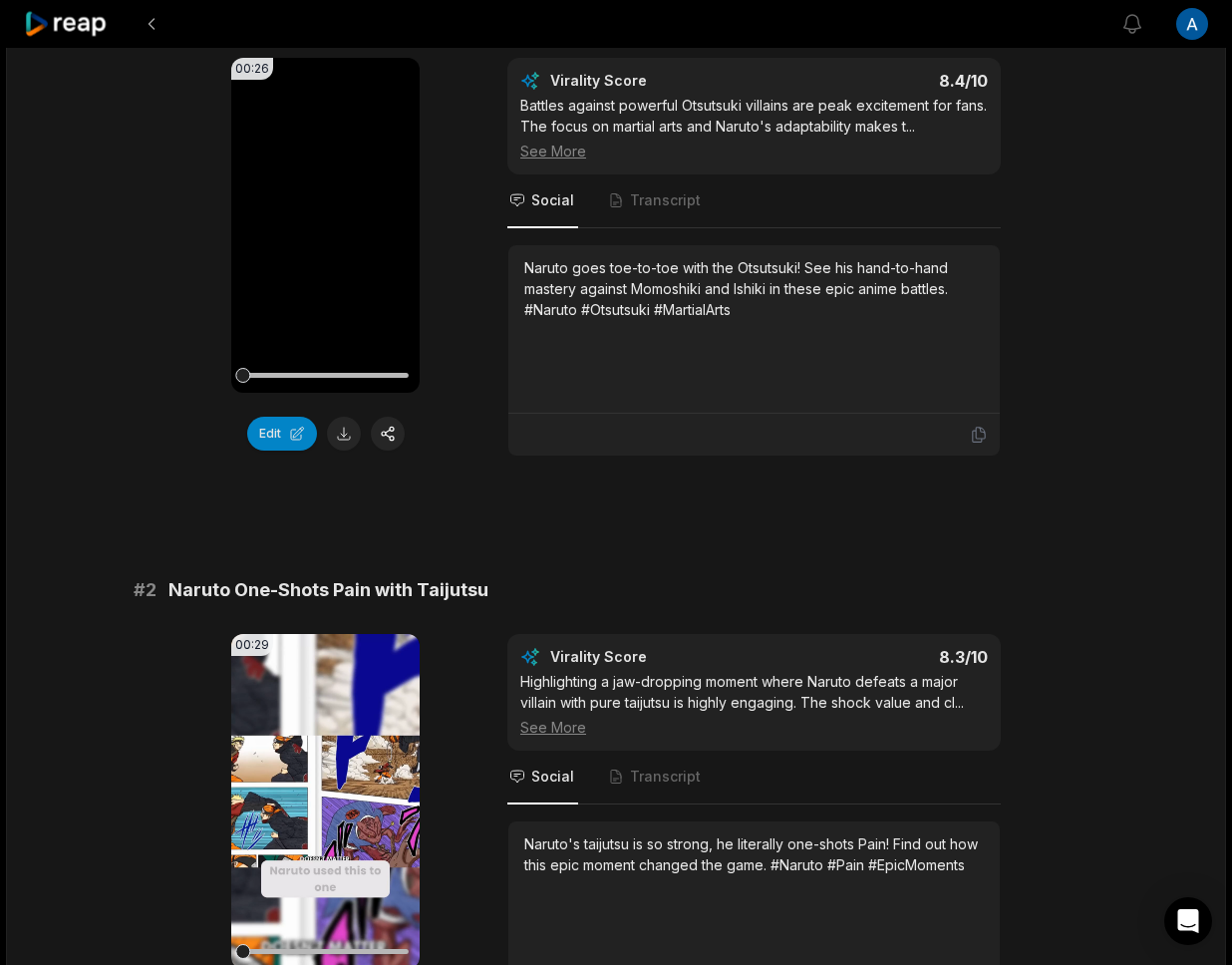 scroll, scrollTop: 300, scrollLeft: 0, axis: vertical 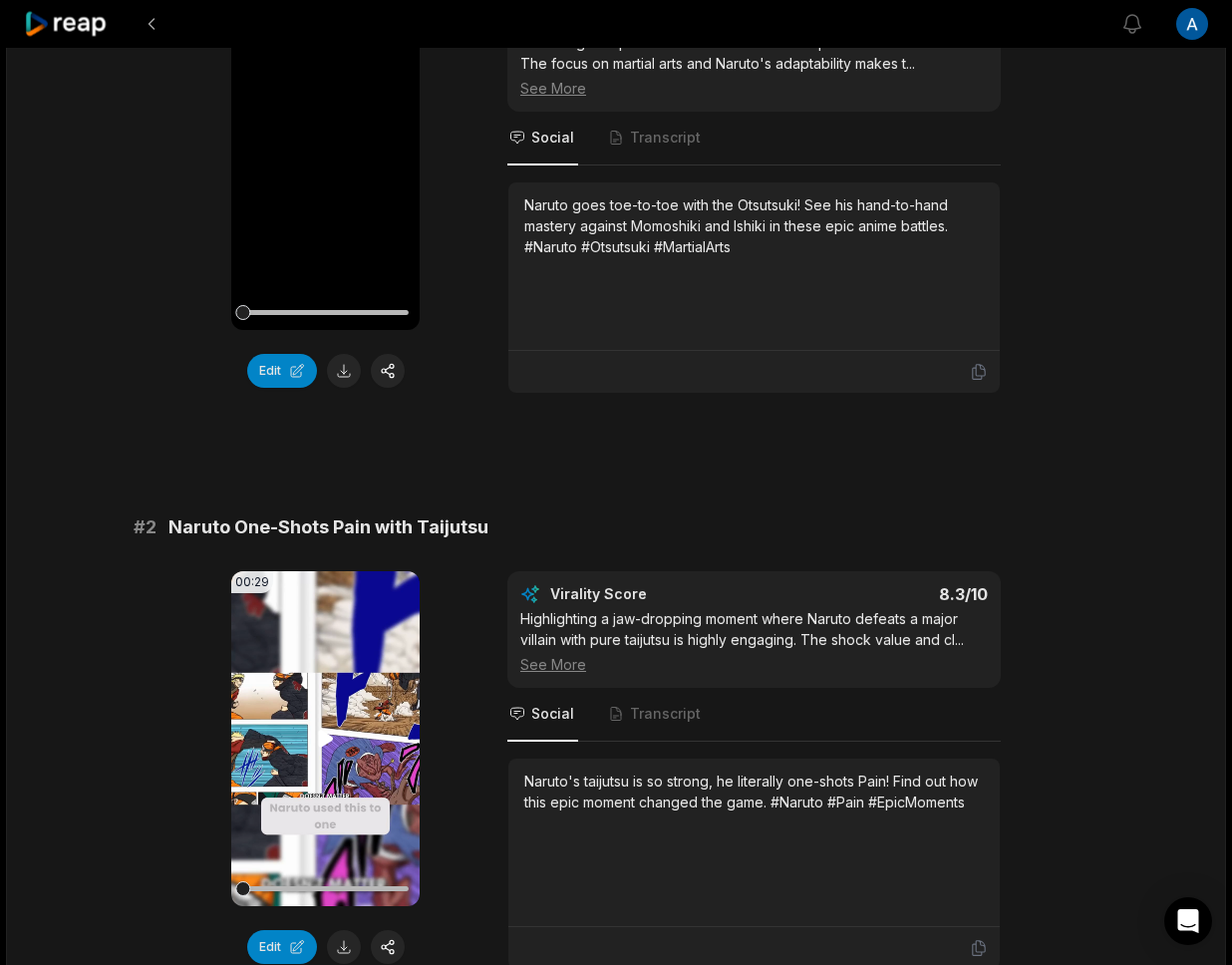 click on "Your browser does not support mp4 format." at bounding box center (325, 739) 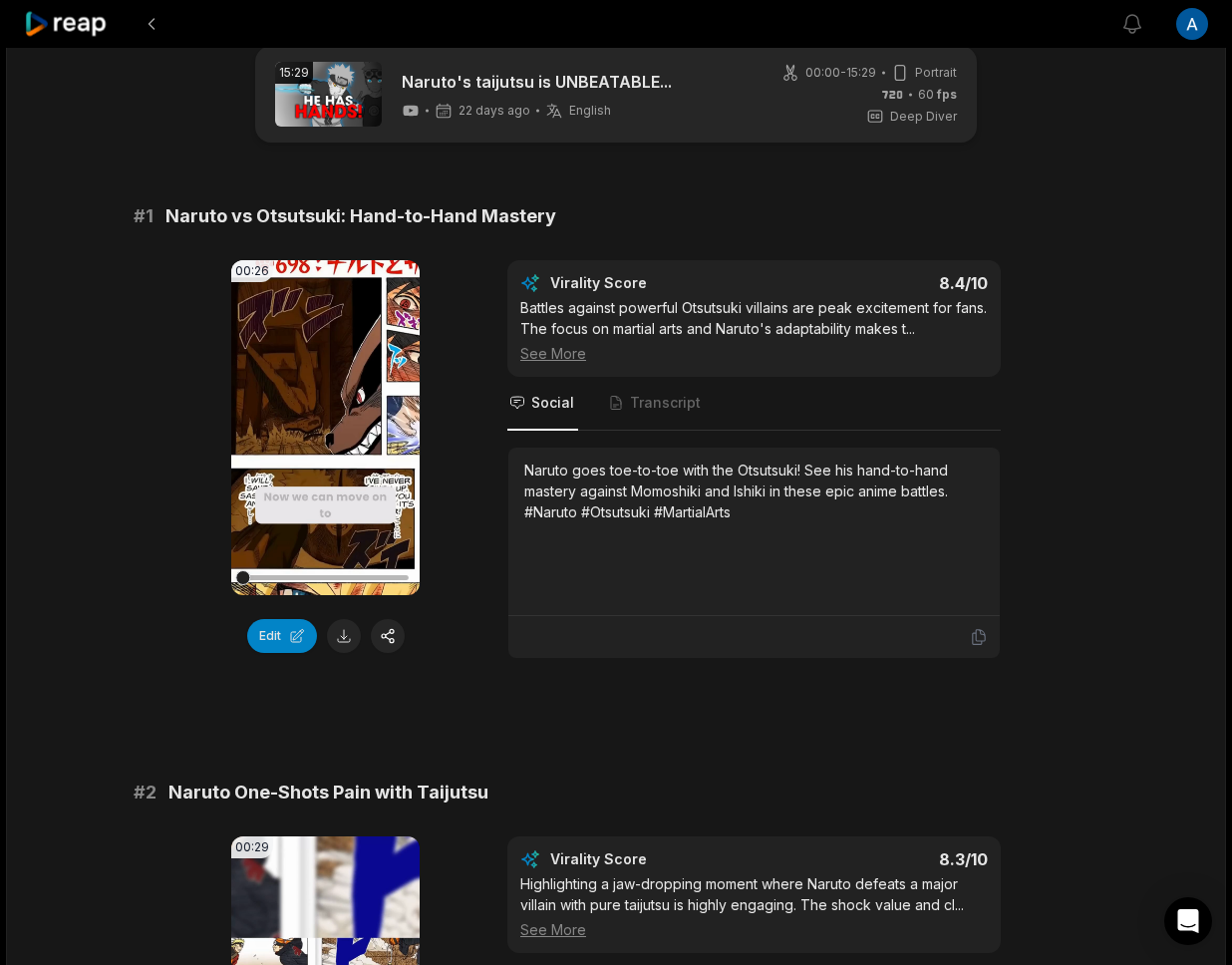 scroll, scrollTop: 0, scrollLeft: 0, axis: both 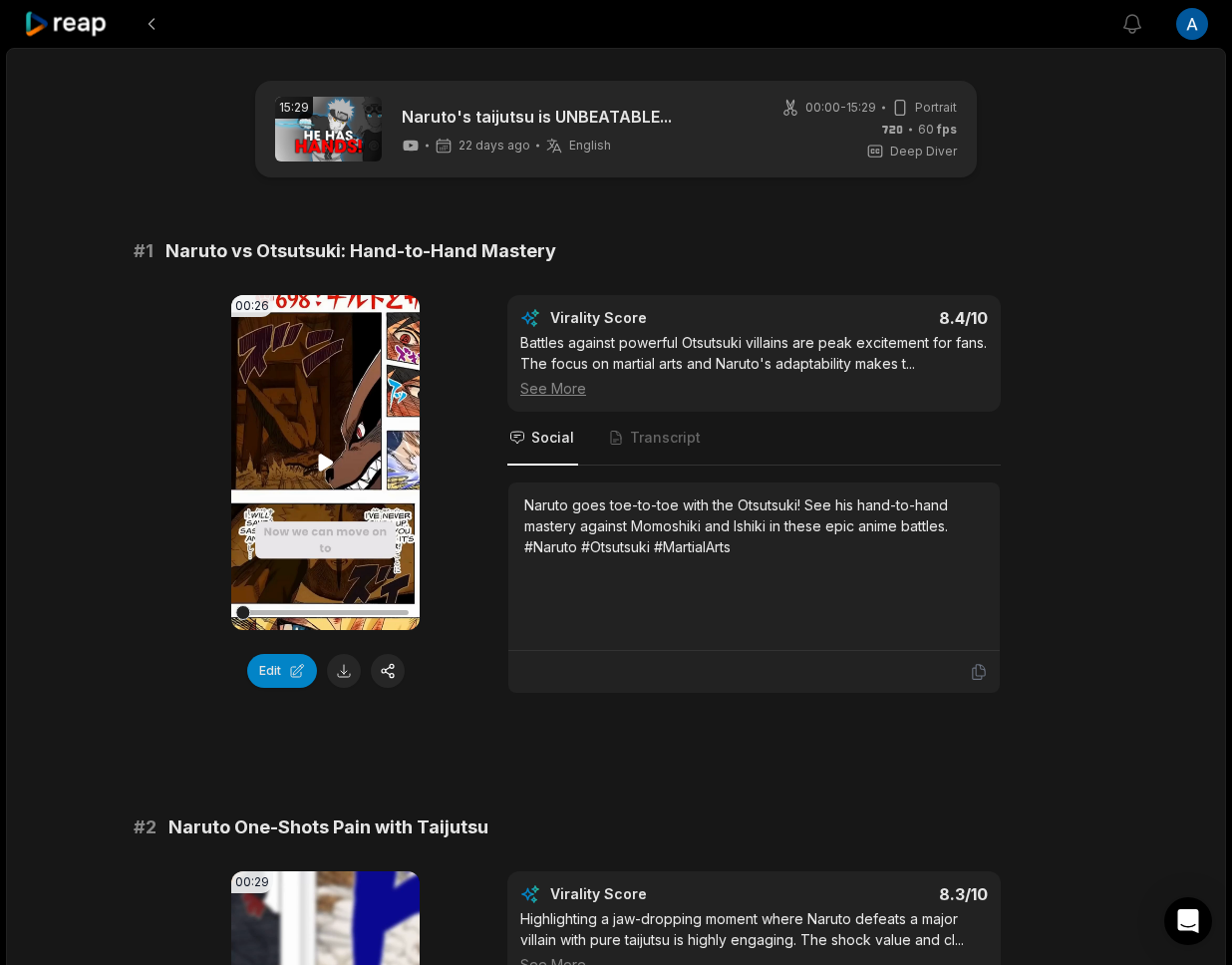 click on "Your browser does not support mp4 format." at bounding box center (325, 463) 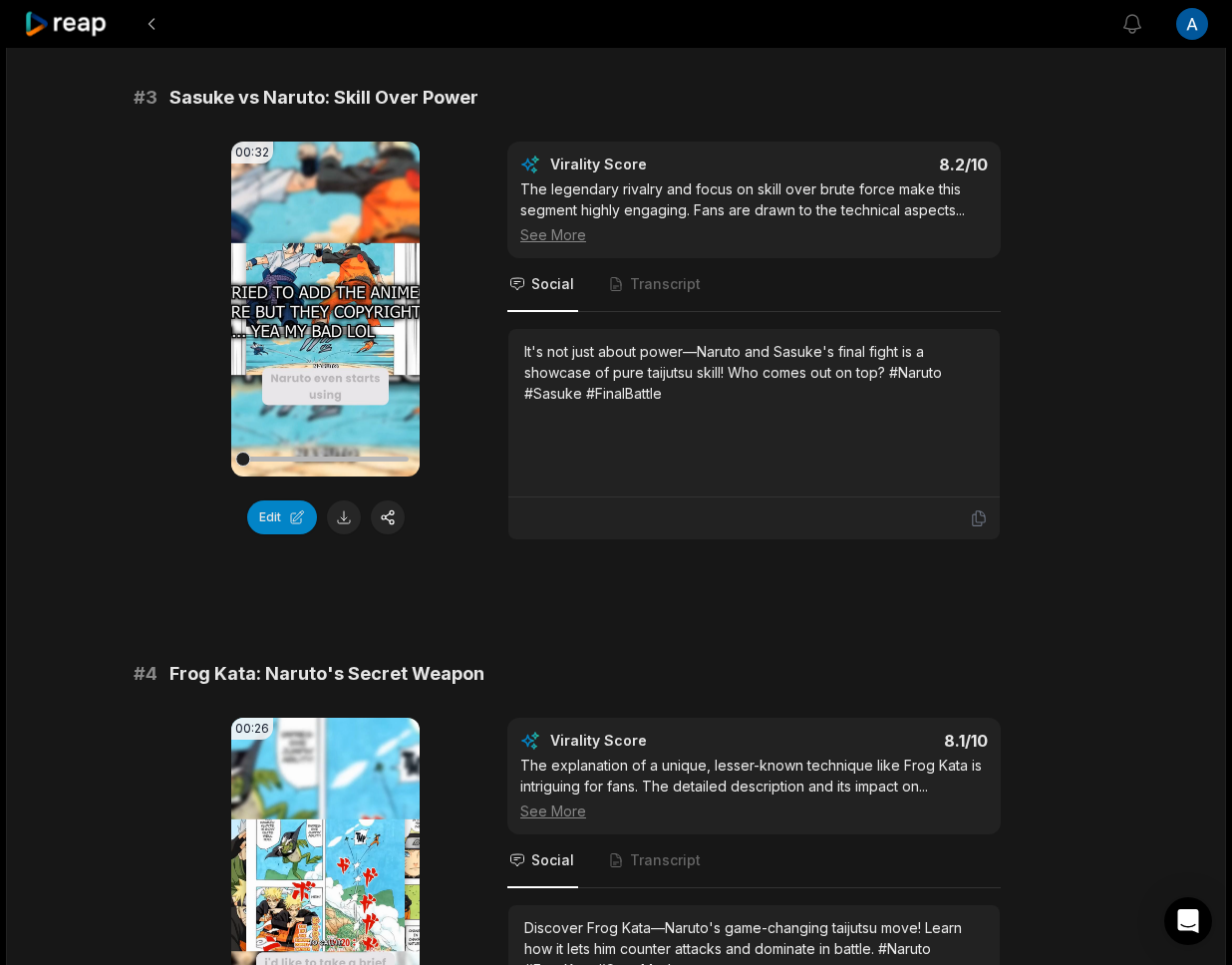 scroll, scrollTop: 1390, scrollLeft: 0, axis: vertical 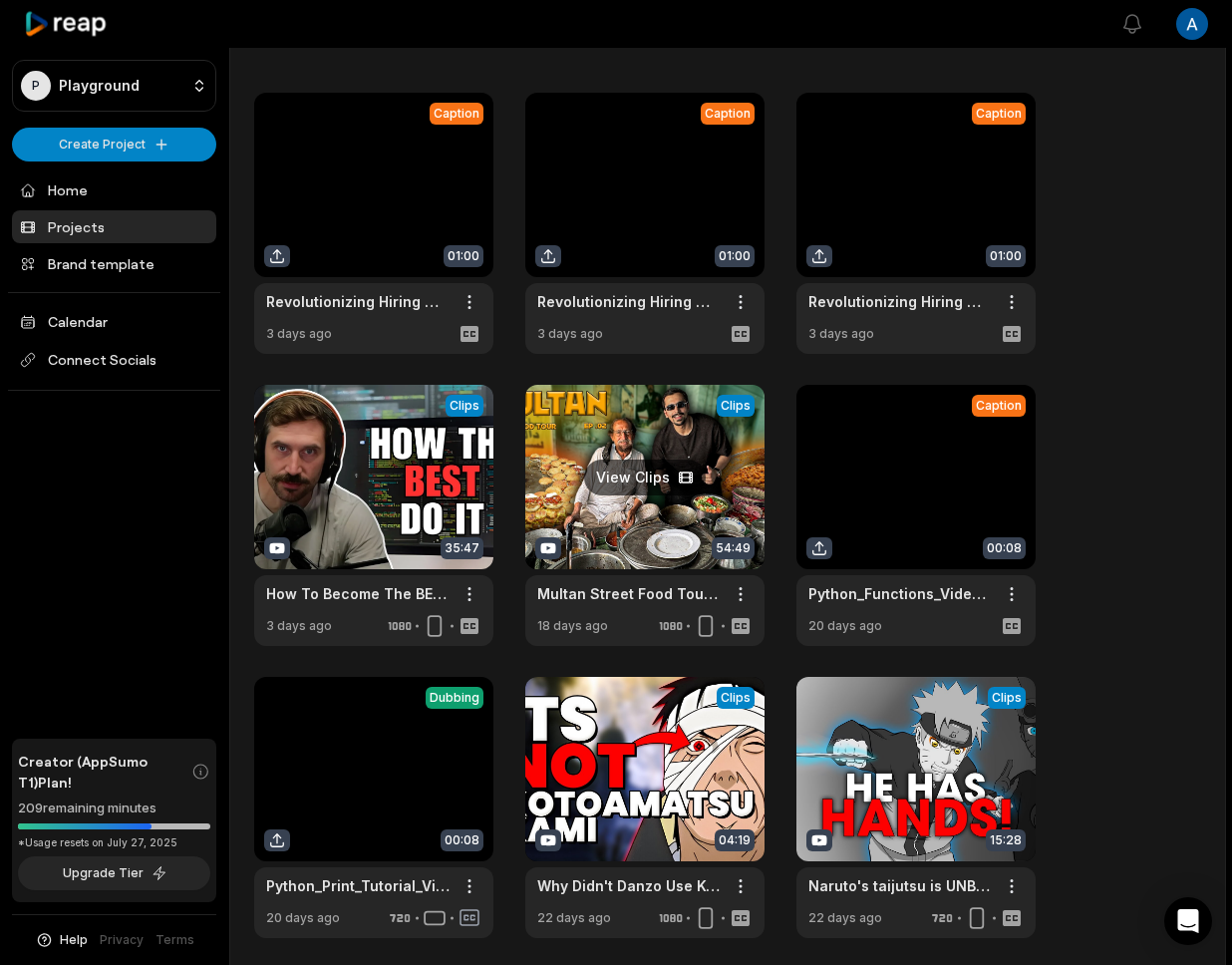 click at bounding box center [645, 515] 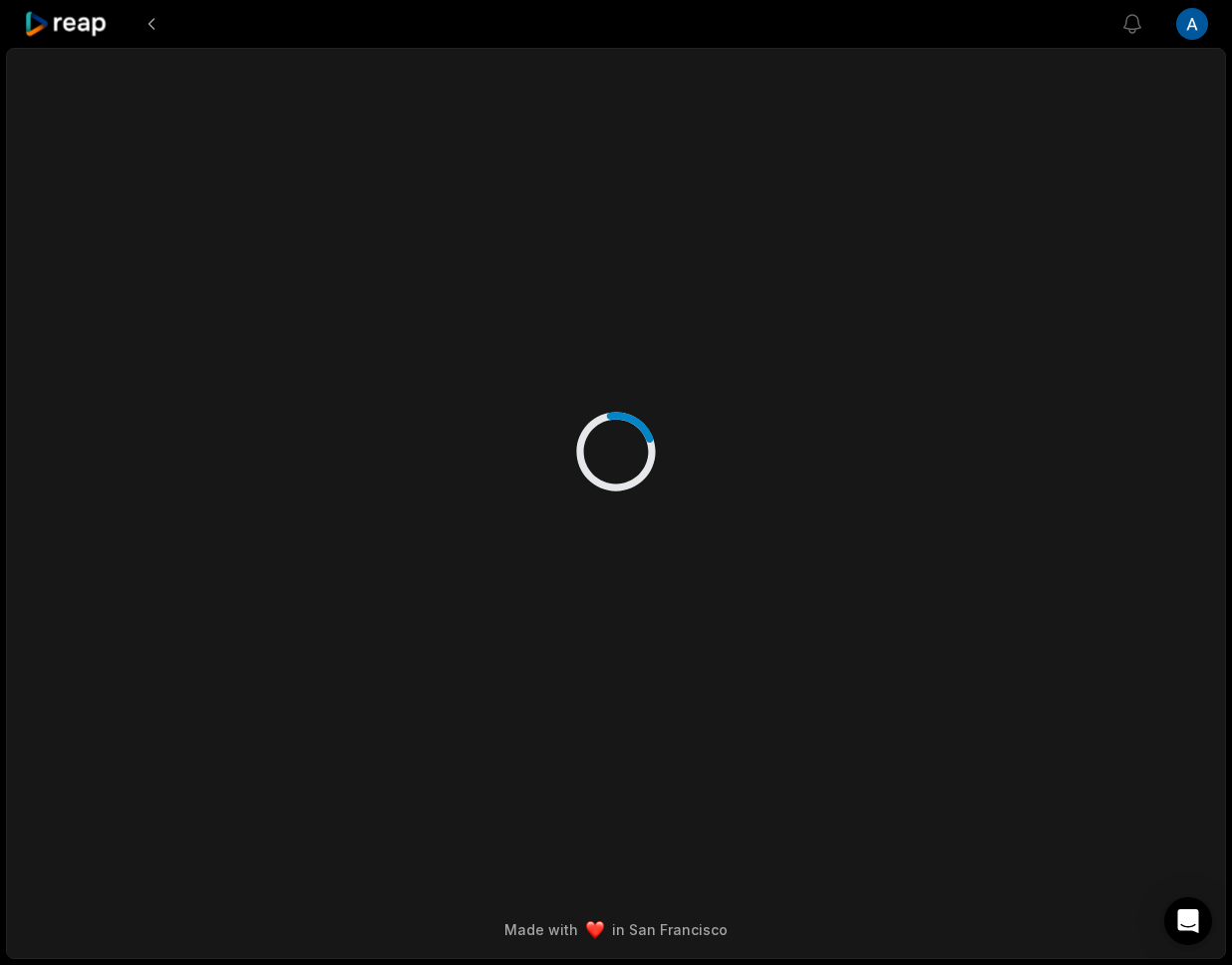 scroll, scrollTop: 0, scrollLeft: 0, axis: both 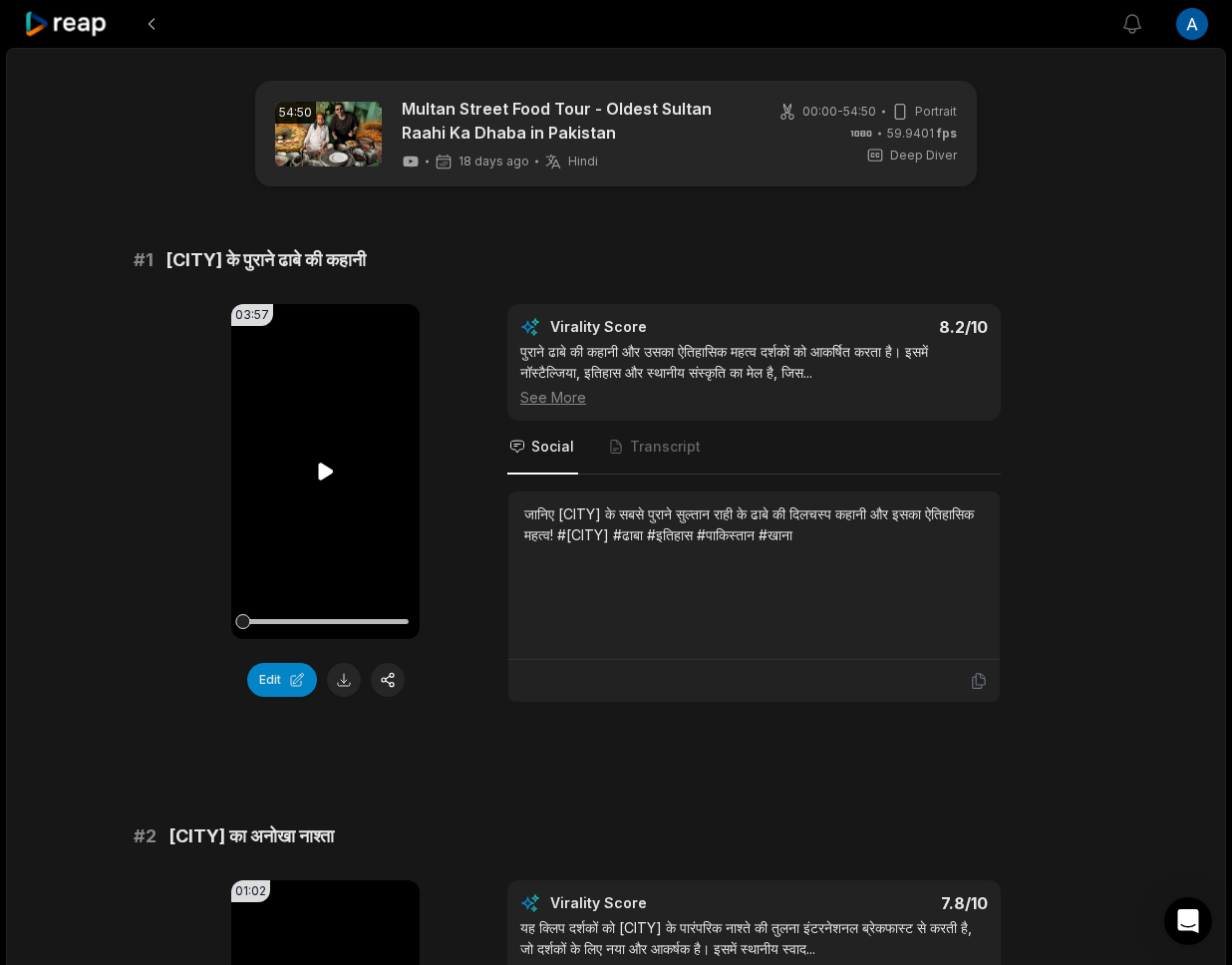 click on "Your browser does not support mp4 format." at bounding box center (325, 472) 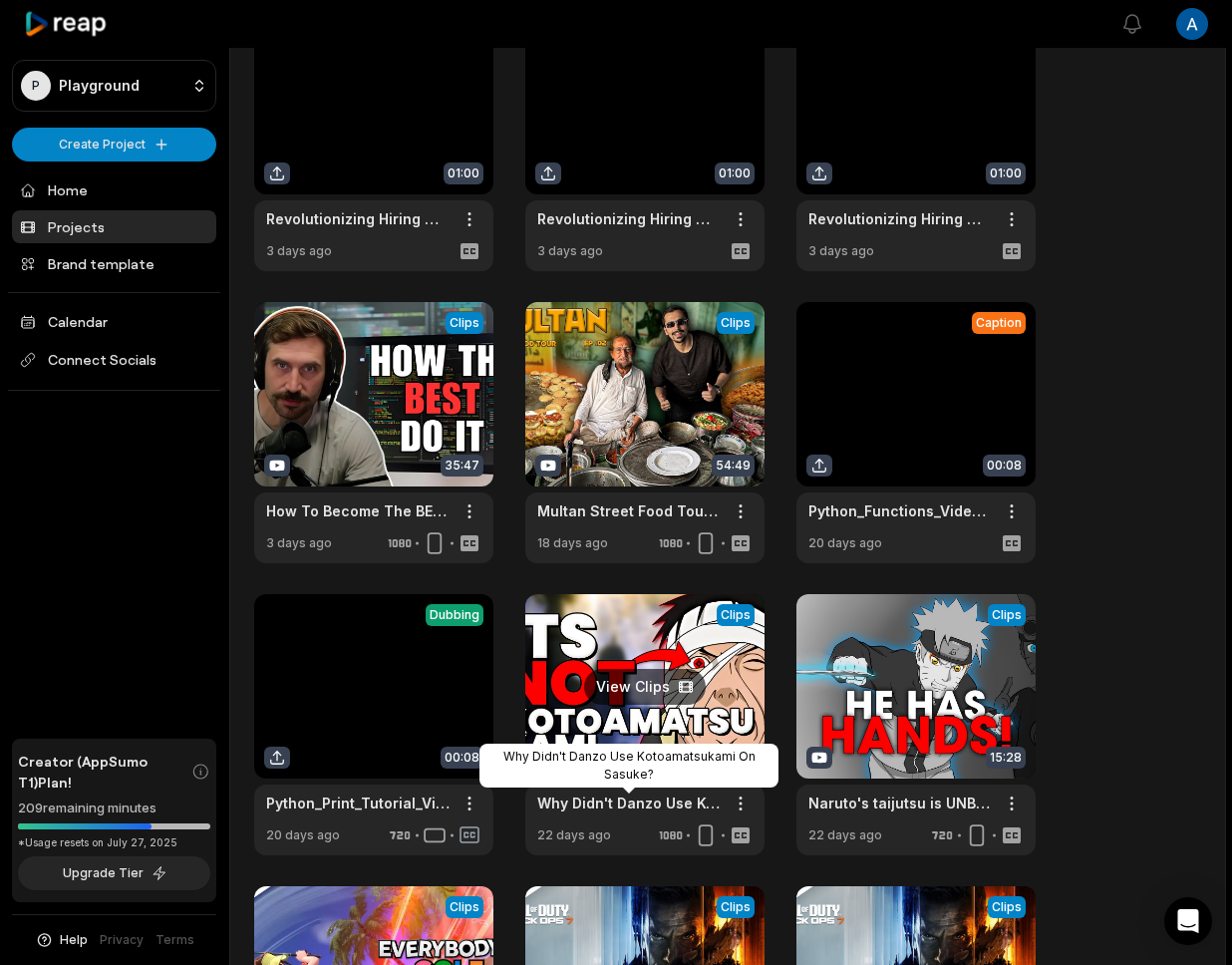 scroll, scrollTop: 486, scrollLeft: 0, axis: vertical 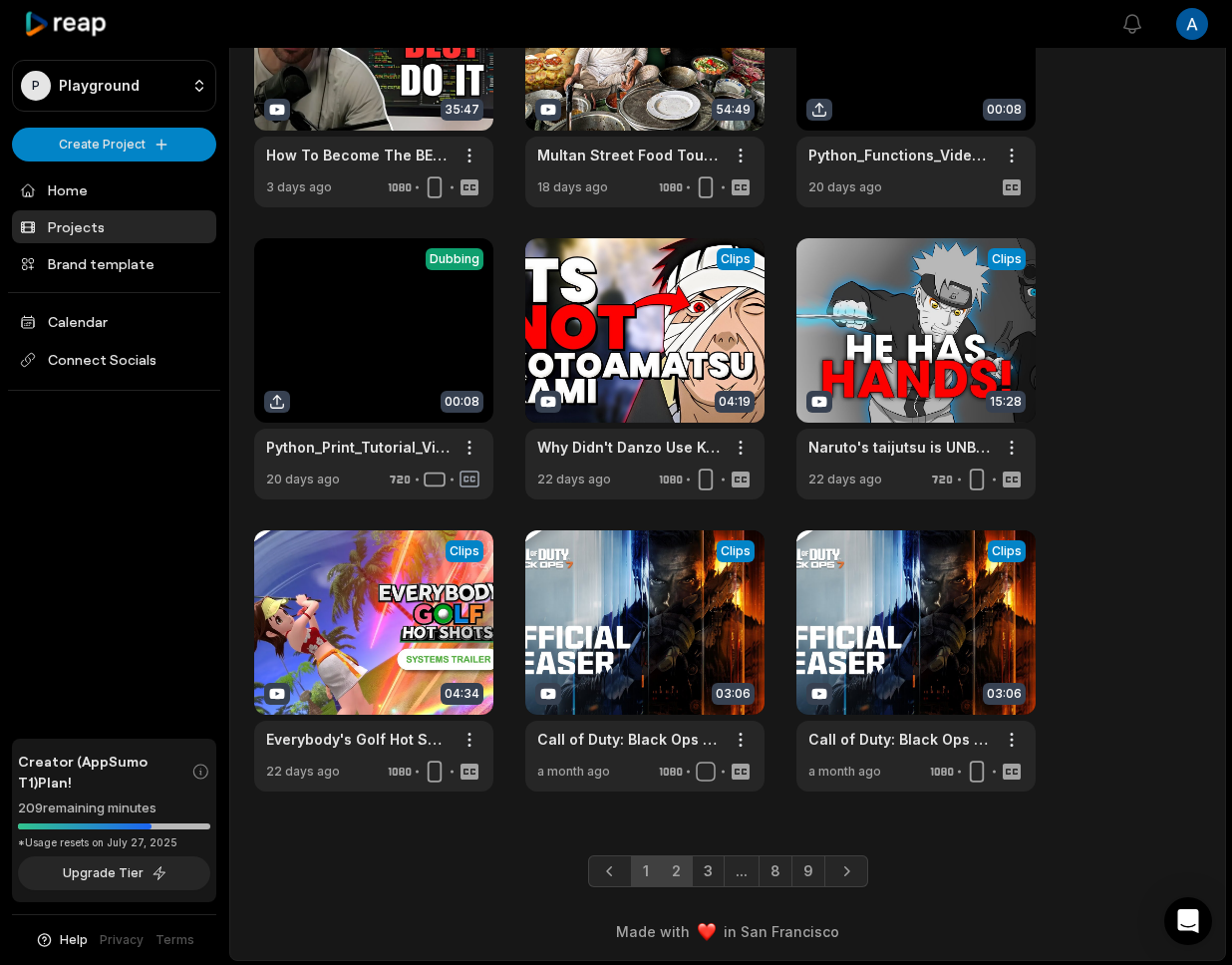 click on "2" at bounding box center [676, 871] 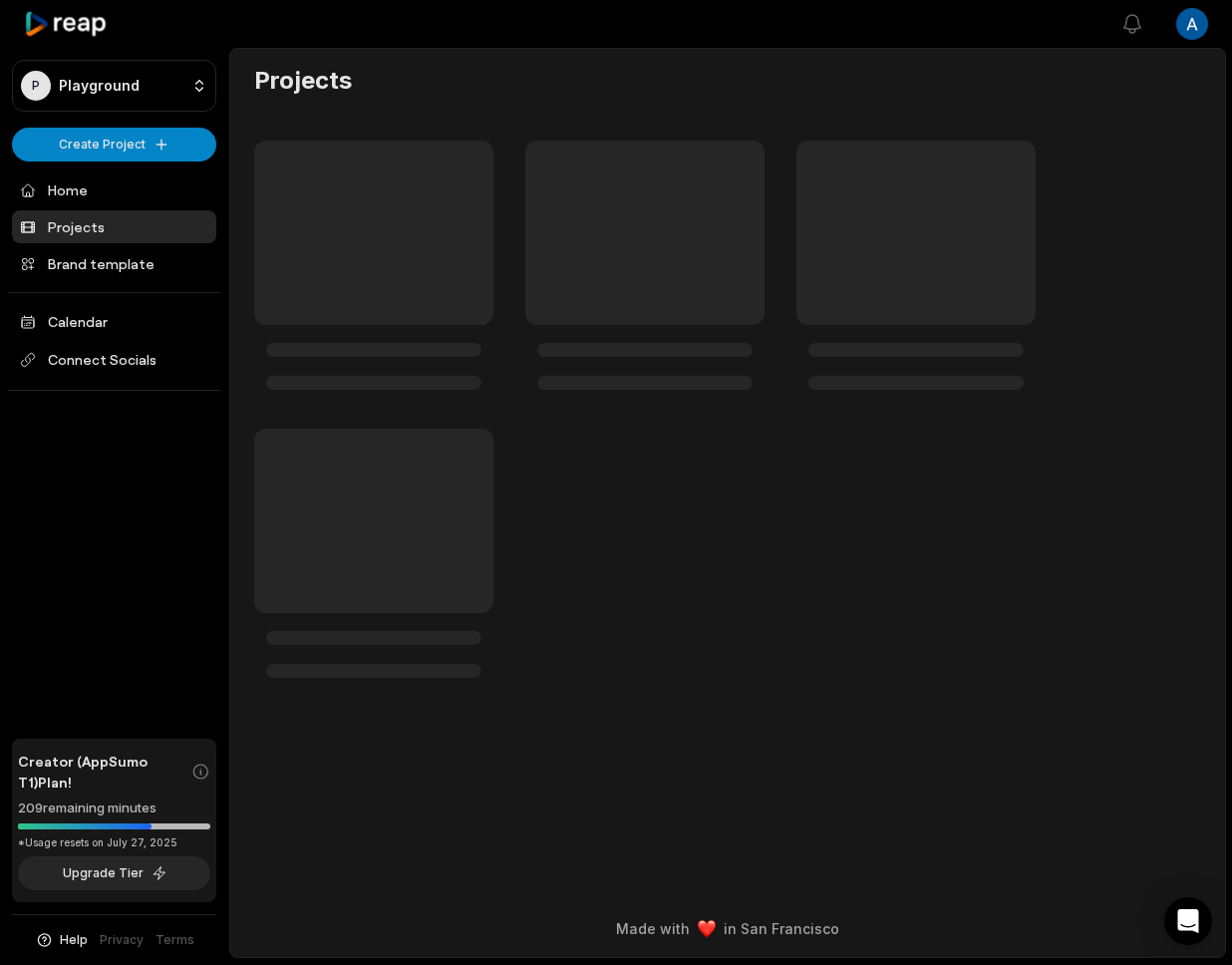scroll, scrollTop: 0, scrollLeft: 0, axis: both 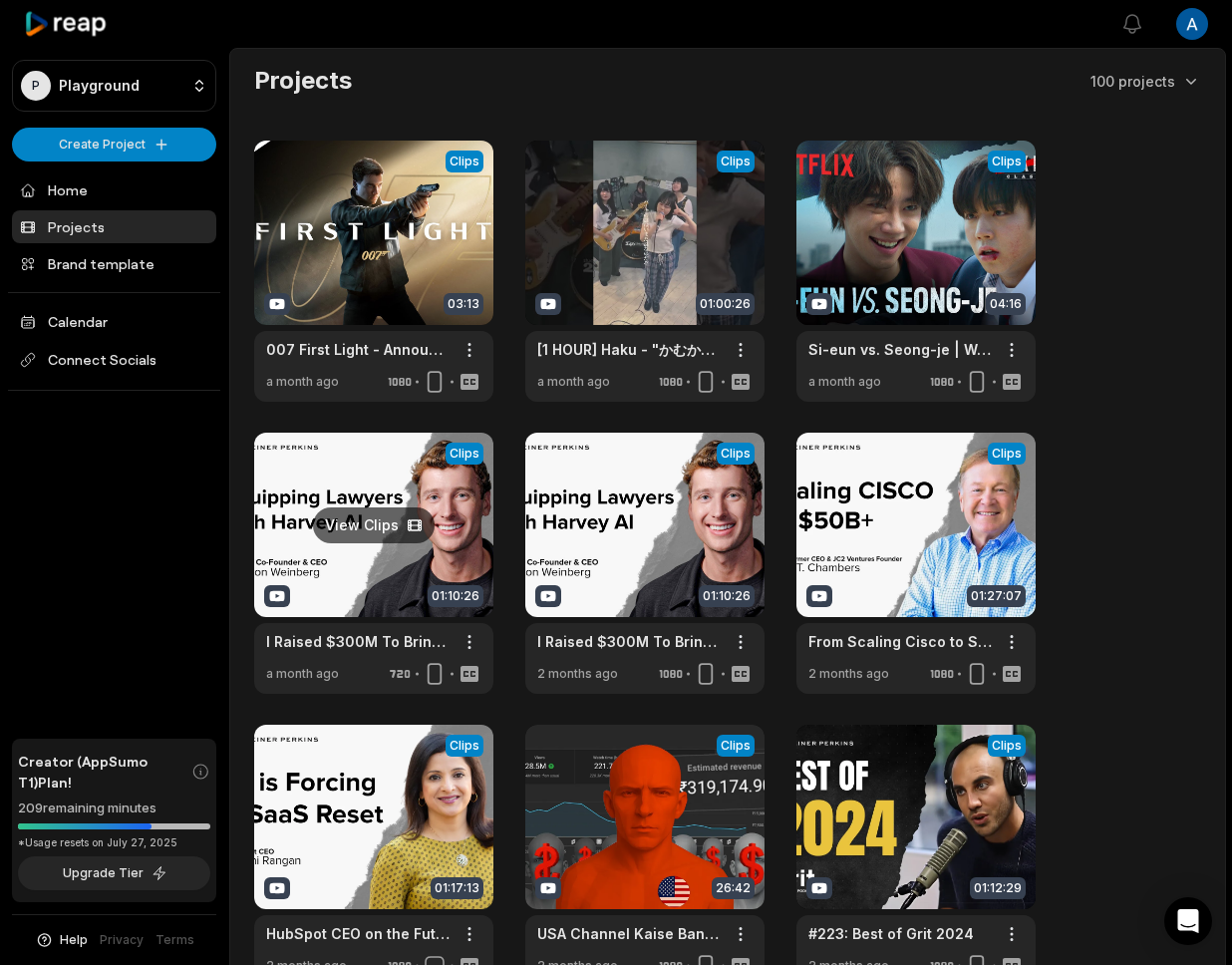 click at bounding box center [374, 563] 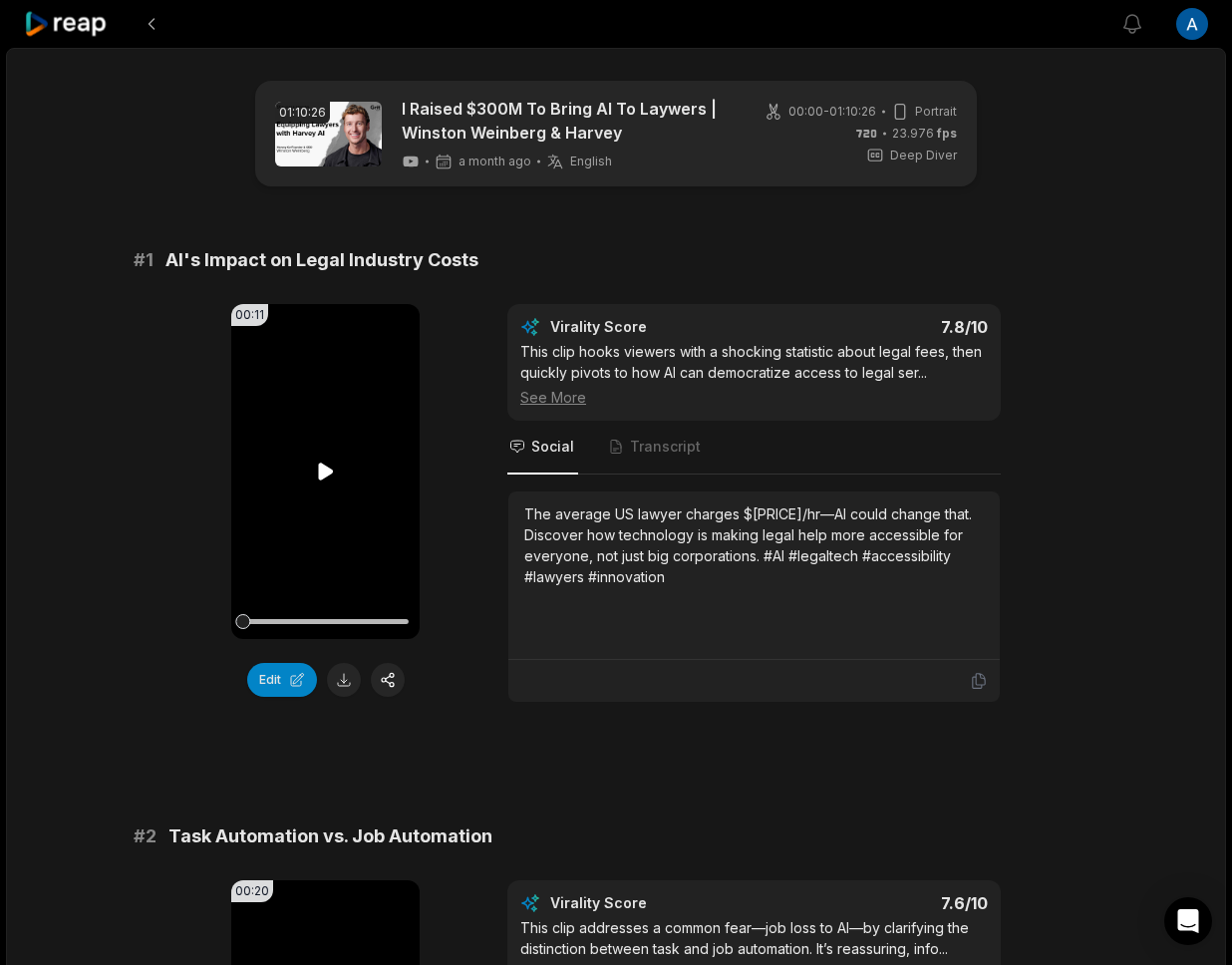 click on "Your browser does not support mp4 format." at bounding box center [325, 472] 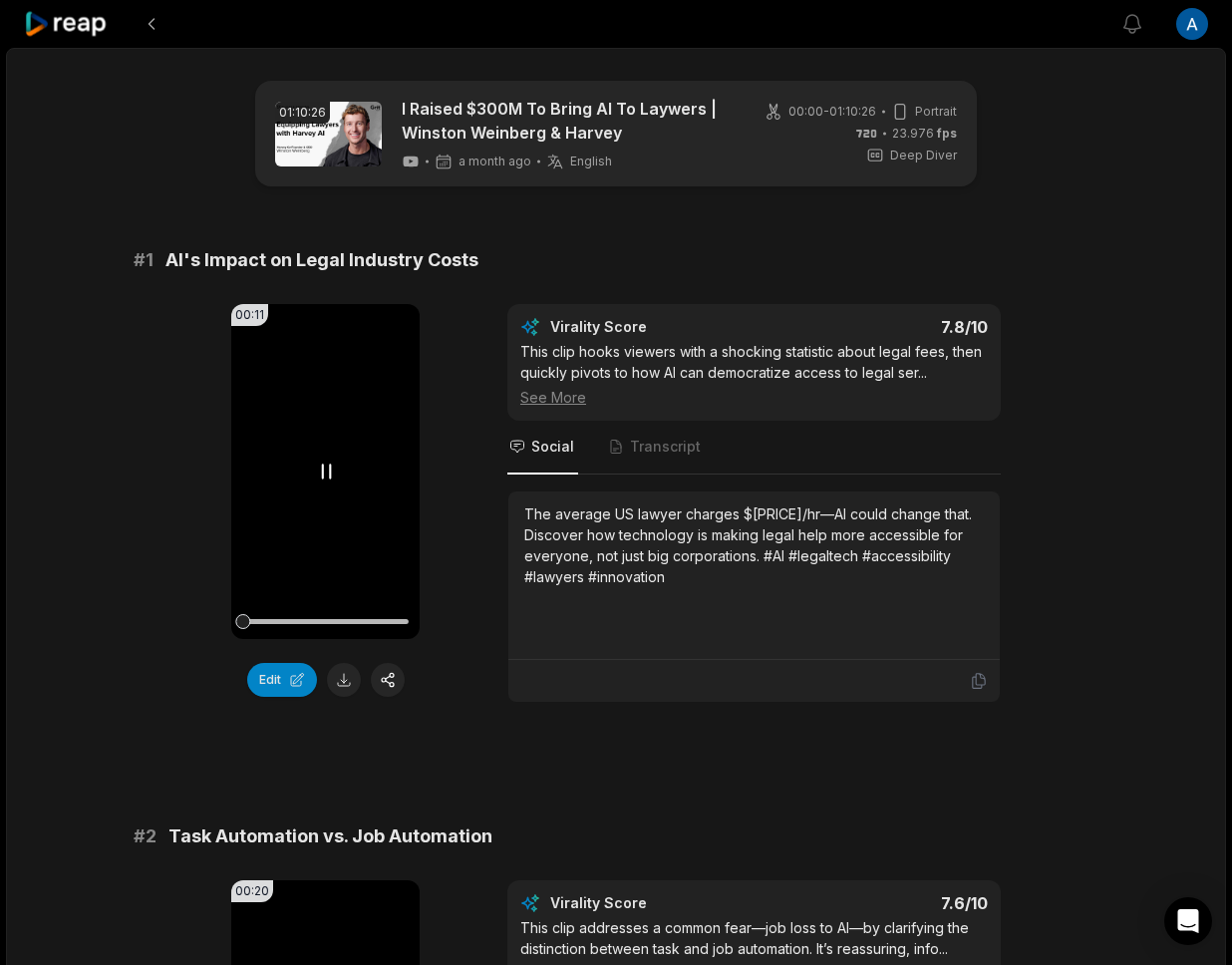 click on "Your browser does not support mp4 format." at bounding box center (325, 472) 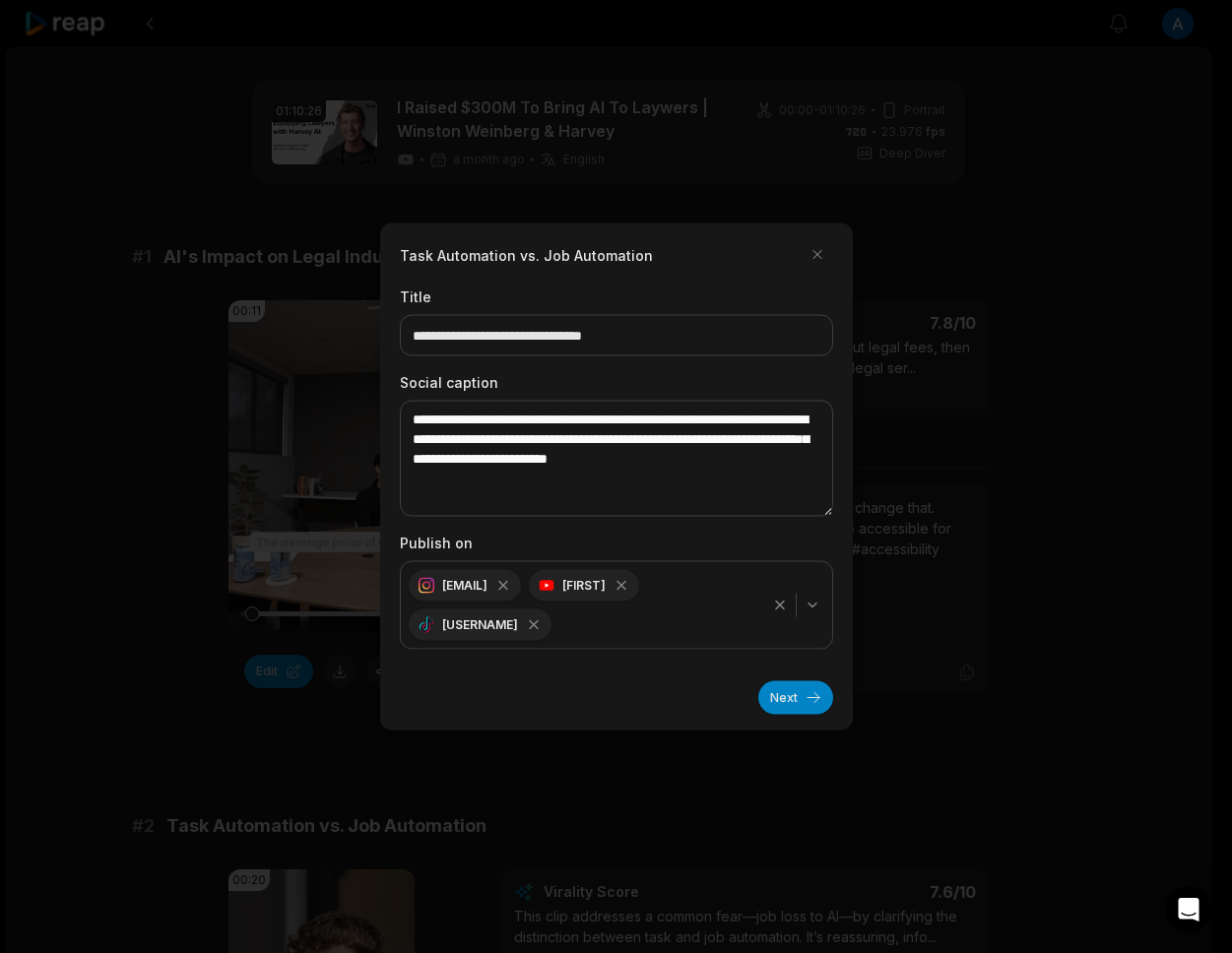 scroll, scrollTop: 708, scrollLeft: 0, axis: vertical 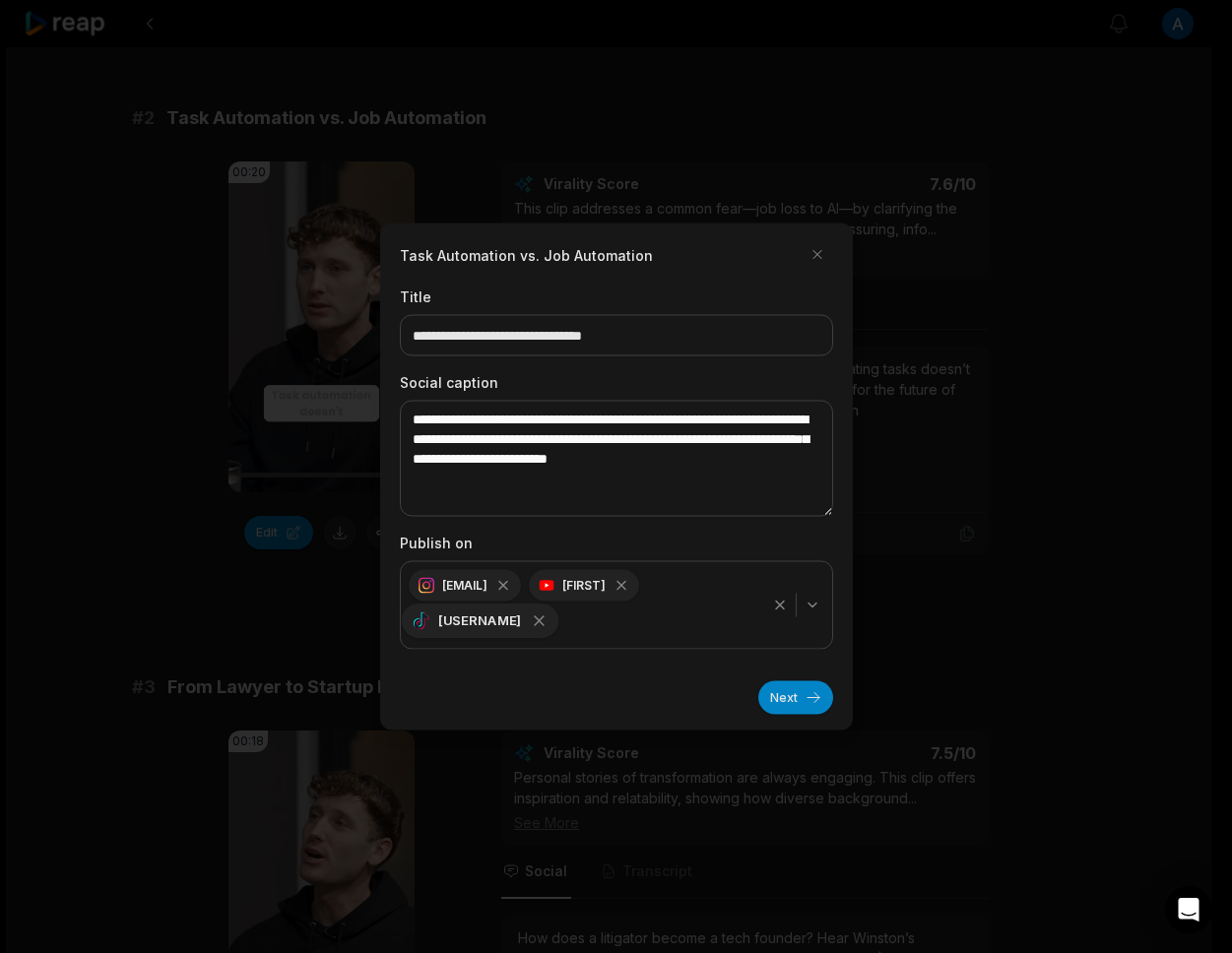 click on "[USERNAME]" at bounding box center [480, 620] 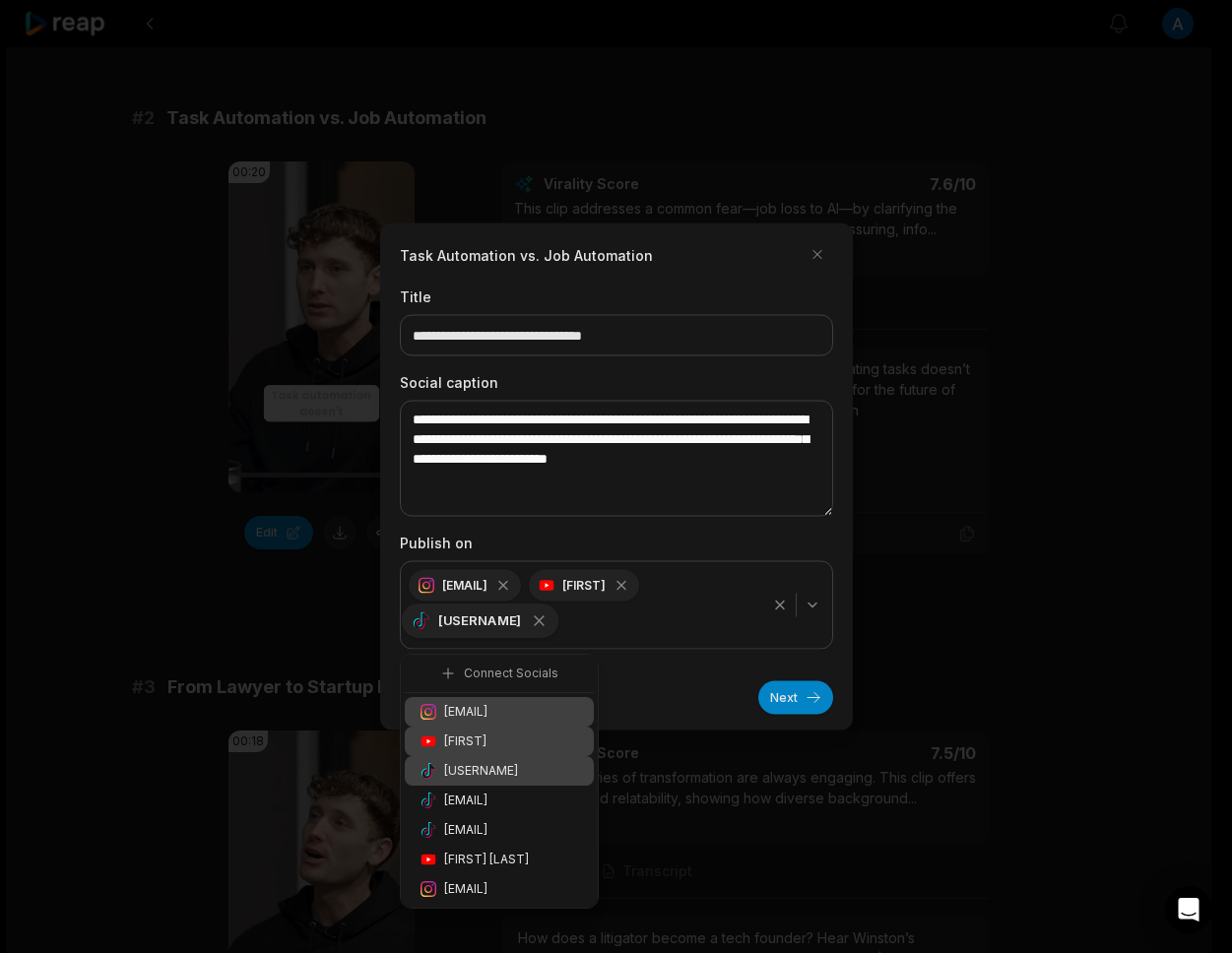 click 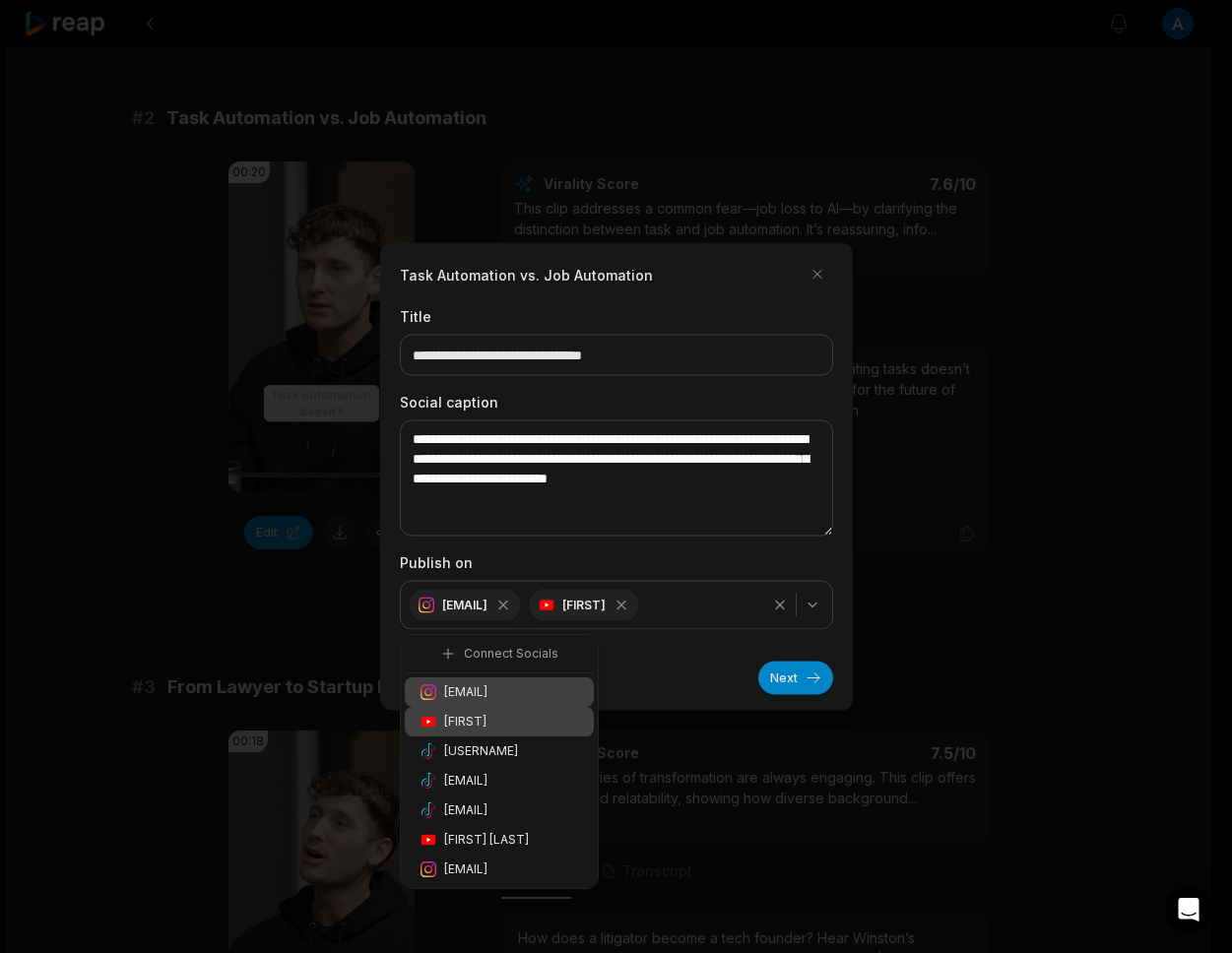 click on "[USERNAME]" at bounding box center [481, 751] 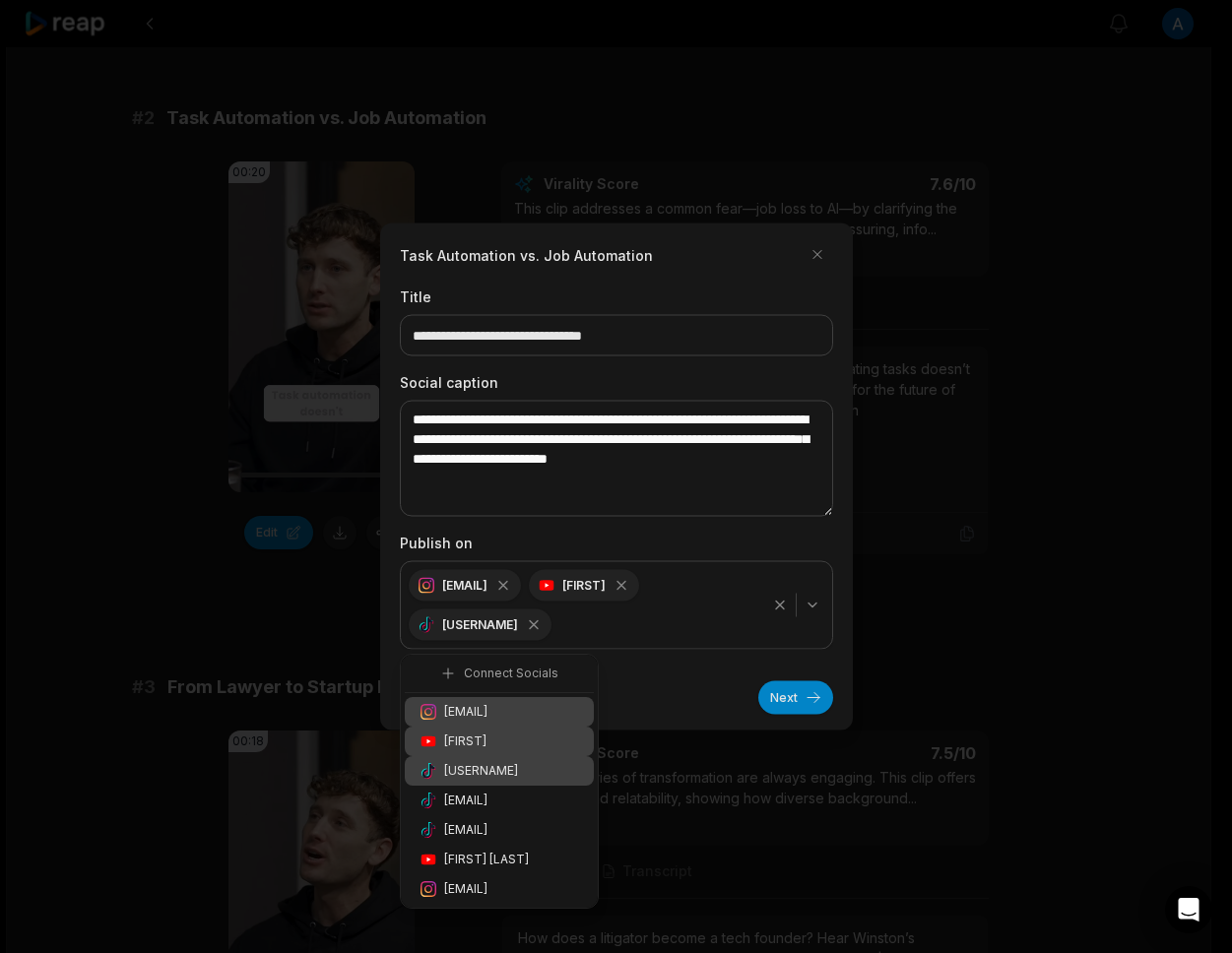 click on "Next" at bounding box center (616, 690) 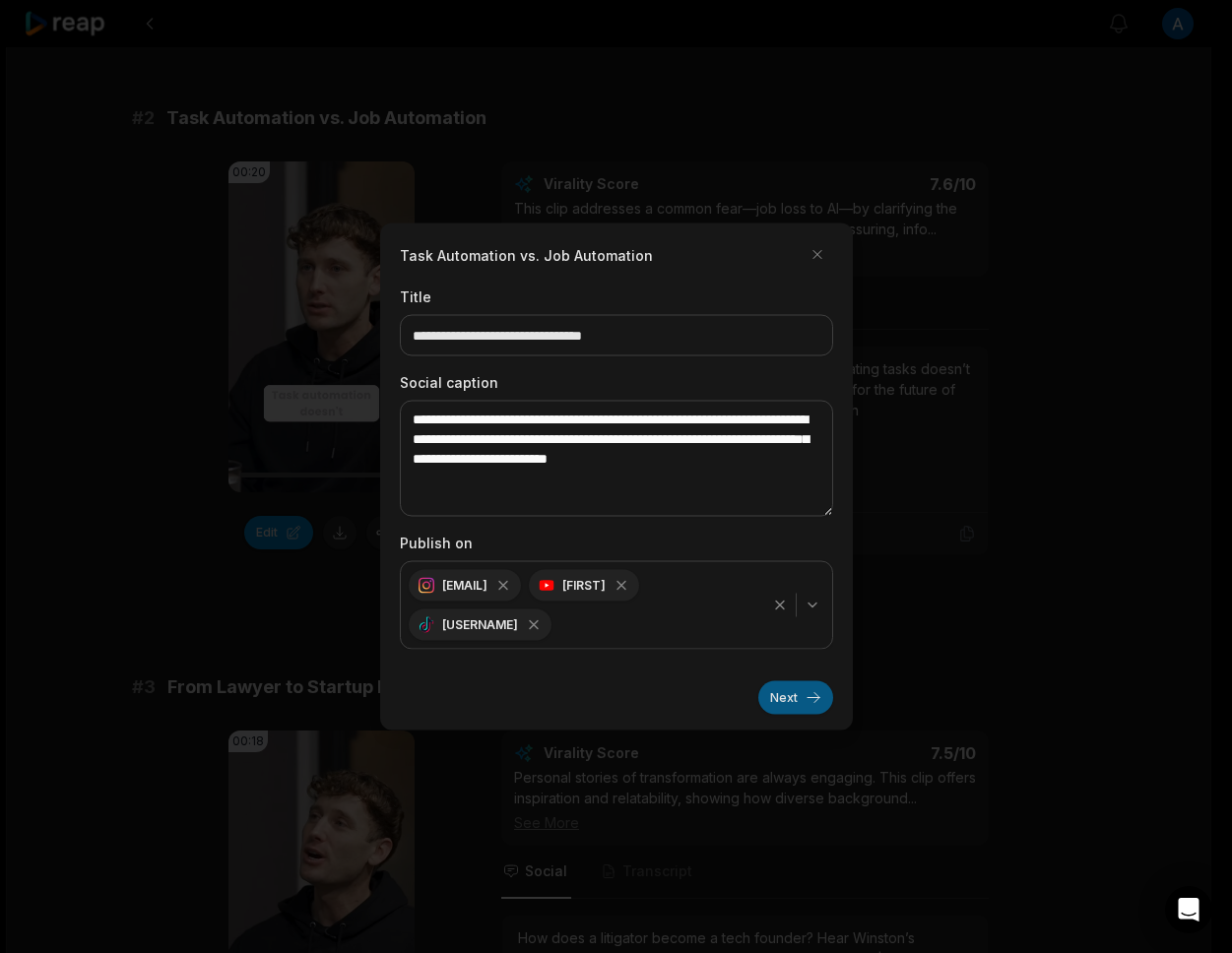 click on "Next" at bounding box center (796, 698) 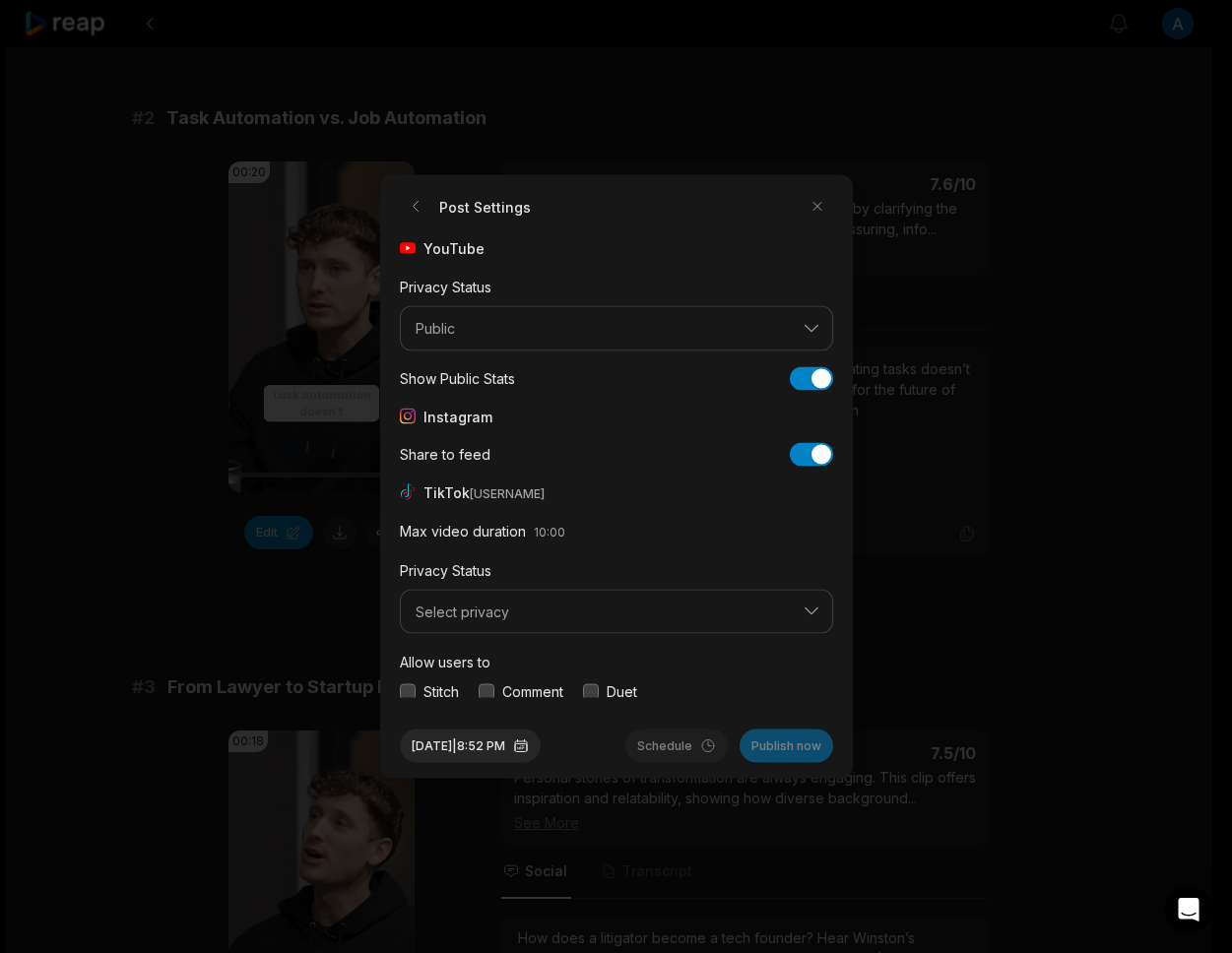 scroll, scrollTop: 2, scrollLeft: 0, axis: vertical 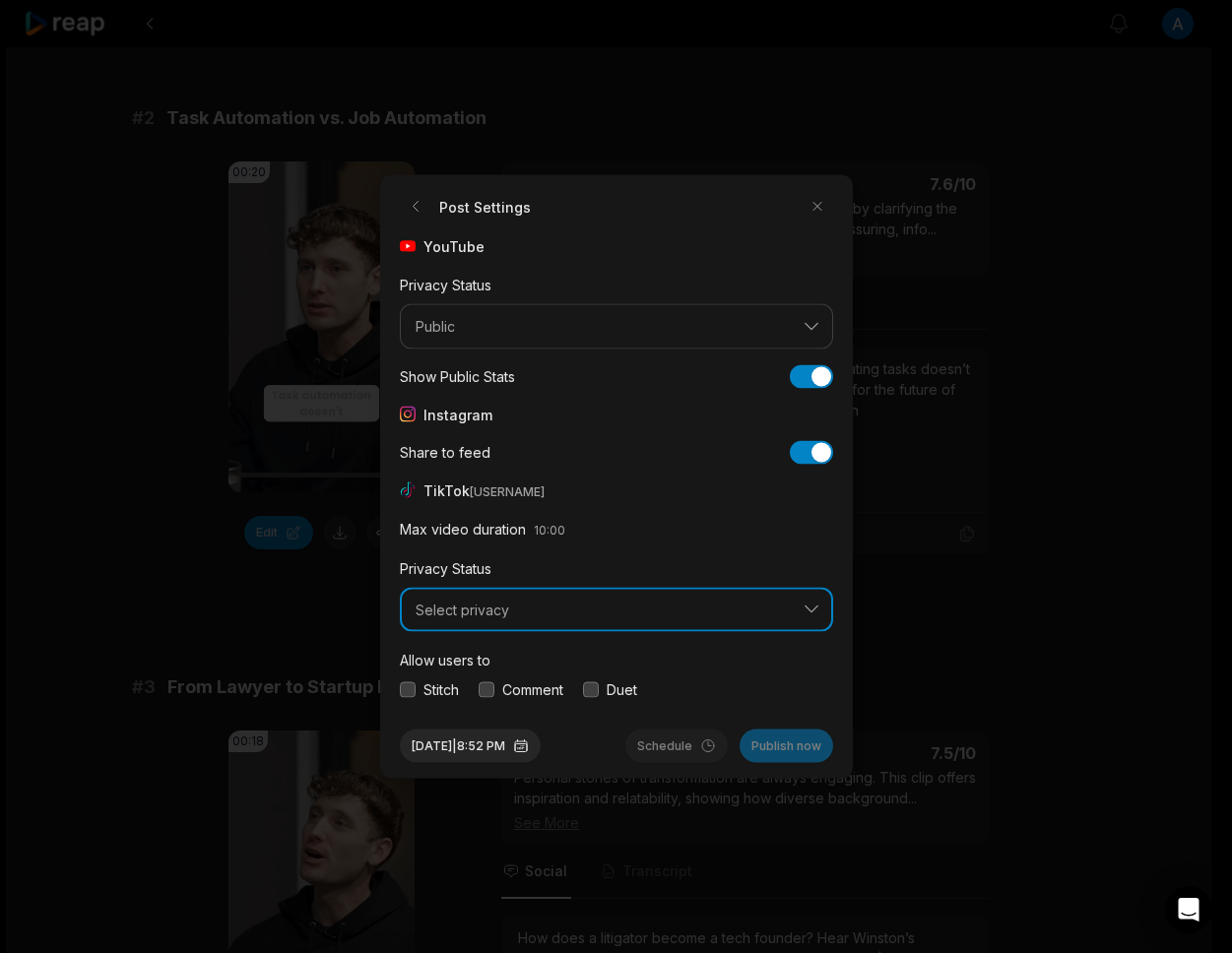 click on "Select privacy" at bounding box center [603, 609] 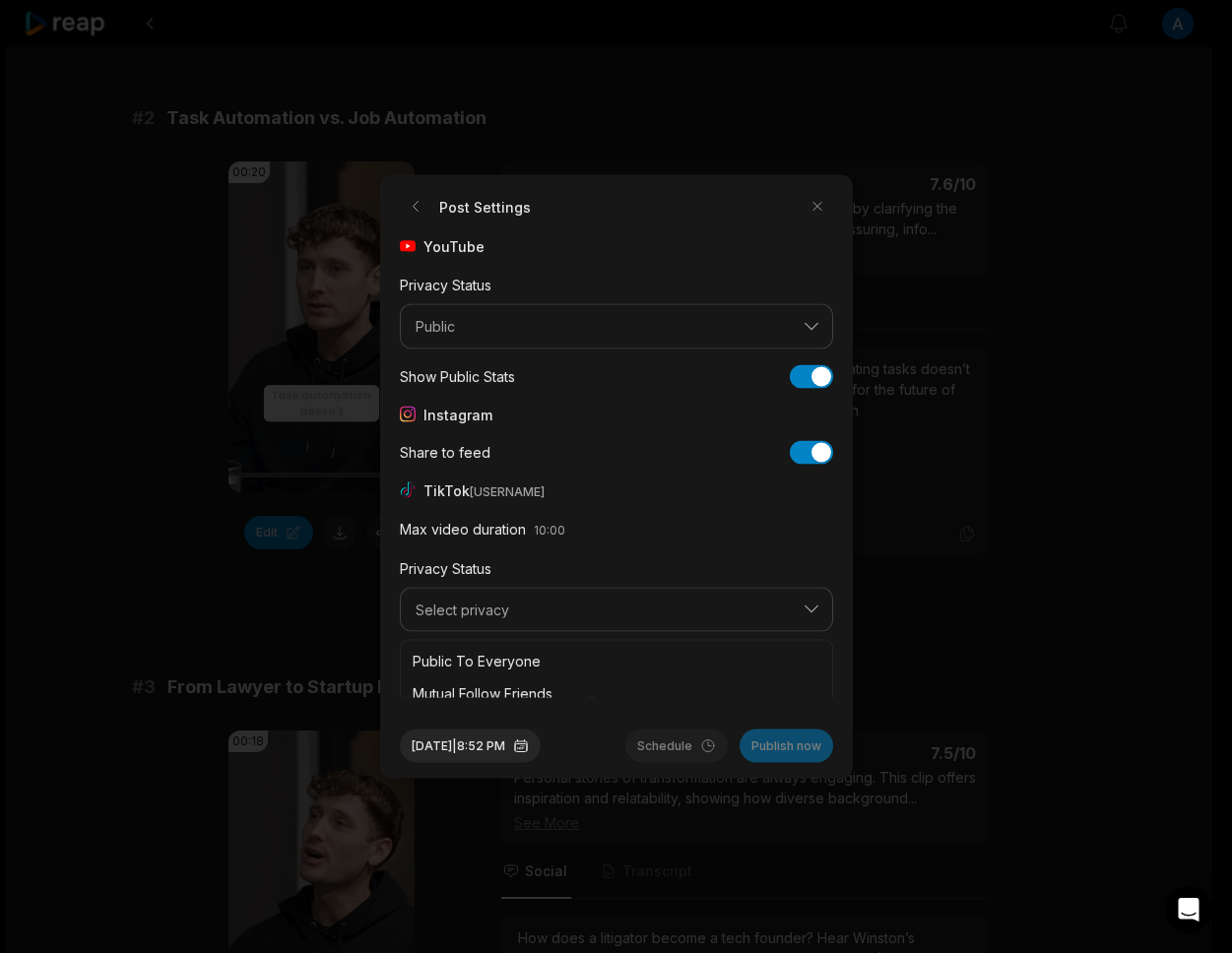 scroll, scrollTop: 1, scrollLeft: 0, axis: vertical 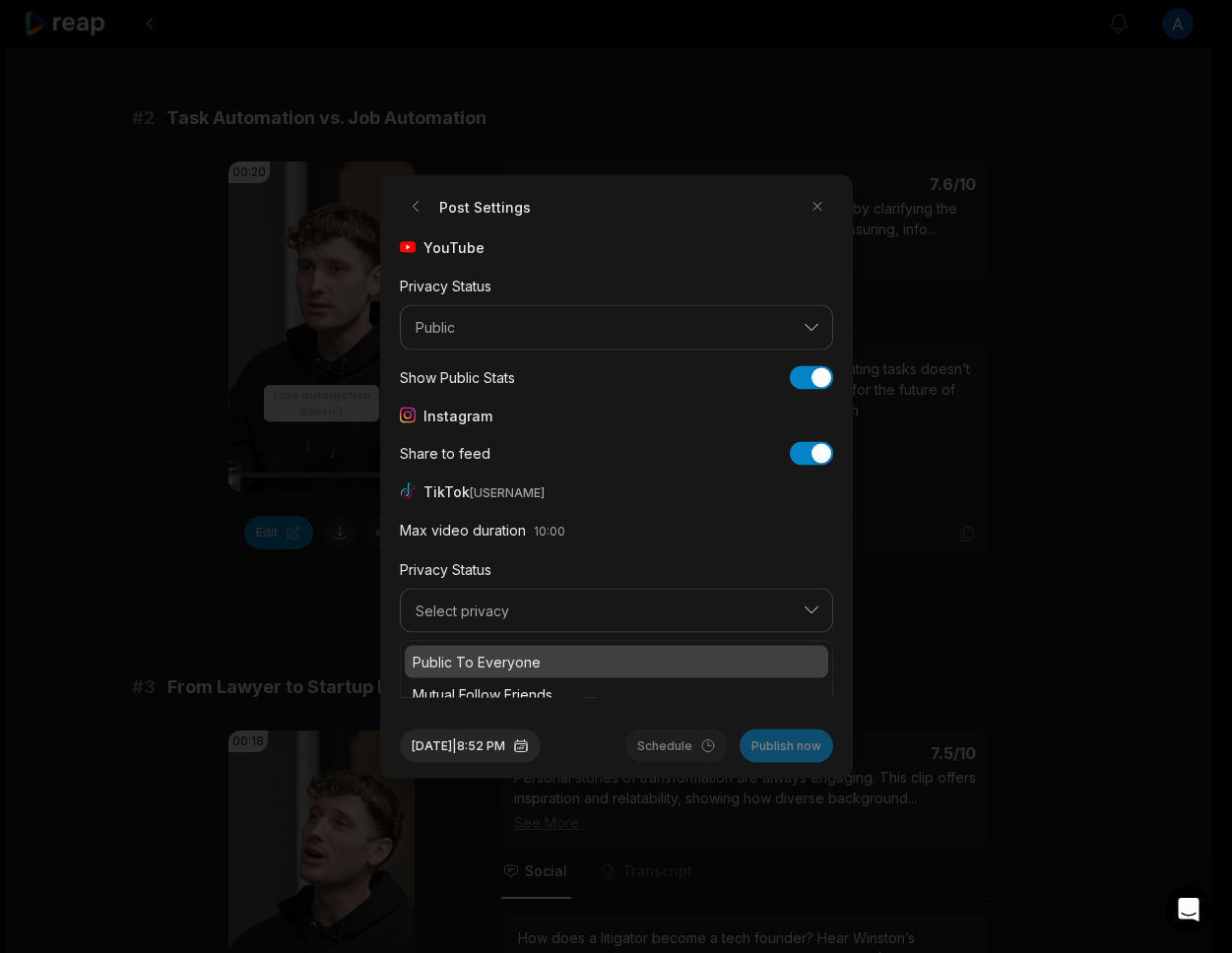 click on "Public To Everyone" at bounding box center (616, 662) 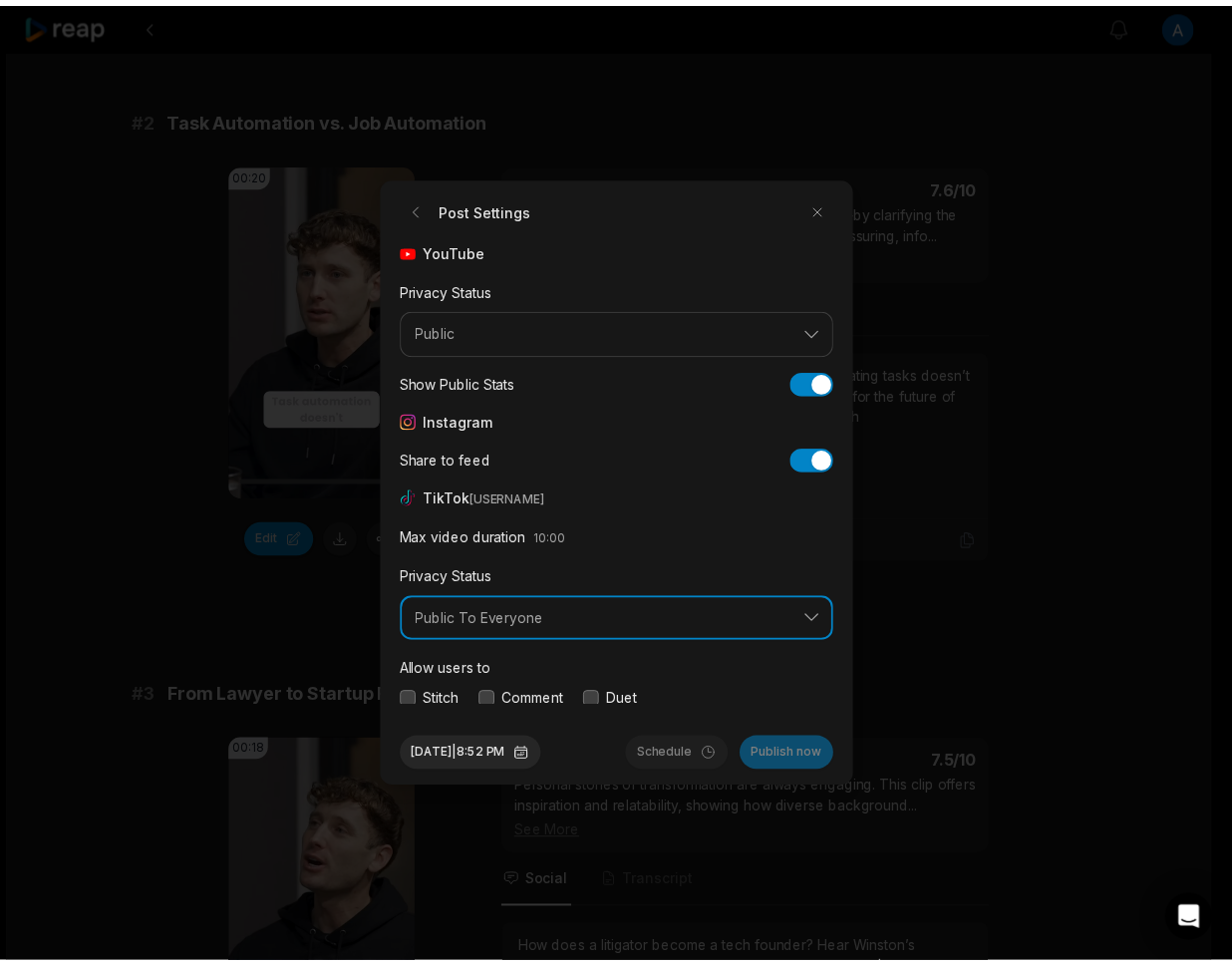 scroll, scrollTop: 75, scrollLeft: 0, axis: vertical 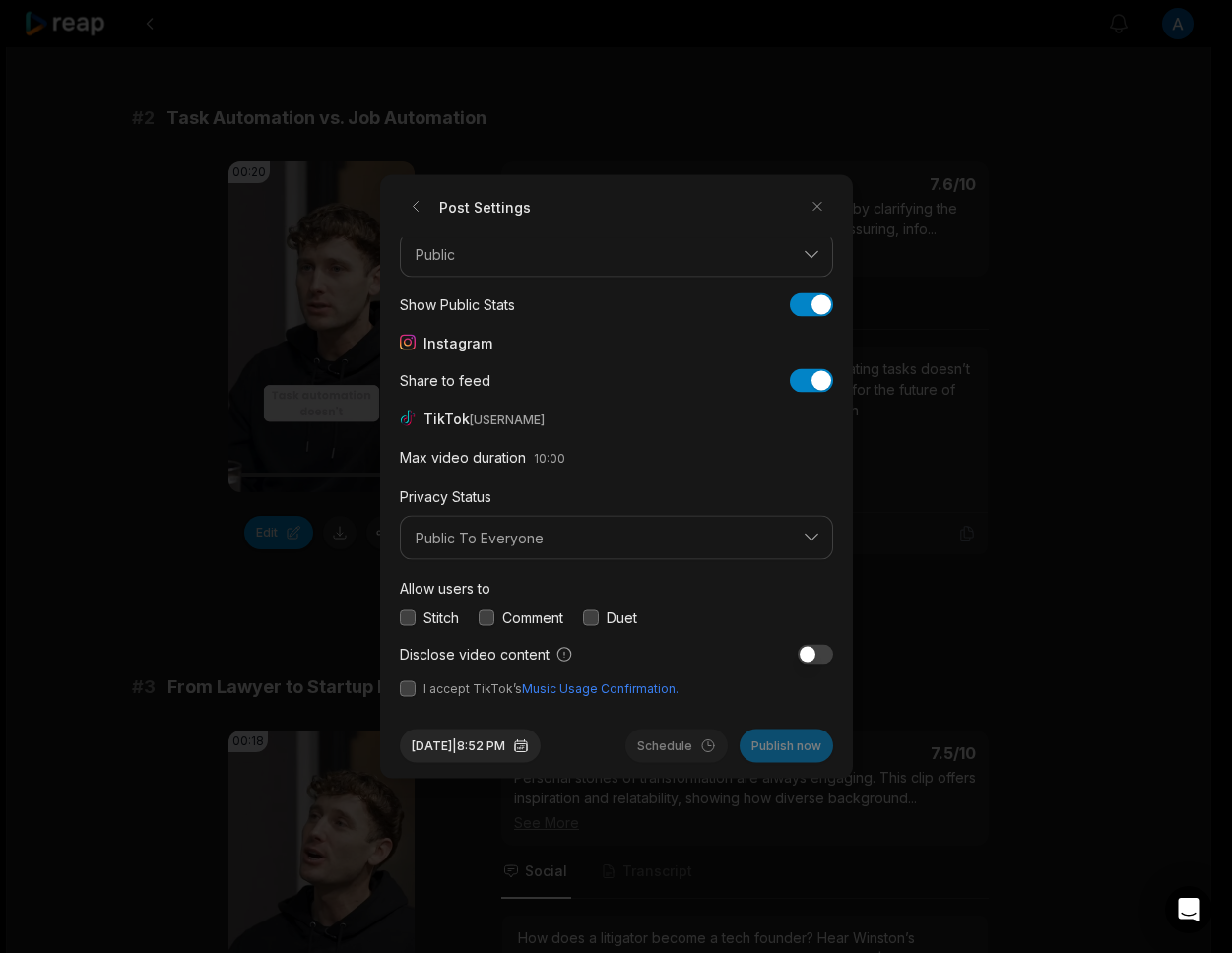click on "I accept TikTok’s  Music Usage Confirmation." at bounding box center [551, 689] 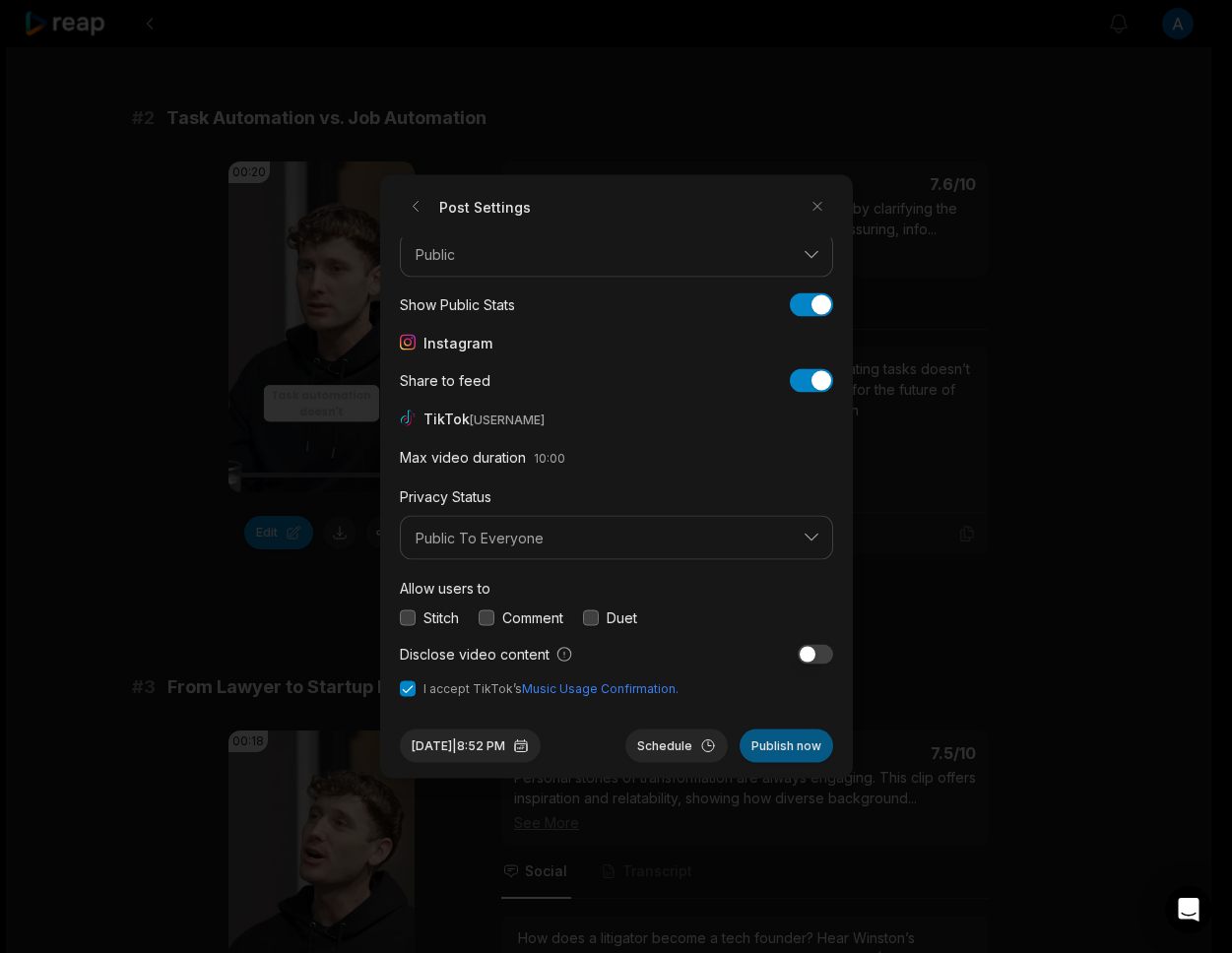 click on "Publish now" at bounding box center (786, 746) 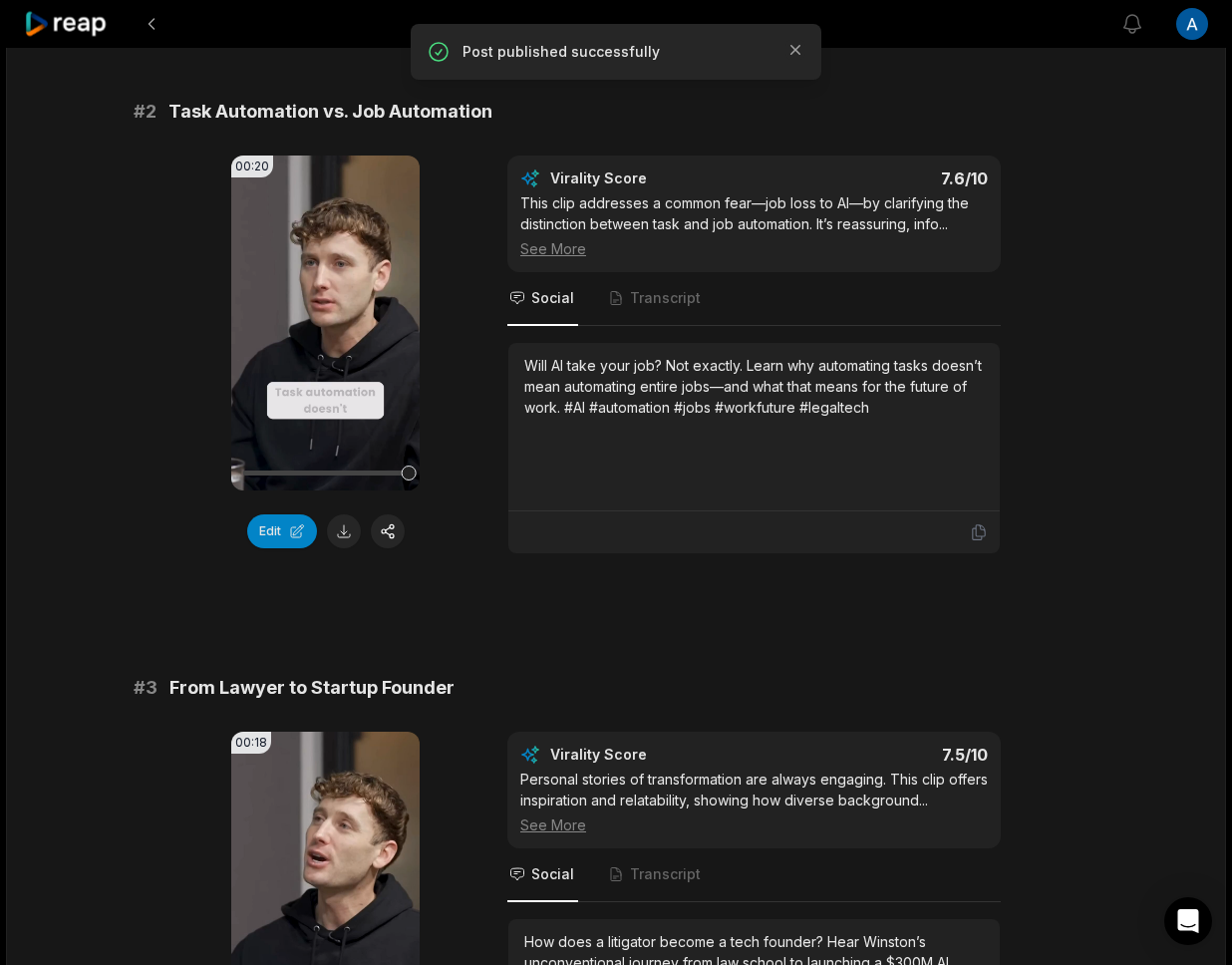 scroll, scrollTop: 925, scrollLeft: 0, axis: vertical 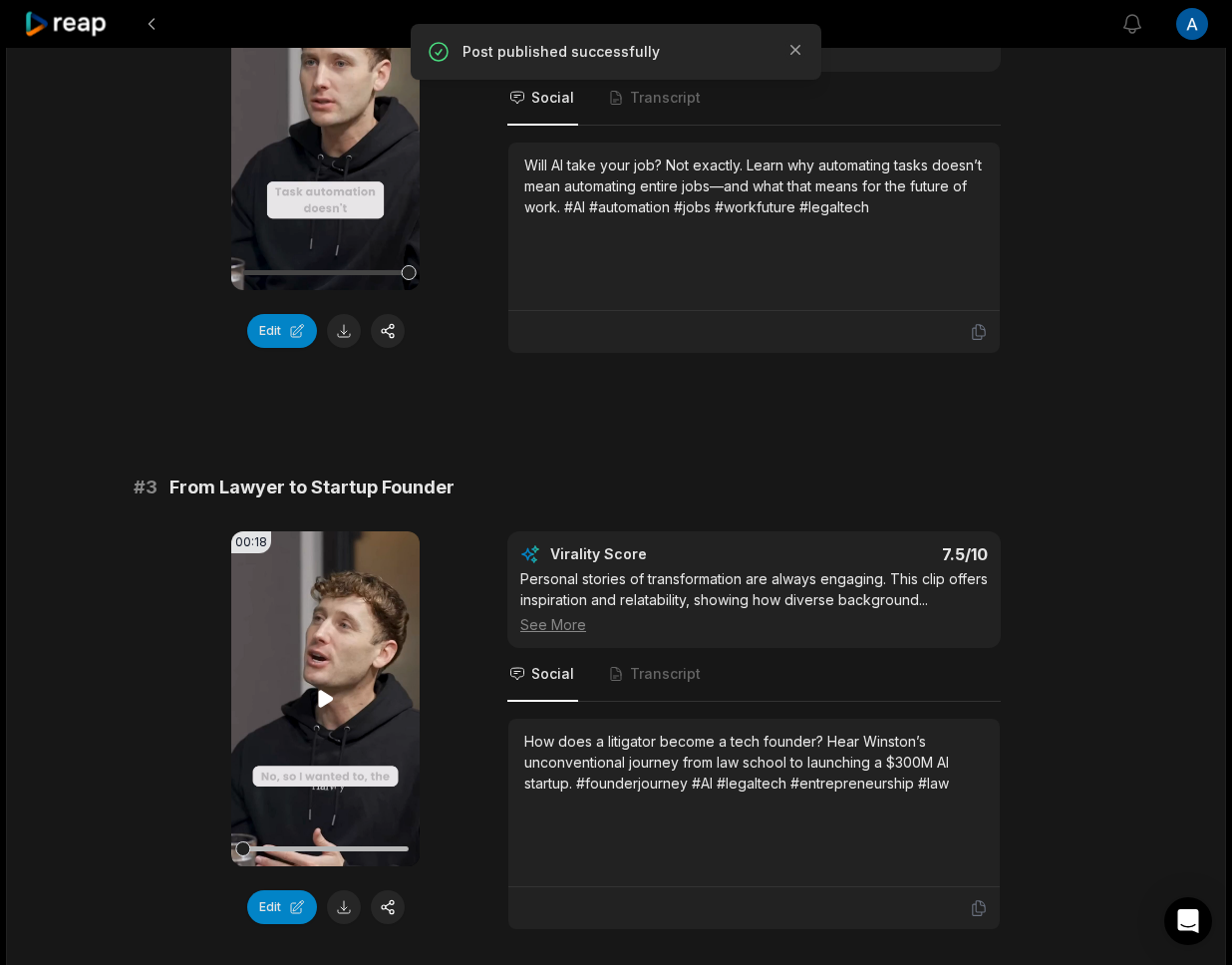 click on "Your browser does not support mp4 format." at bounding box center [325, 699] 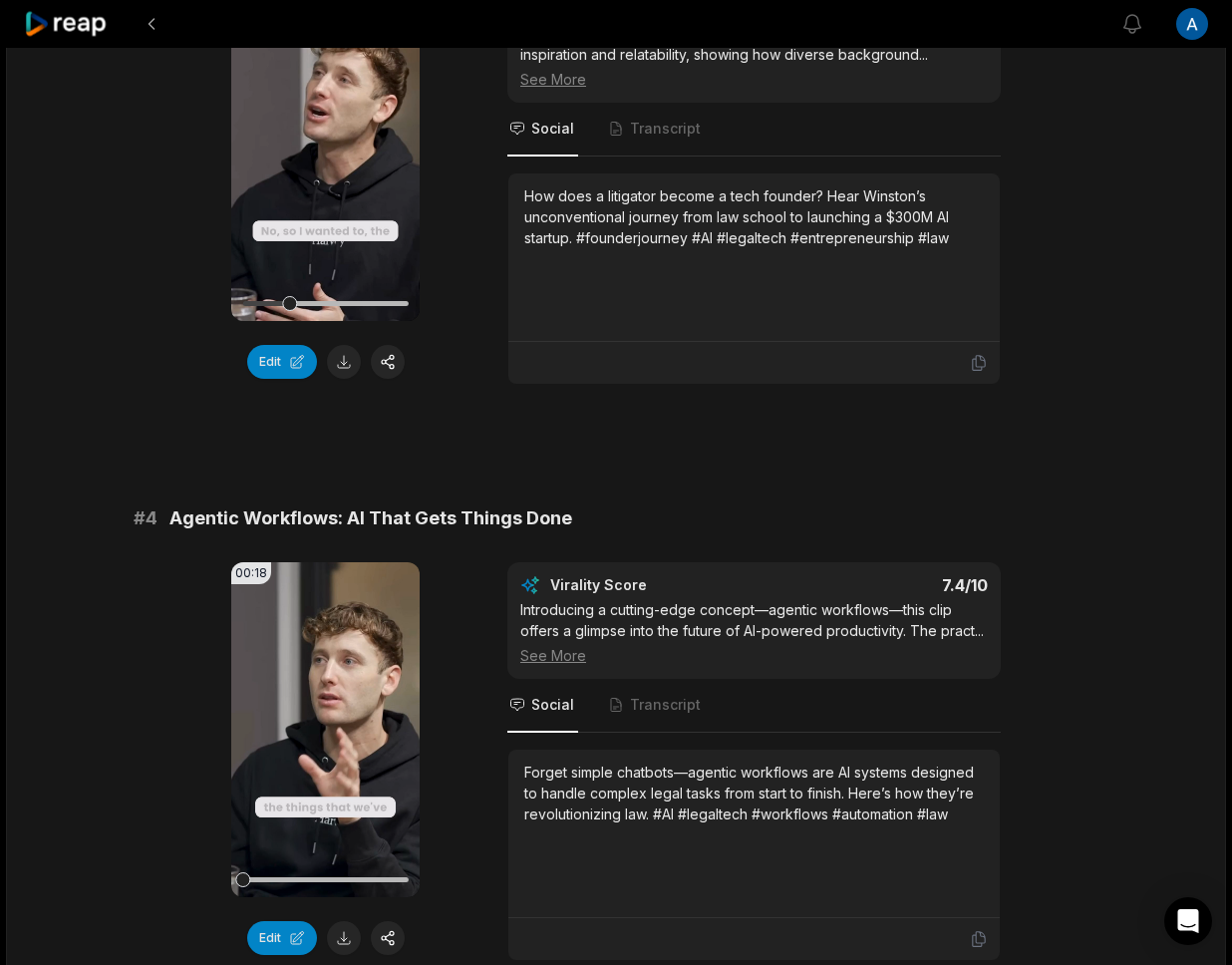 scroll, scrollTop: 1703, scrollLeft: 0, axis: vertical 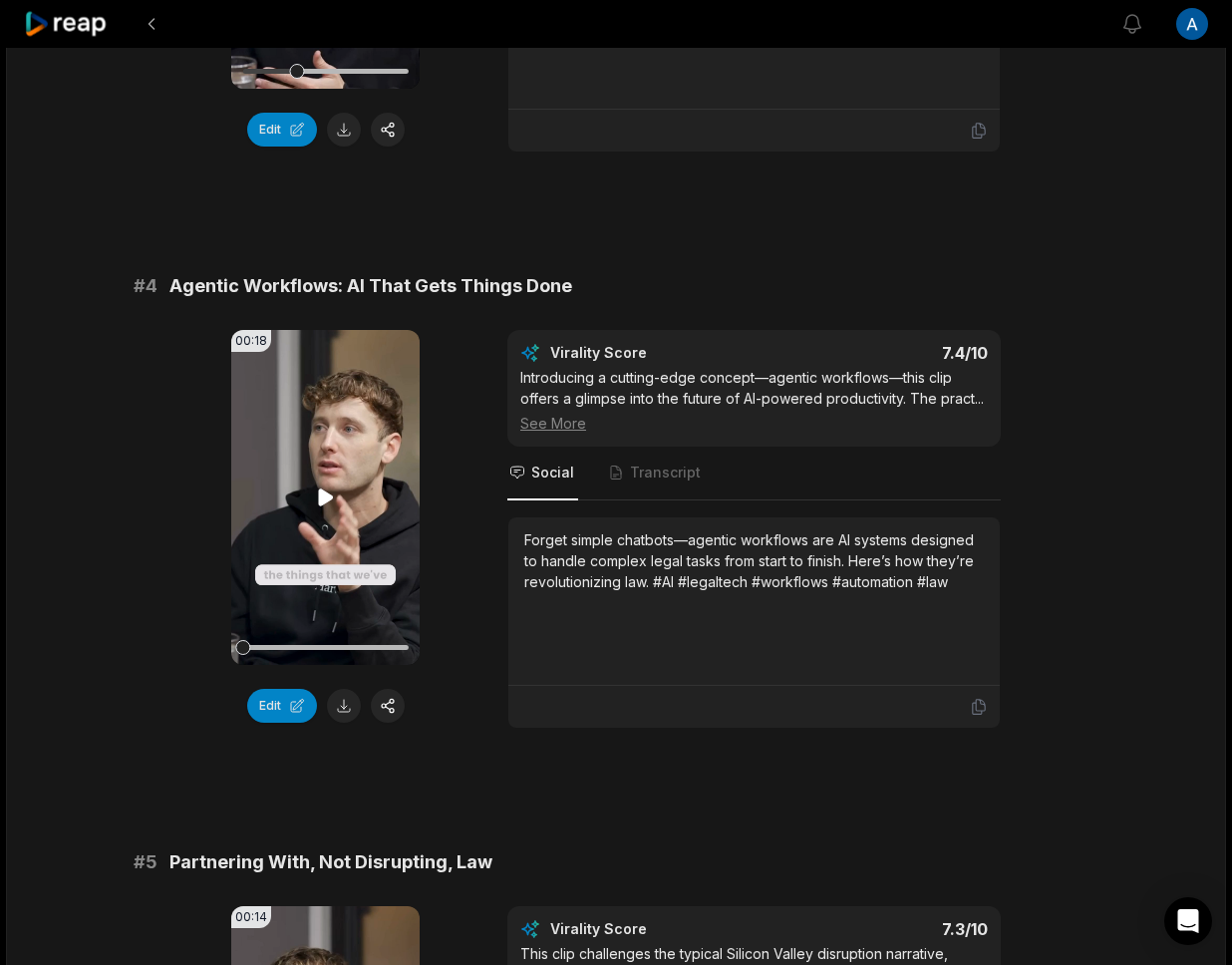 click 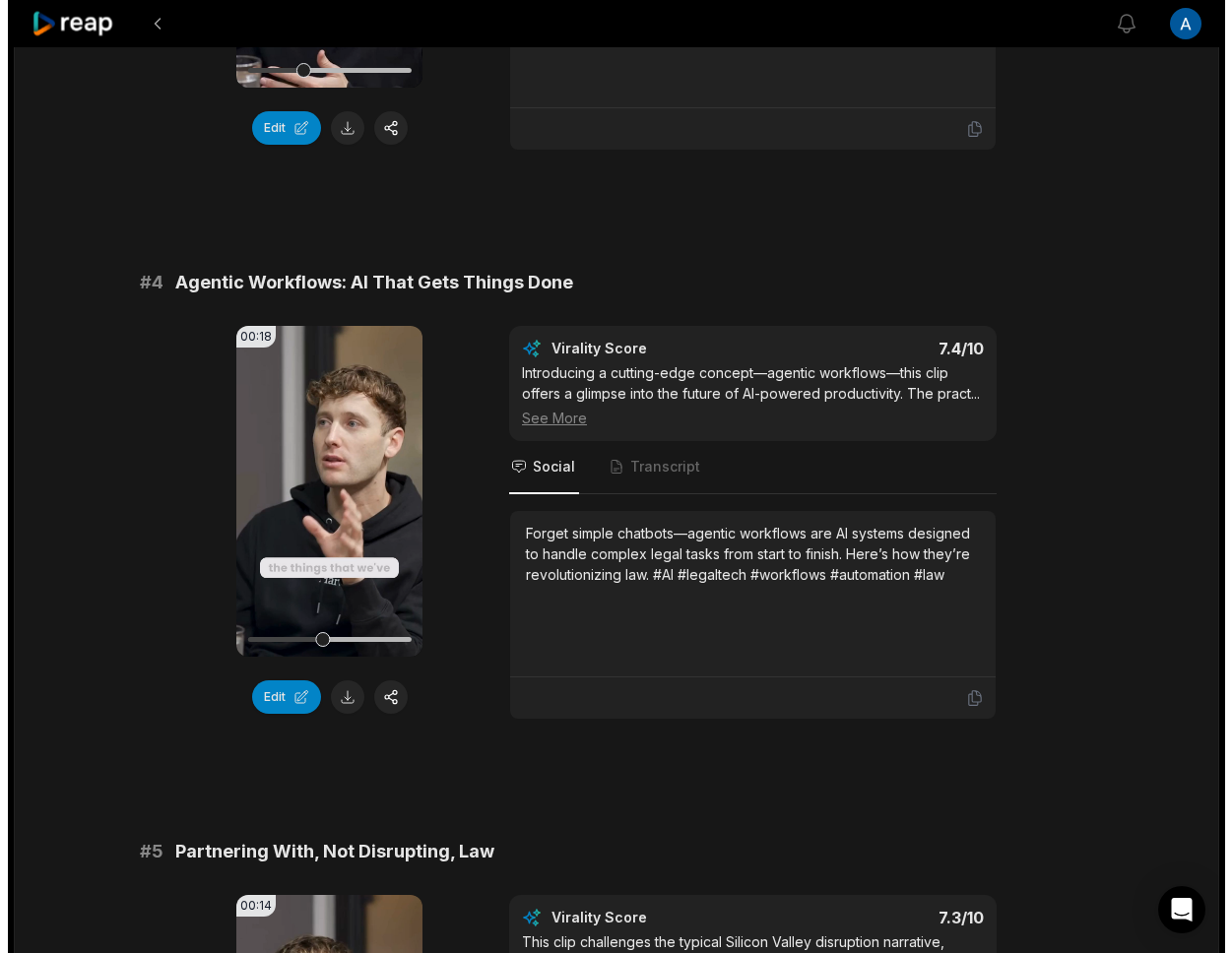 scroll, scrollTop: 2261, scrollLeft: 0, axis: vertical 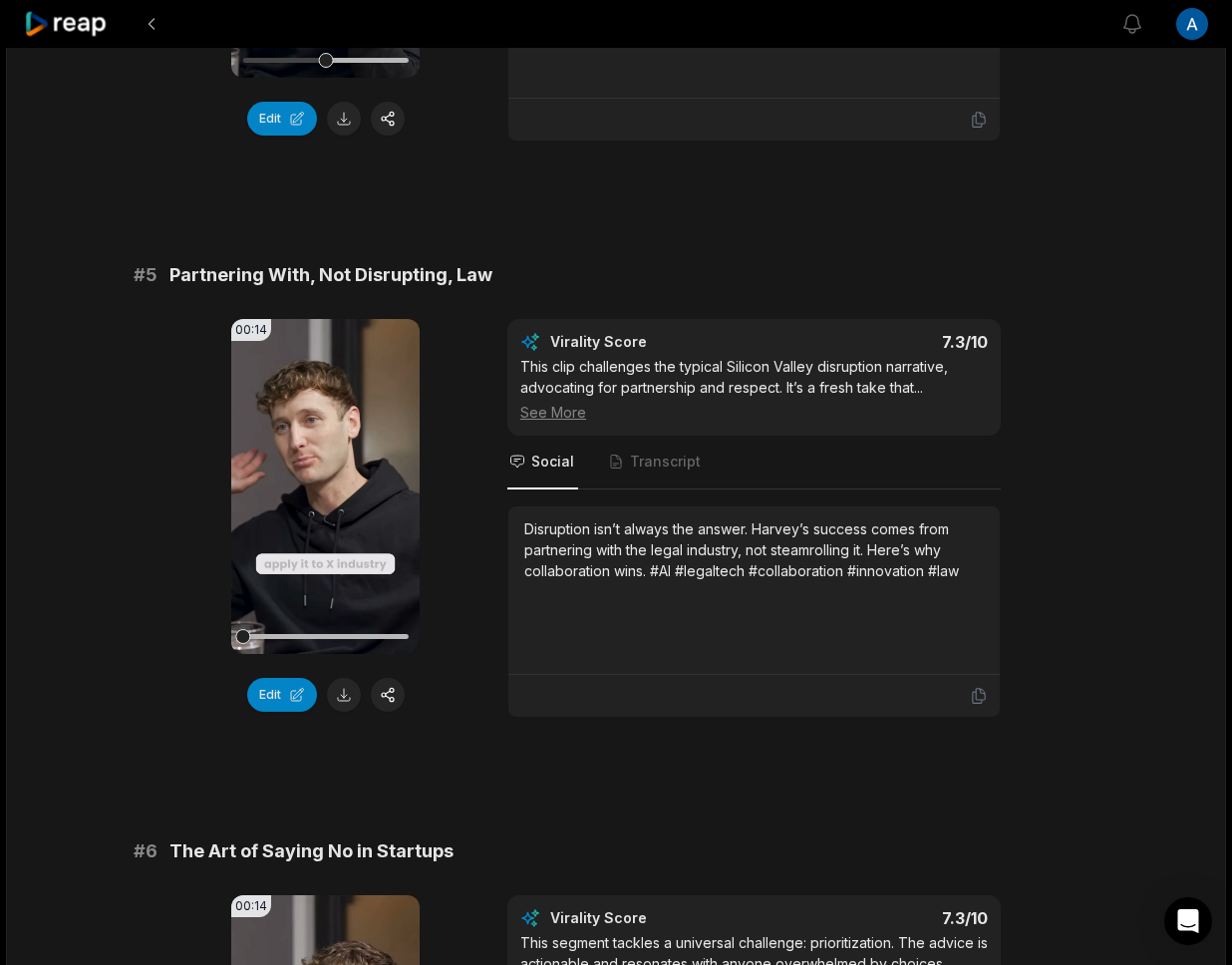 click on "See More" at bounding box center (754, 412) 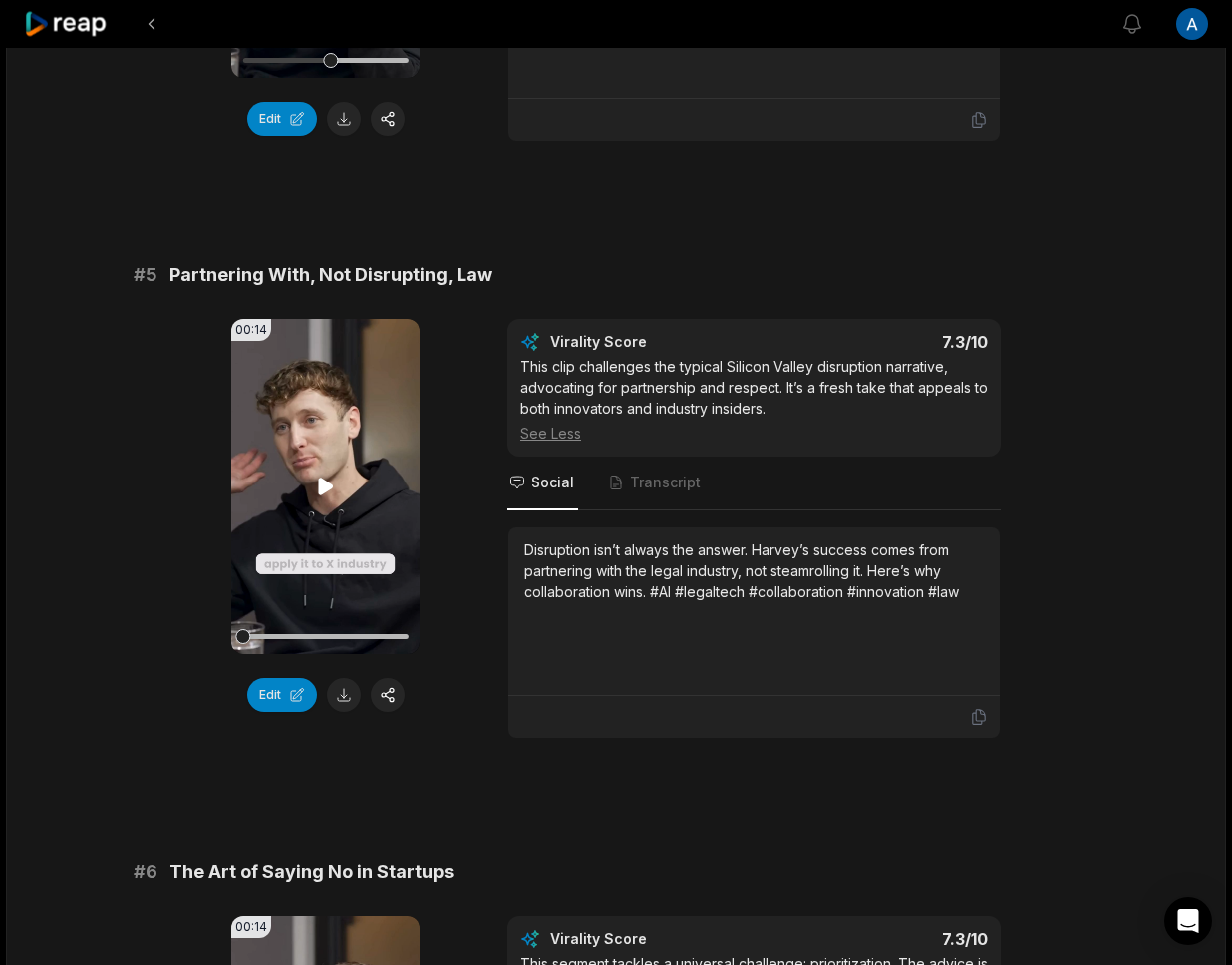 click on "Your browser does not support mp4 format." at bounding box center (325, 486) 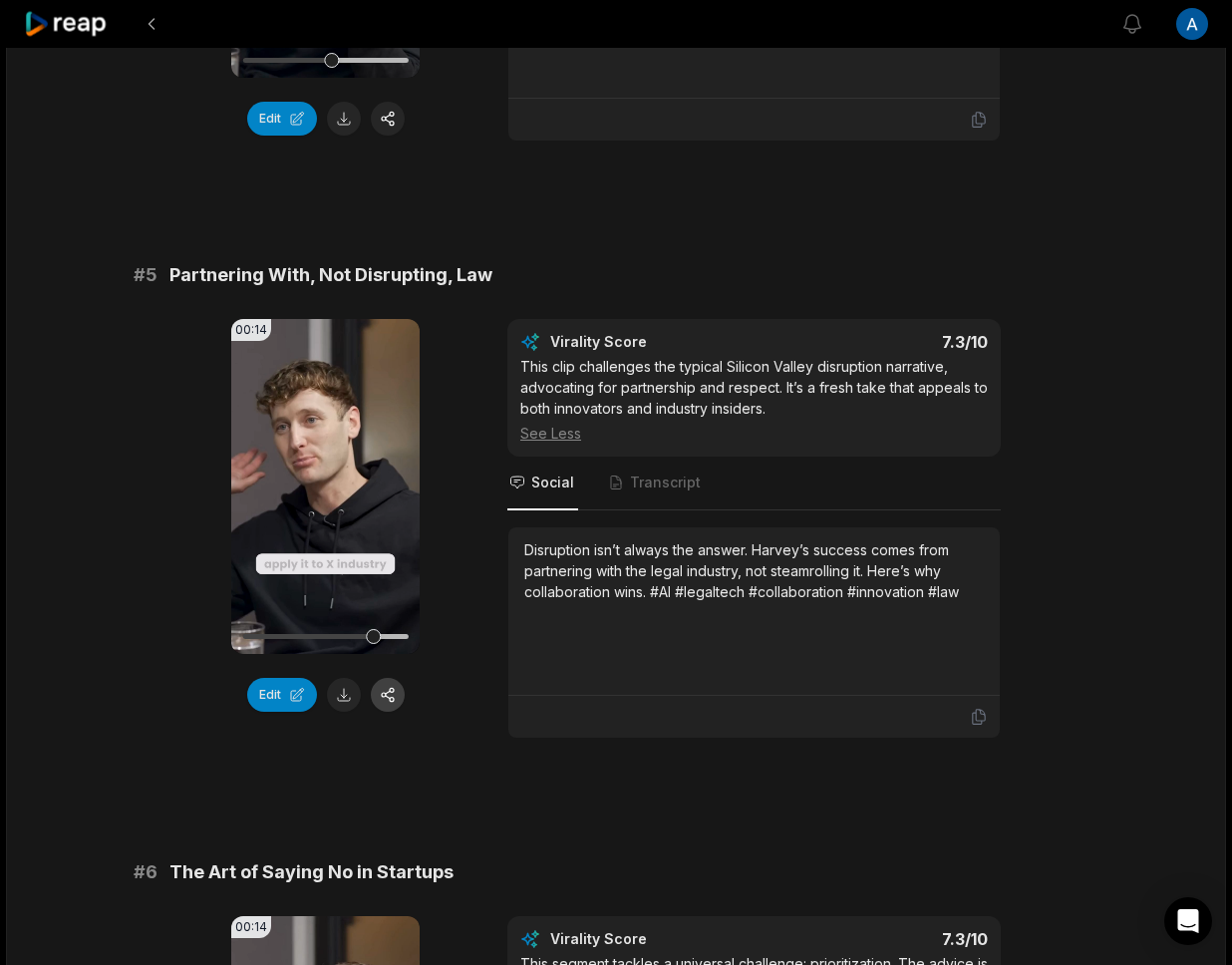 click at bounding box center [388, 695] 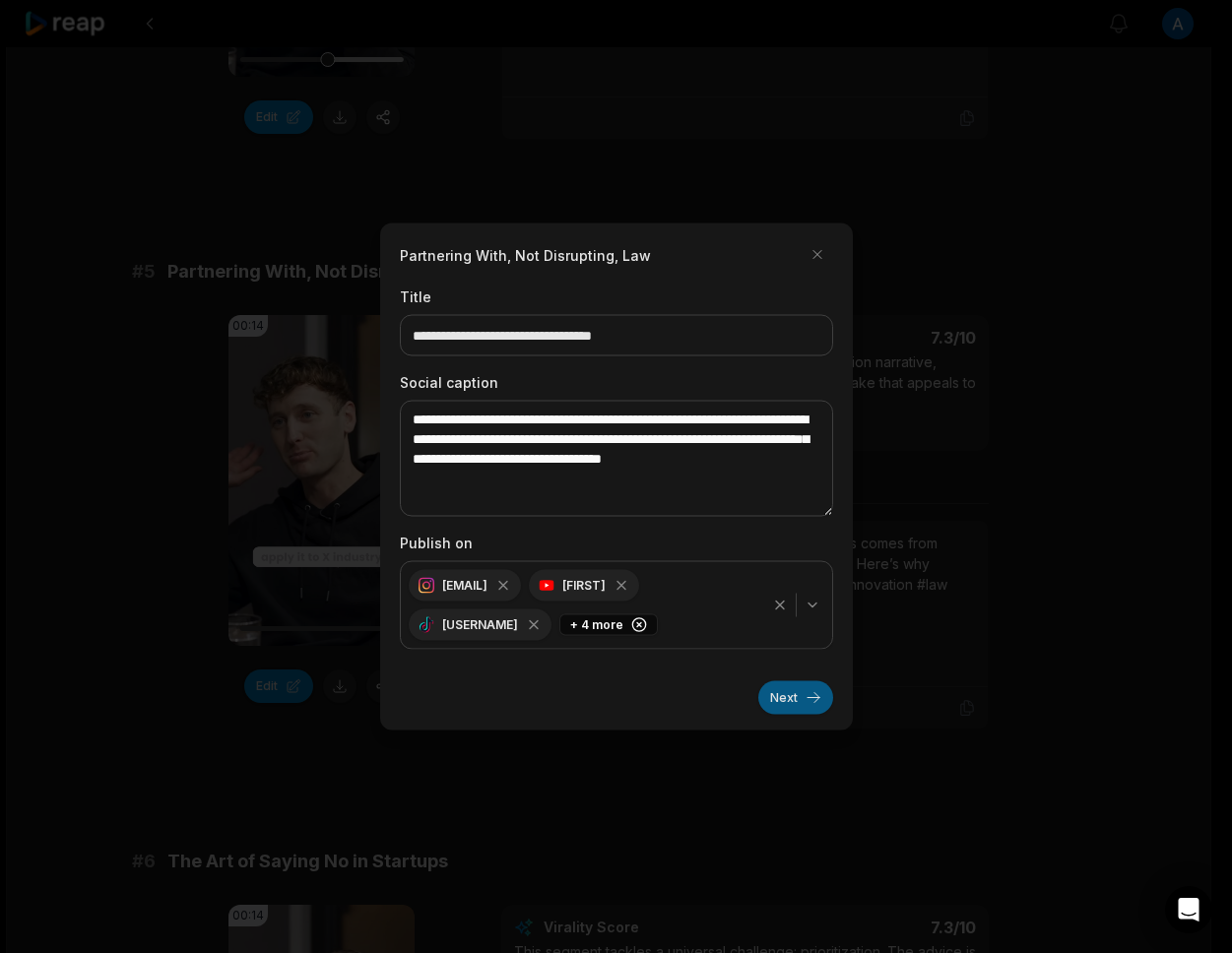 click on "Next" at bounding box center (796, 698) 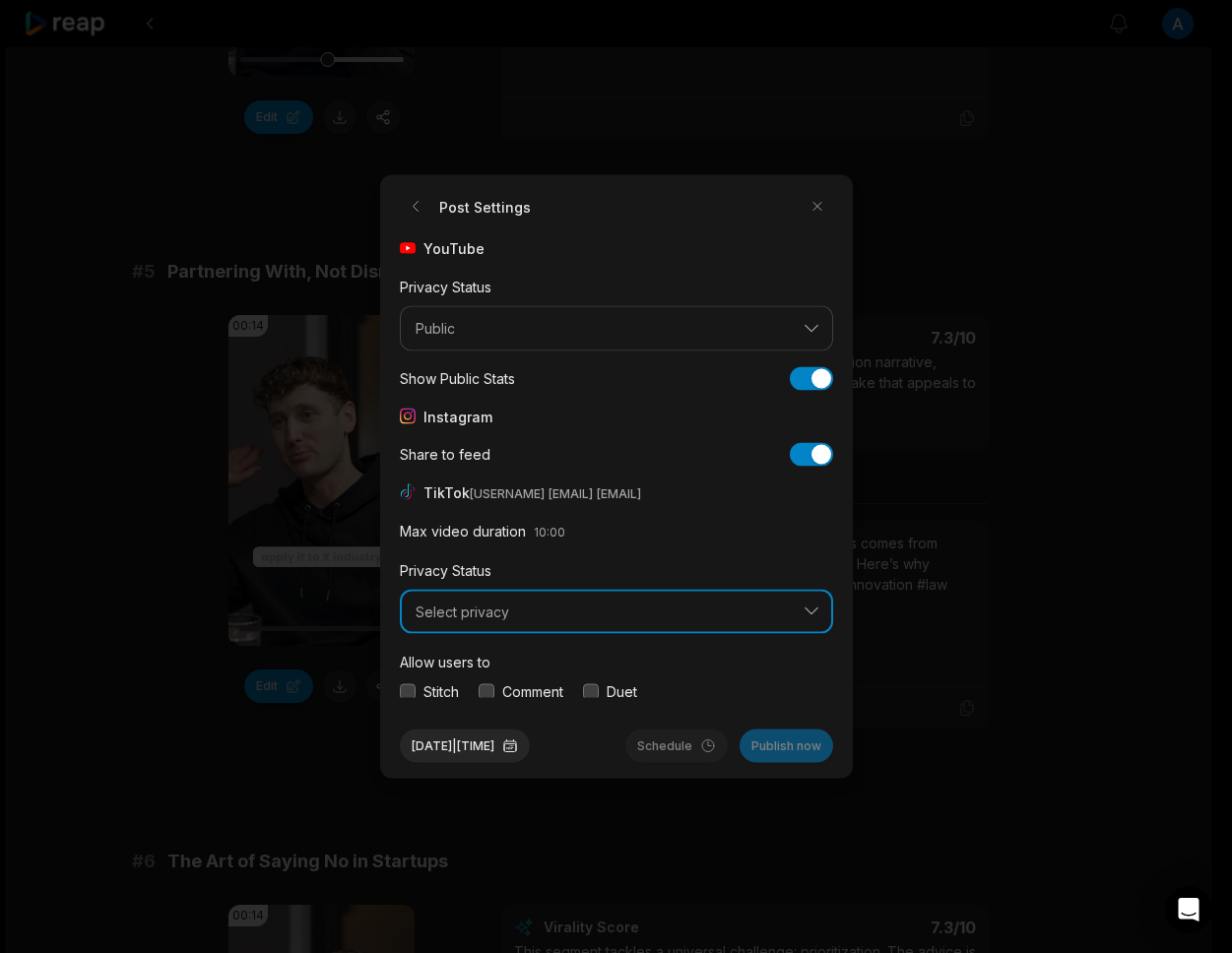 click on "Select privacy" at bounding box center (603, 611) 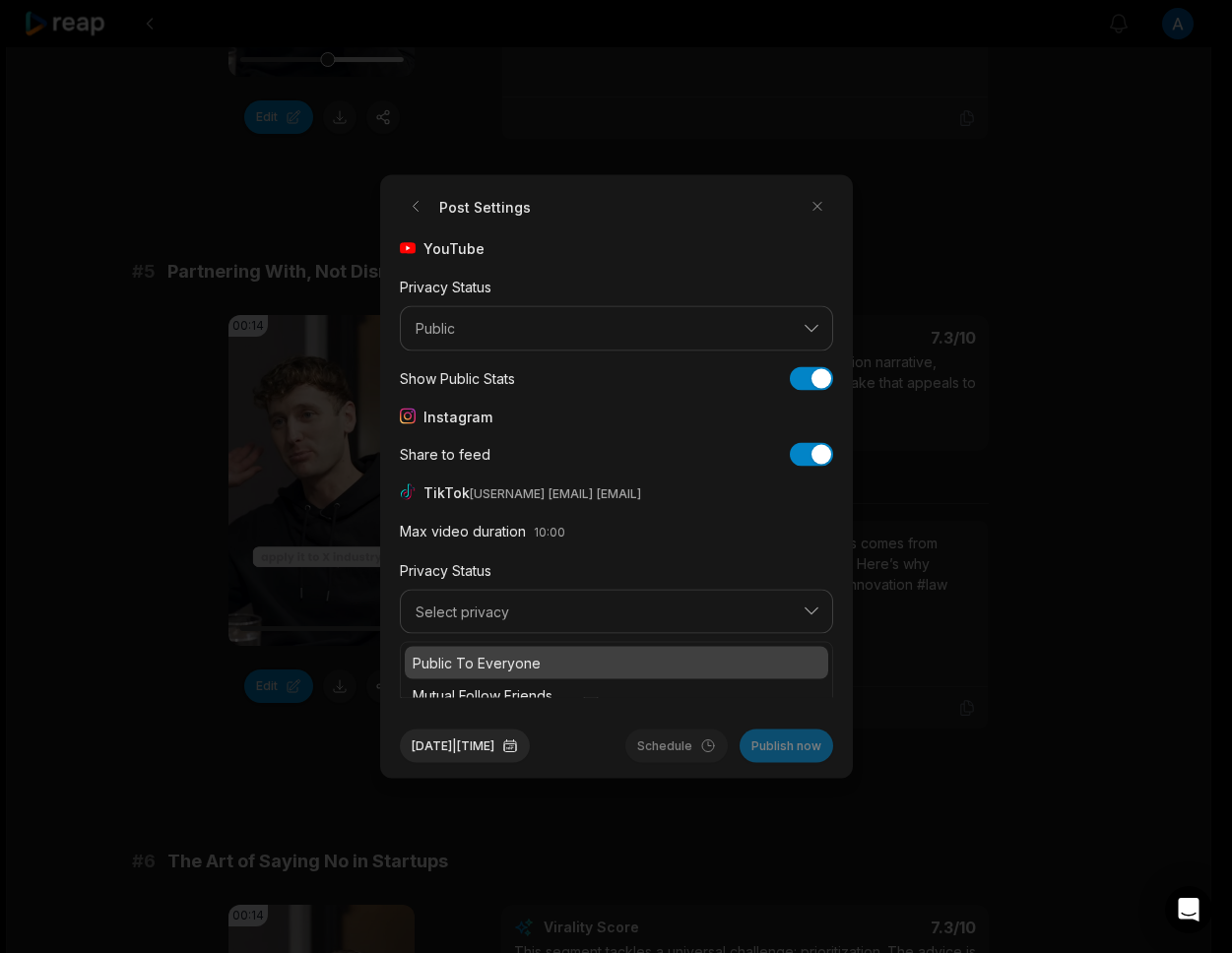 click on "Public To Everyone" at bounding box center [616, 663] 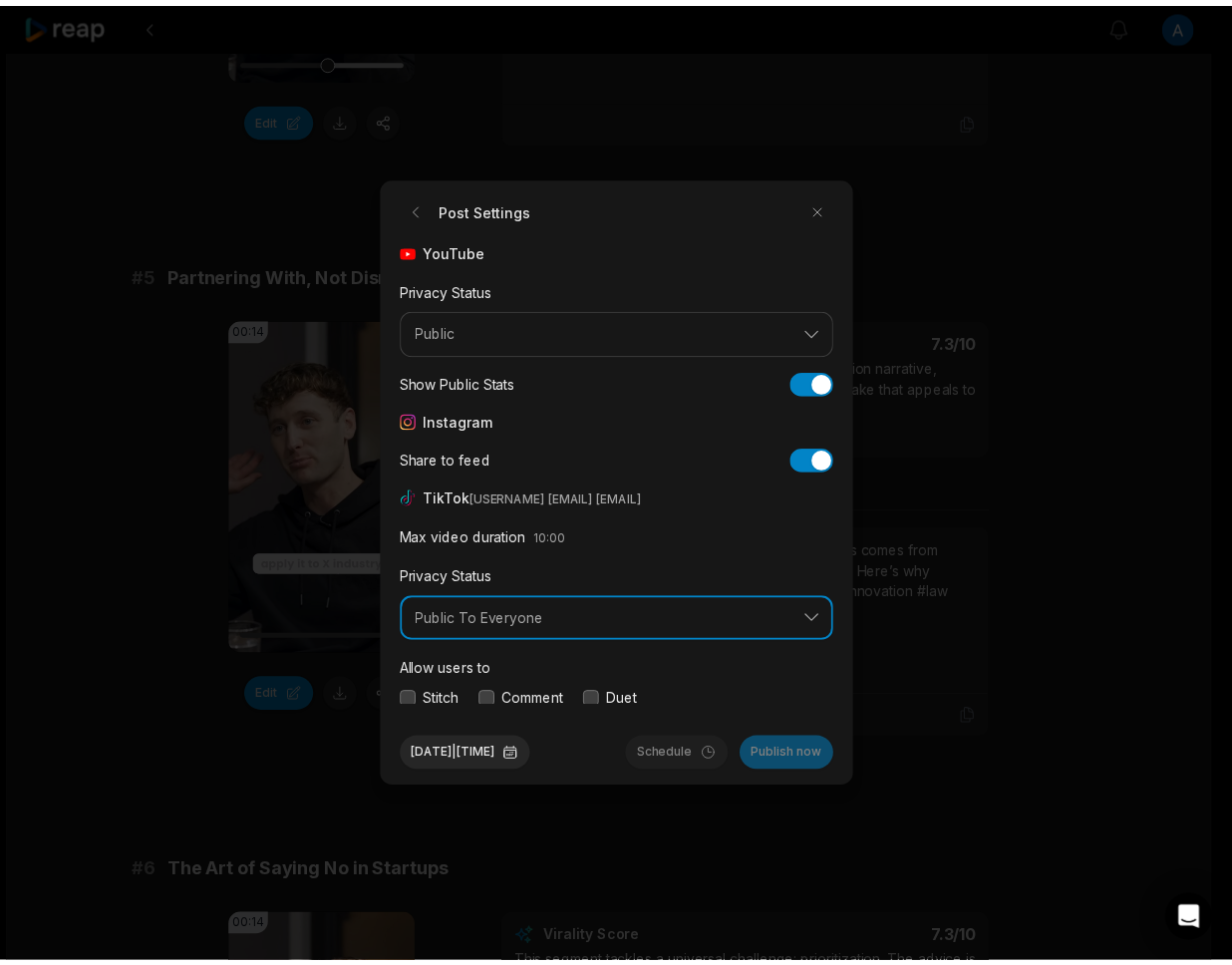 scroll, scrollTop: 75, scrollLeft: 0, axis: vertical 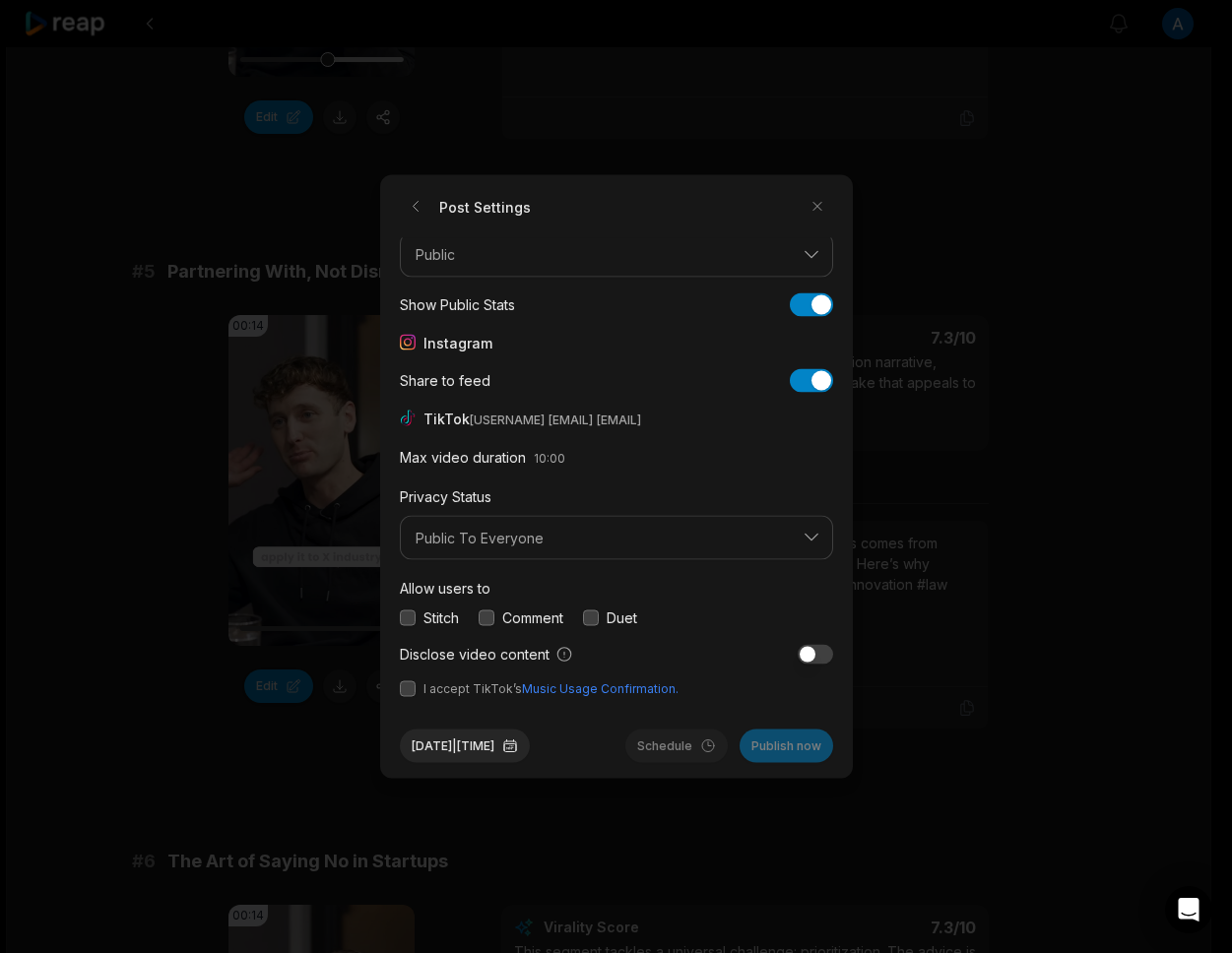 click on "I accept TikTok’s  Music Usage Confirmation." at bounding box center [616, 689] 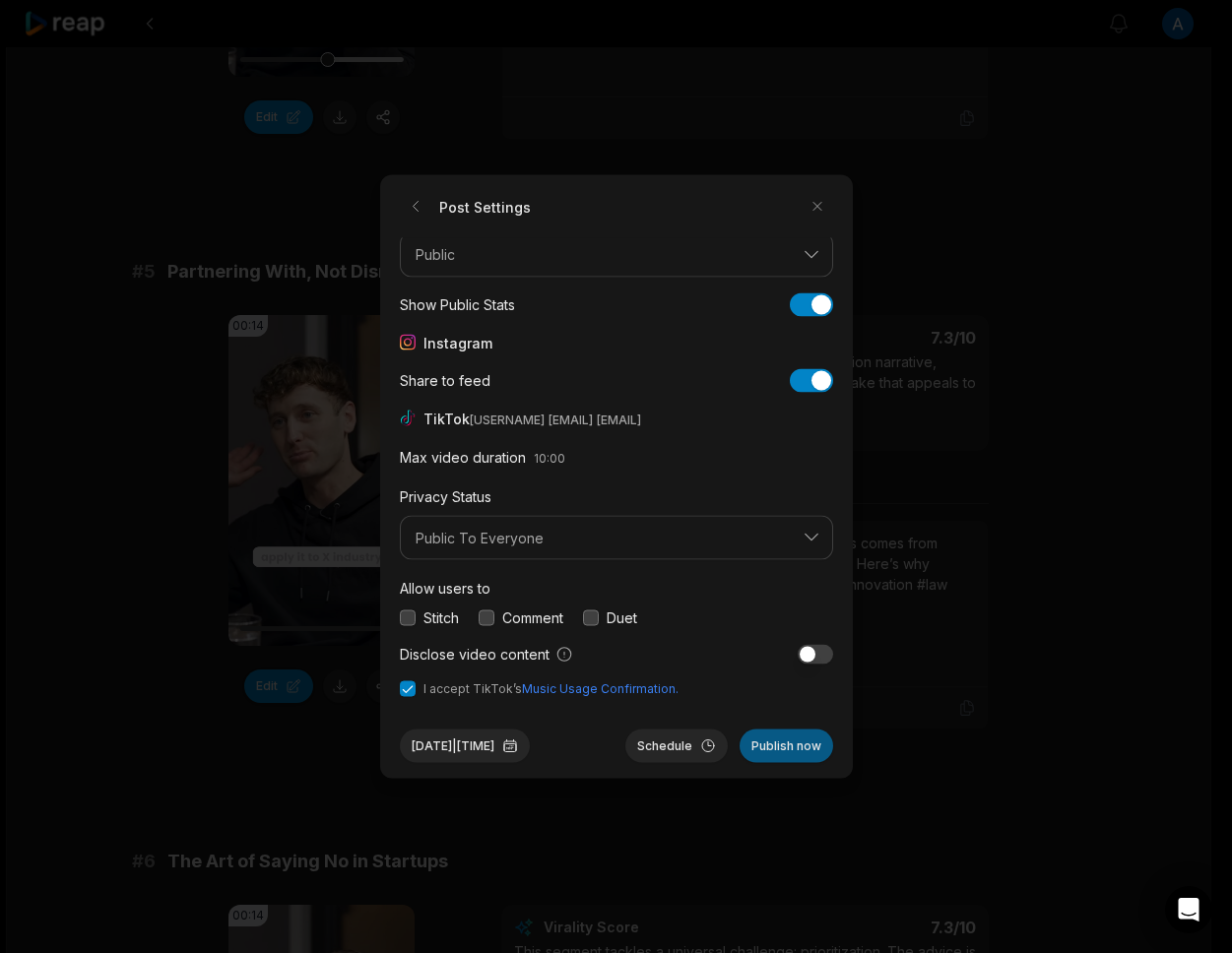 click on "Publish now" at bounding box center [786, 746] 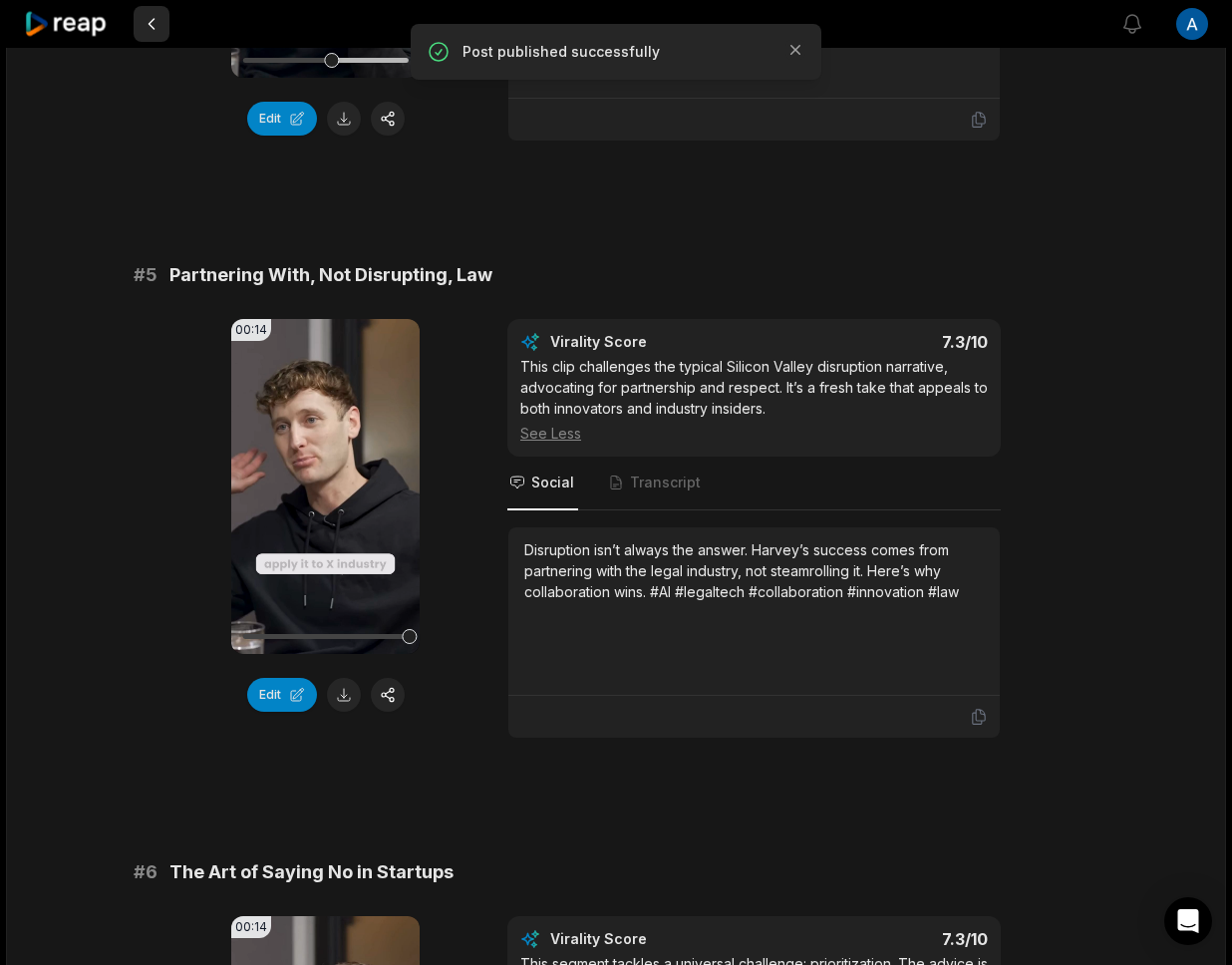 click at bounding box center (152, 24) 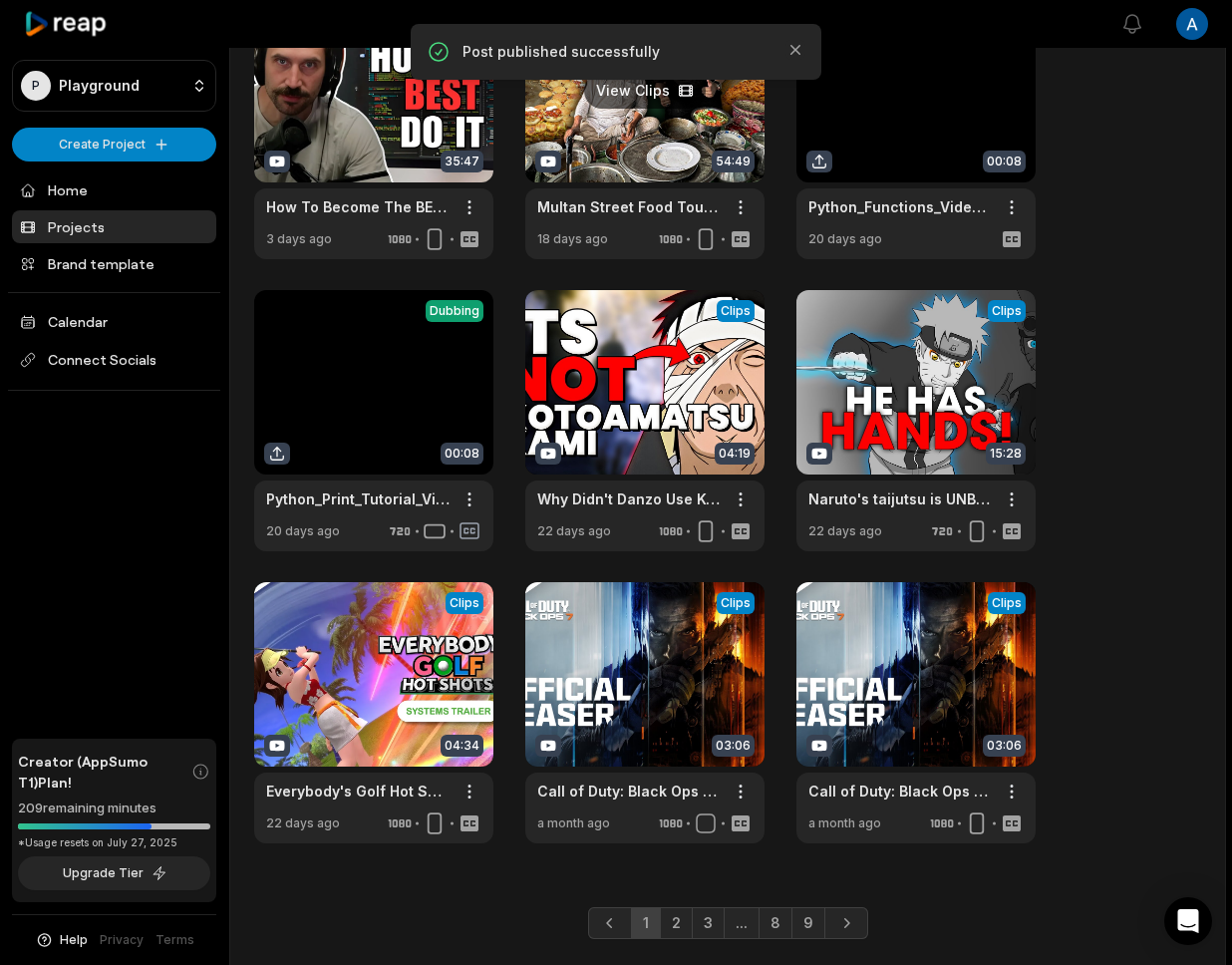 scroll, scrollTop: 488, scrollLeft: 0, axis: vertical 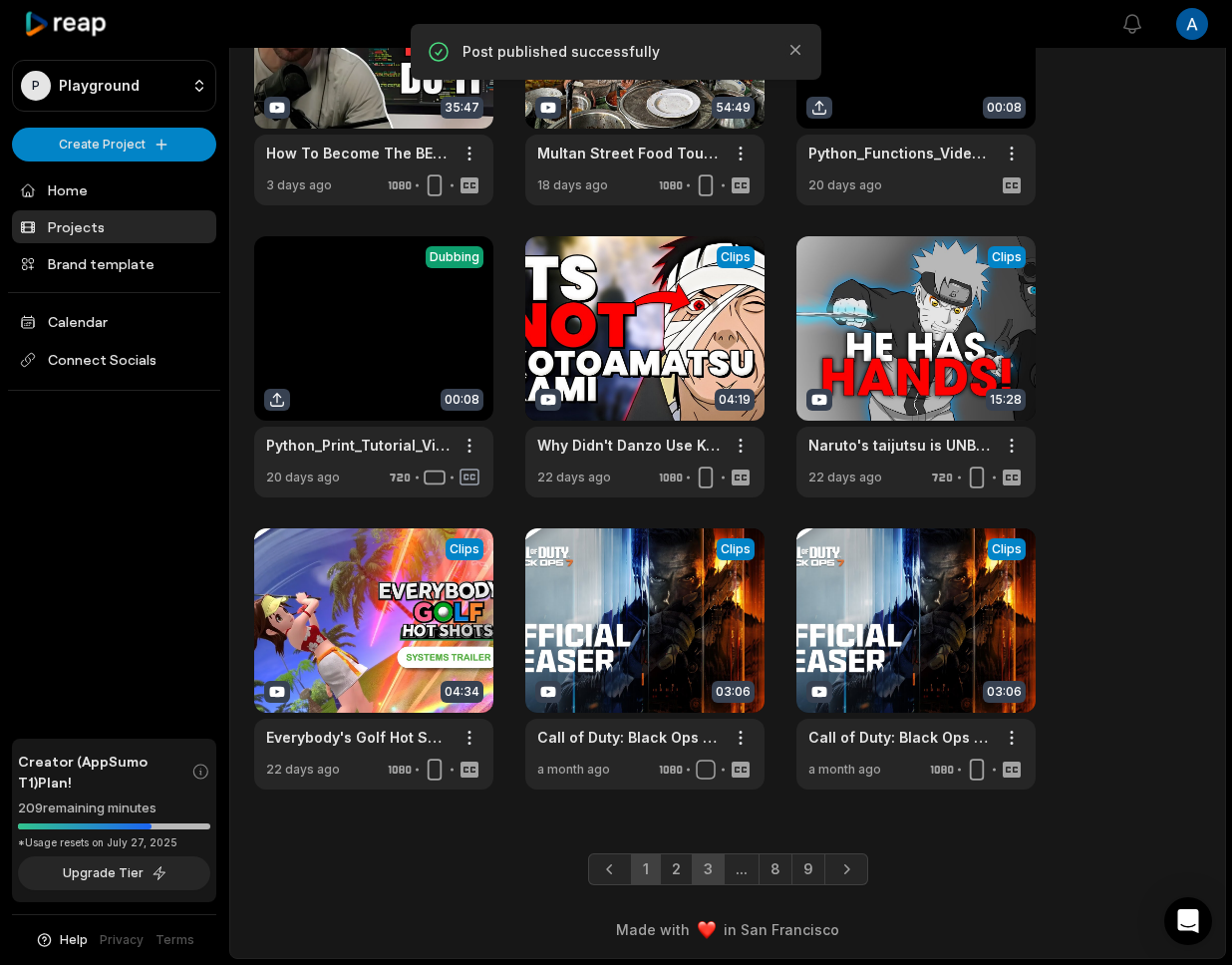 click on "3" at bounding box center [708, 869] 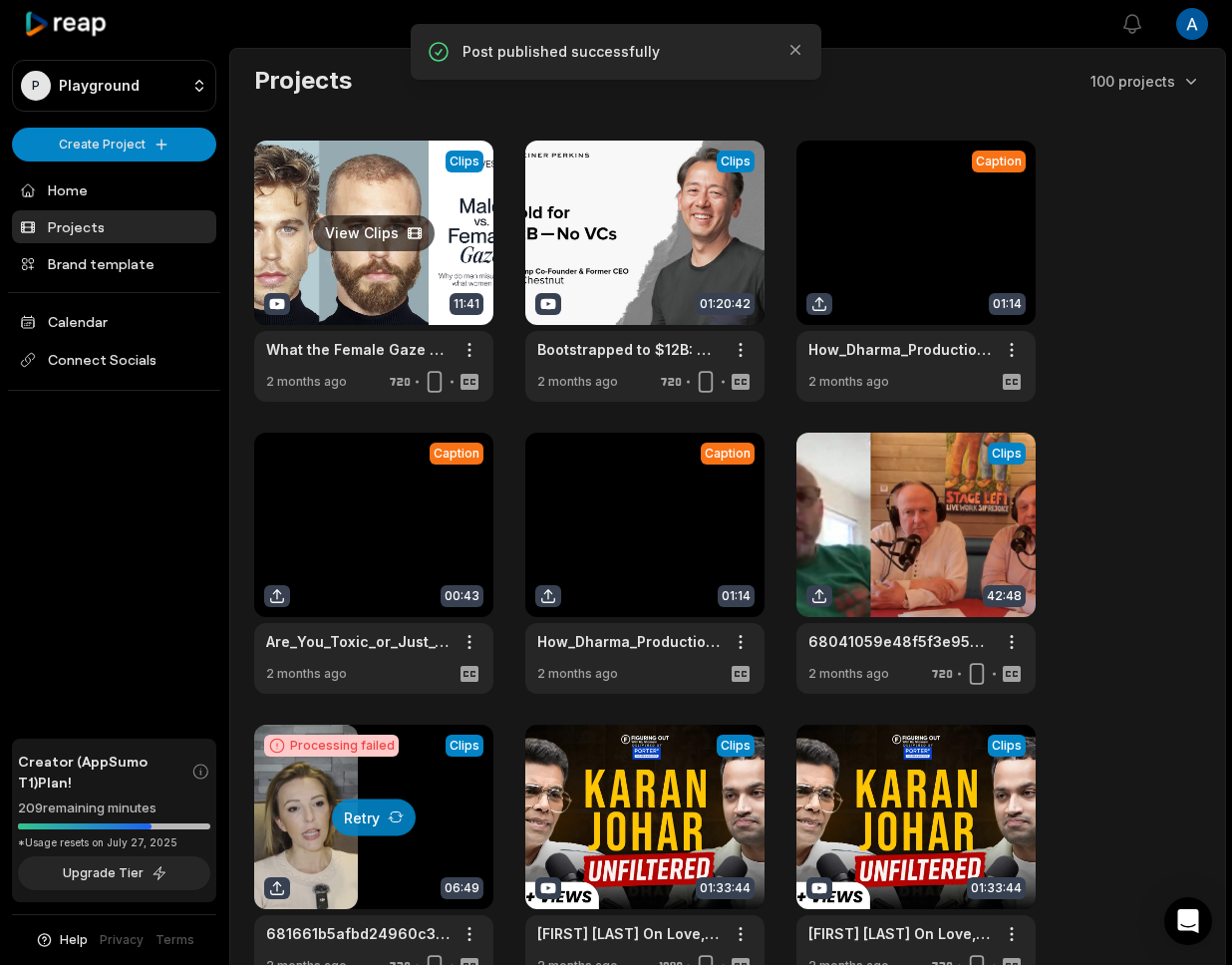 click at bounding box center (374, 271) 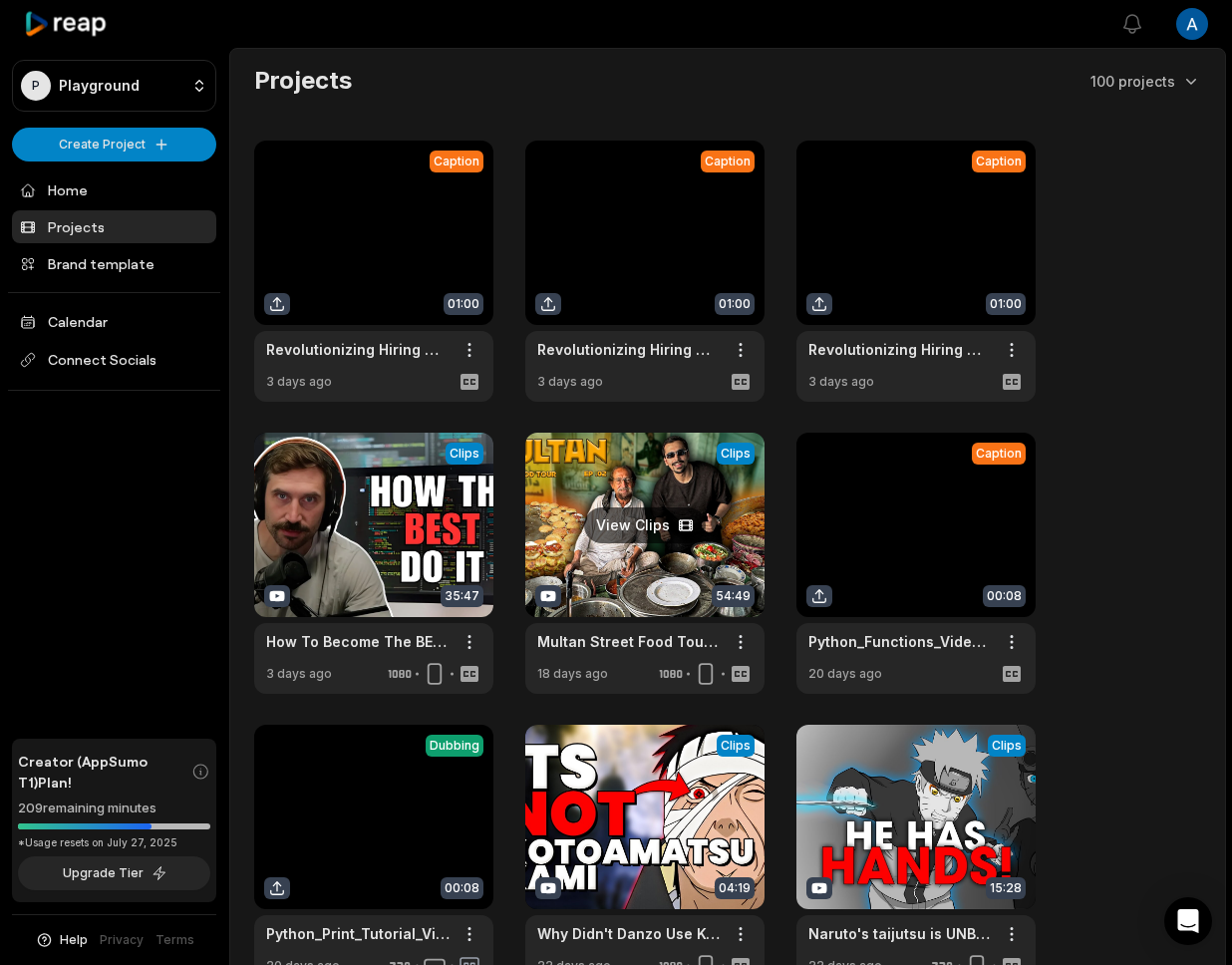 scroll, scrollTop: 488, scrollLeft: 0, axis: vertical 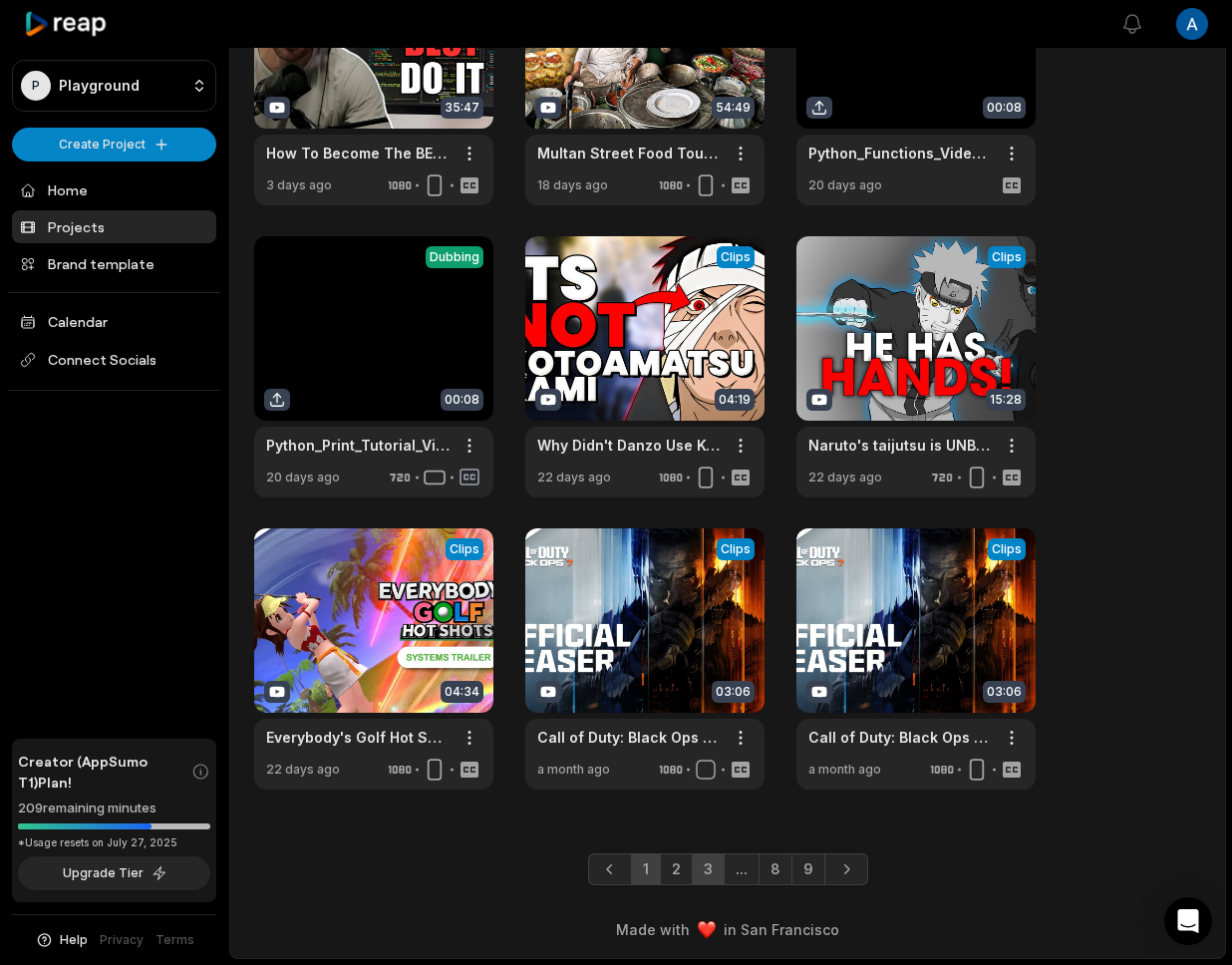 click on "3" at bounding box center (708, 869) 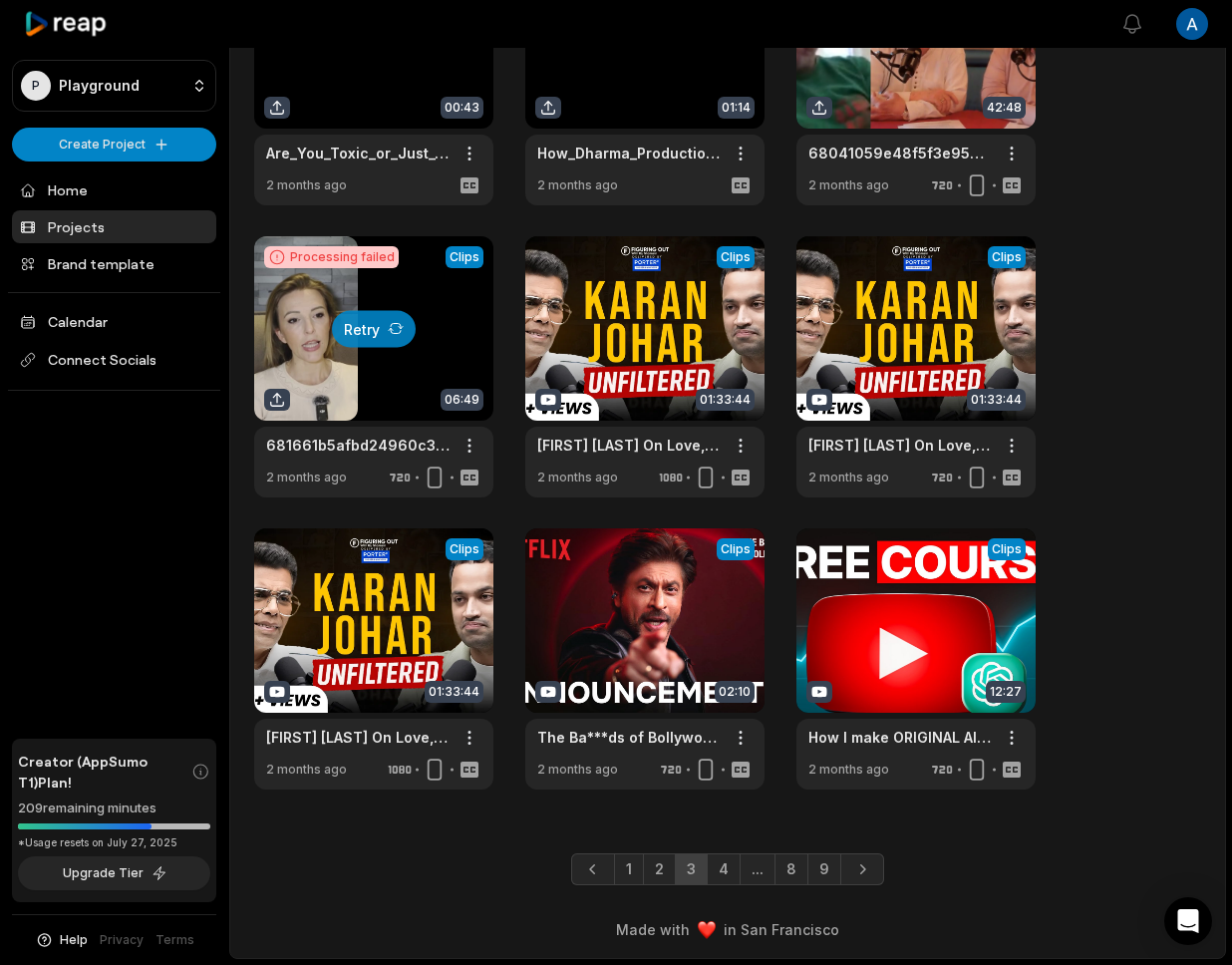 scroll, scrollTop: 0, scrollLeft: 0, axis: both 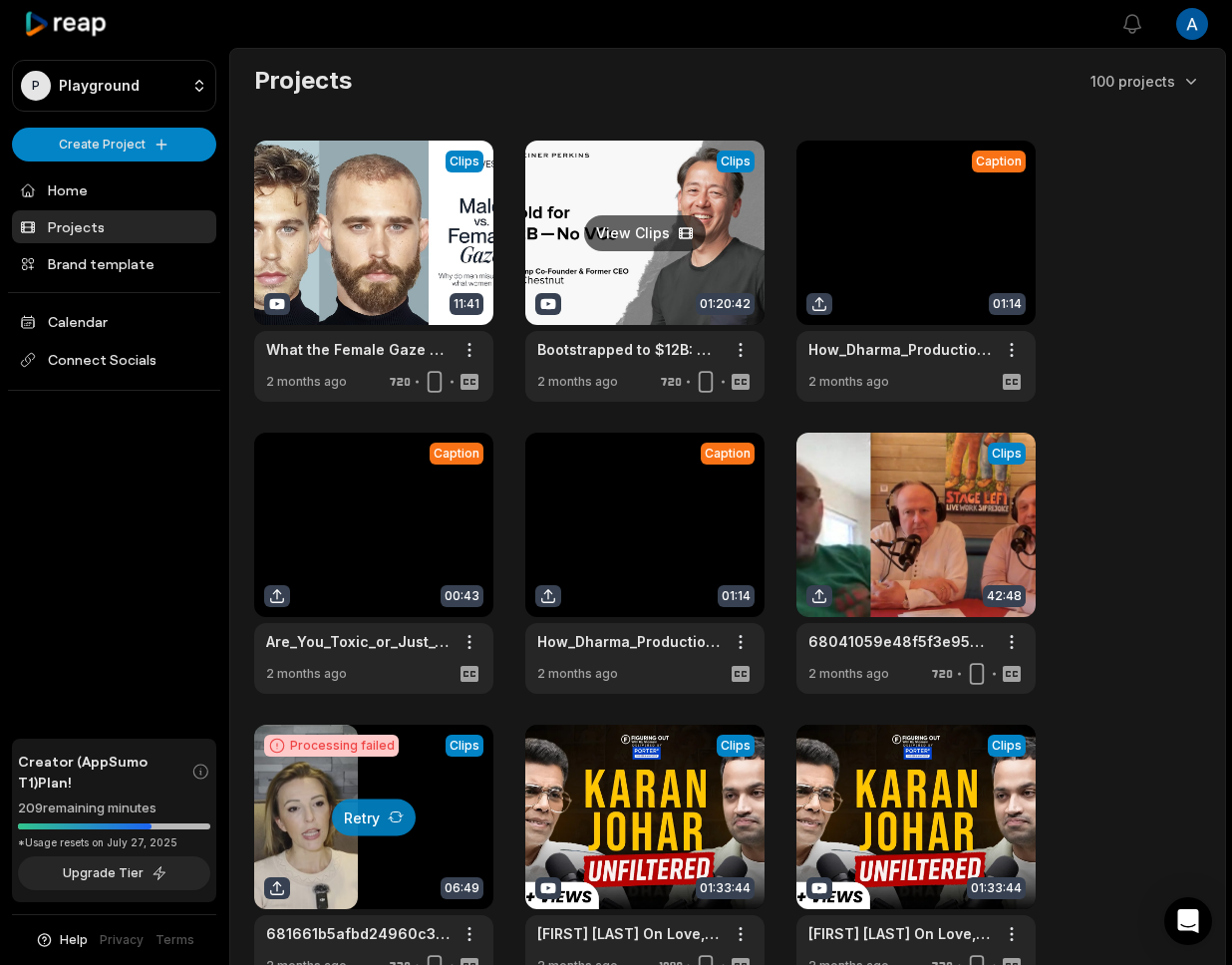 click at bounding box center [645, 271] 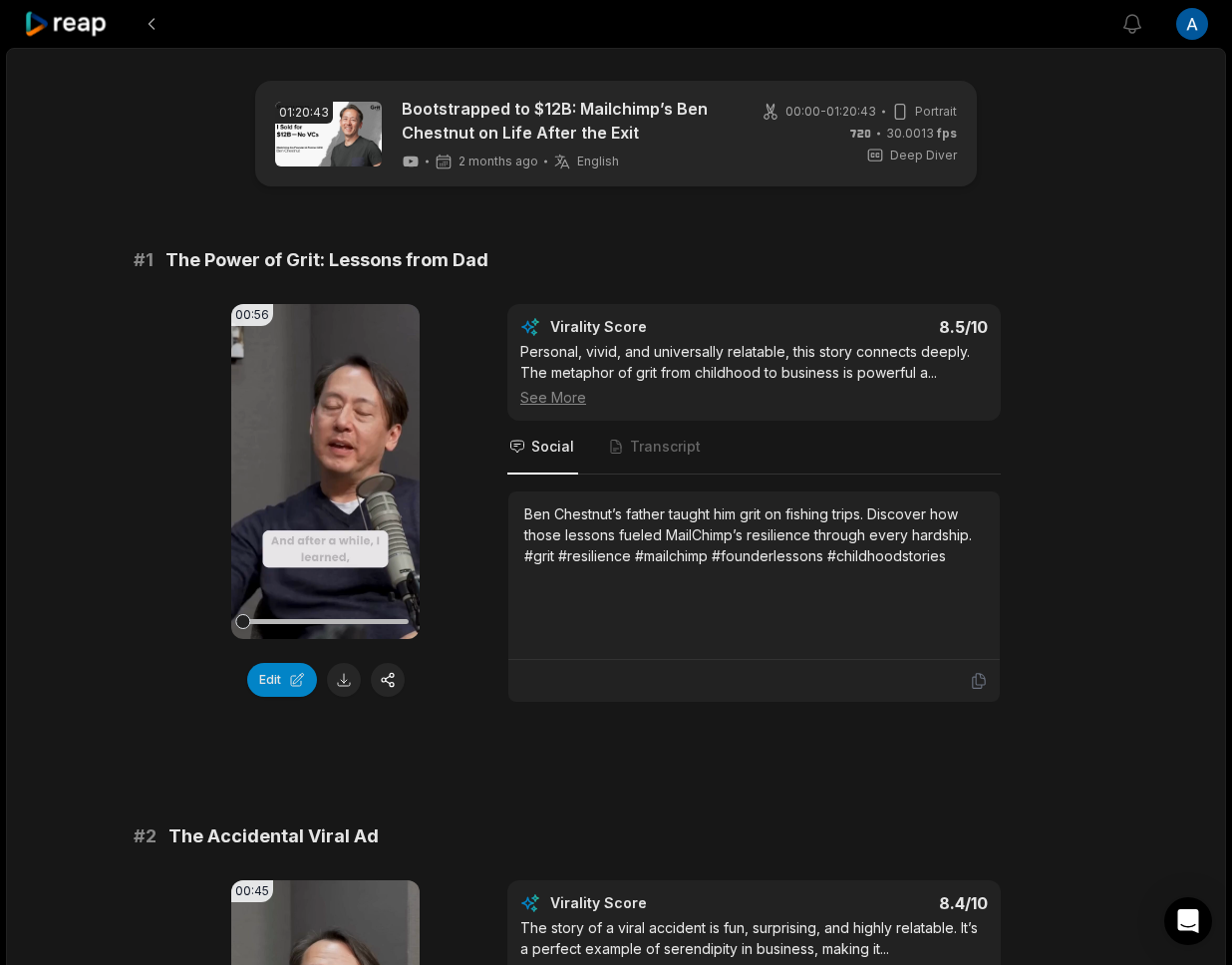 scroll, scrollTop: 0, scrollLeft: 0, axis: both 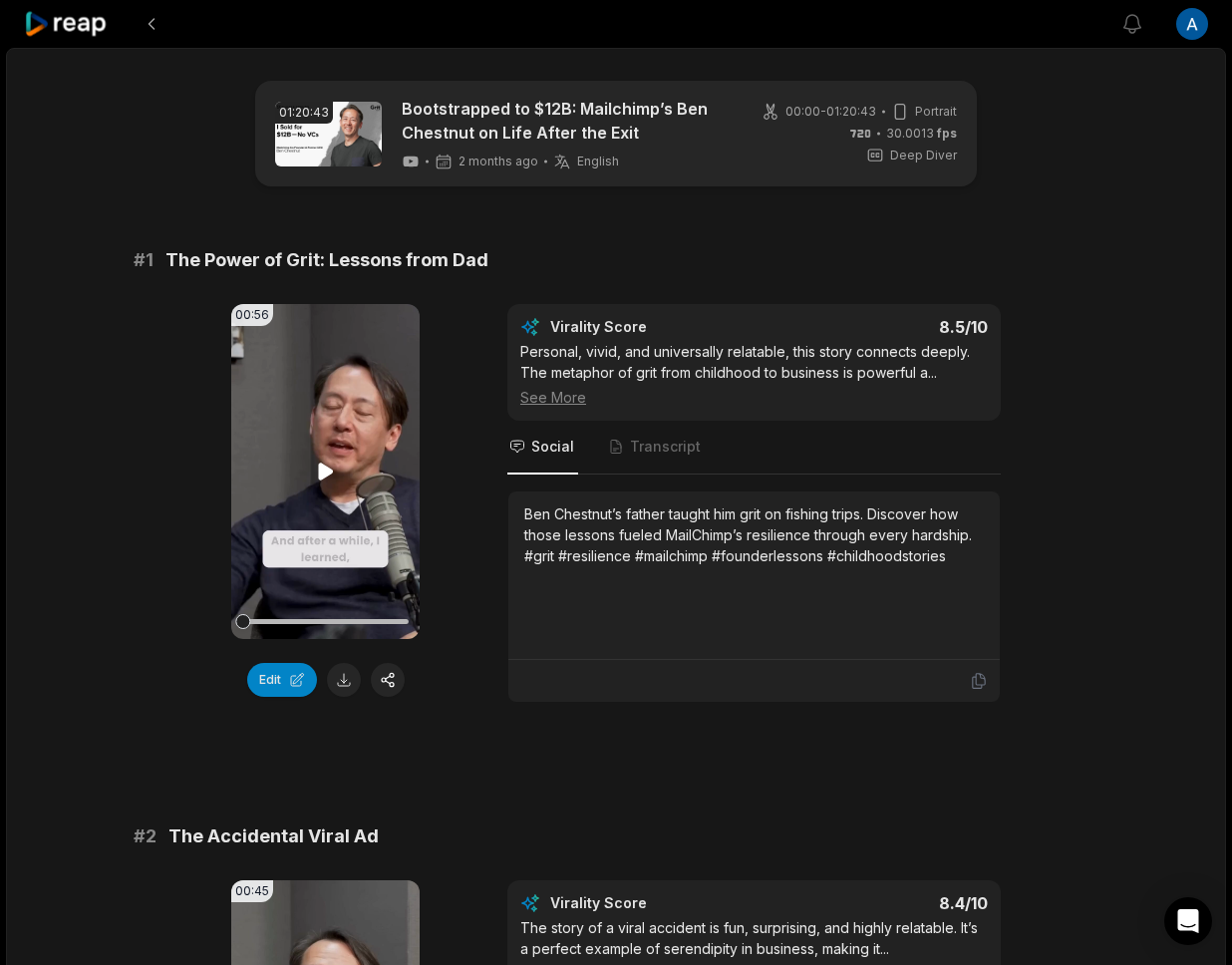 click on "Your browser does not support mp4 format." at bounding box center (325, 472) 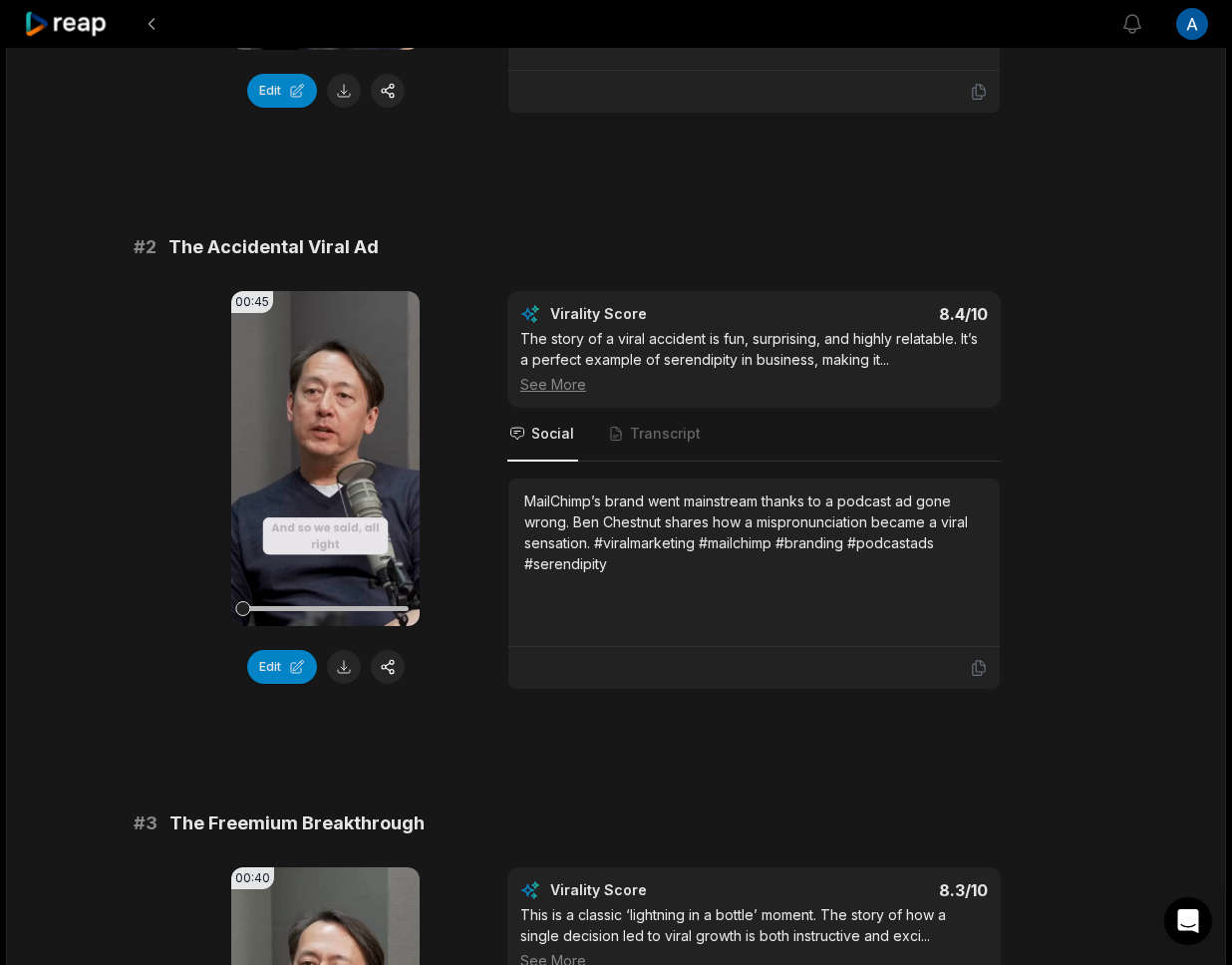 scroll, scrollTop: 652, scrollLeft: 0, axis: vertical 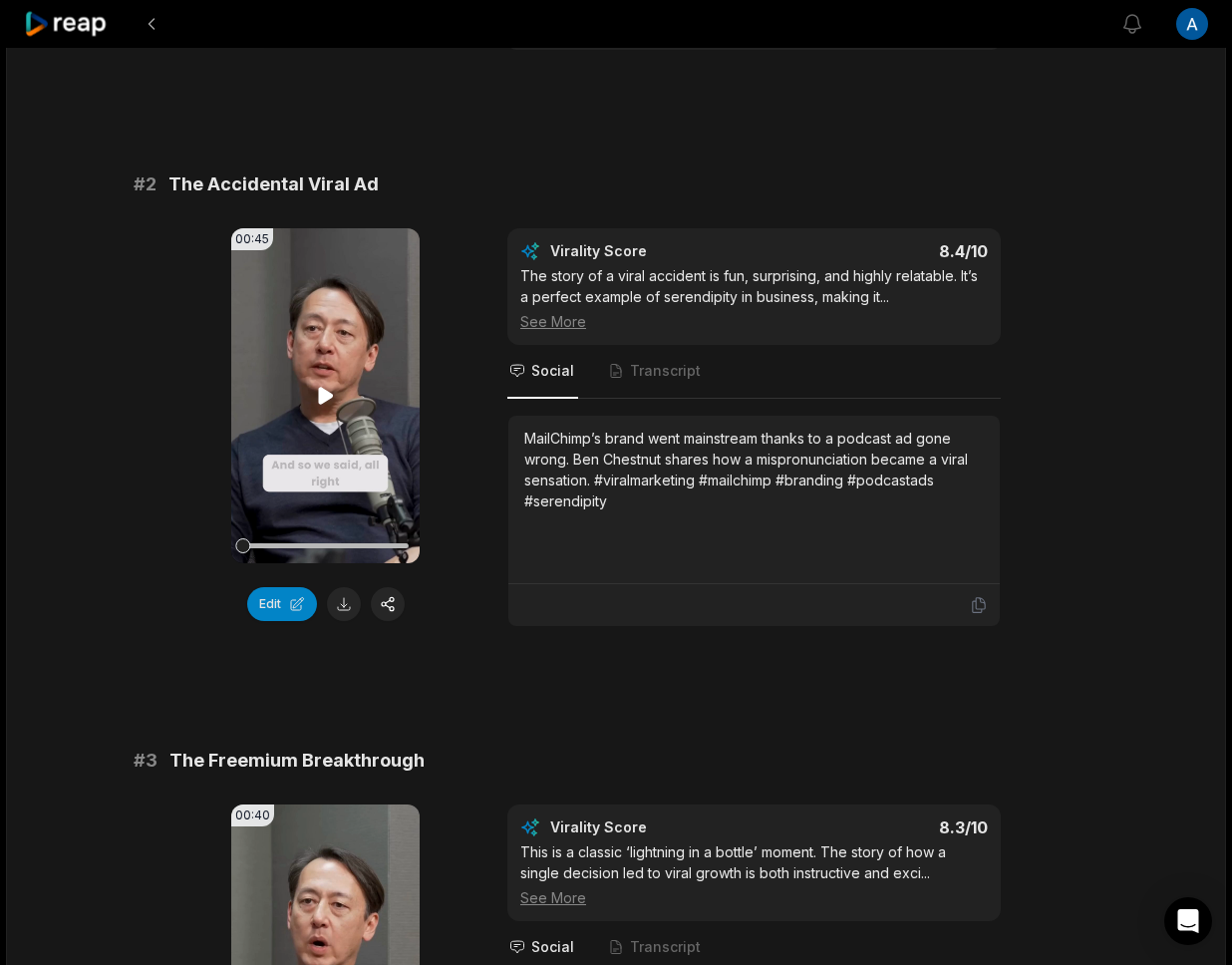 click on "Your browser does not support mp4 format." at bounding box center (325, 396) 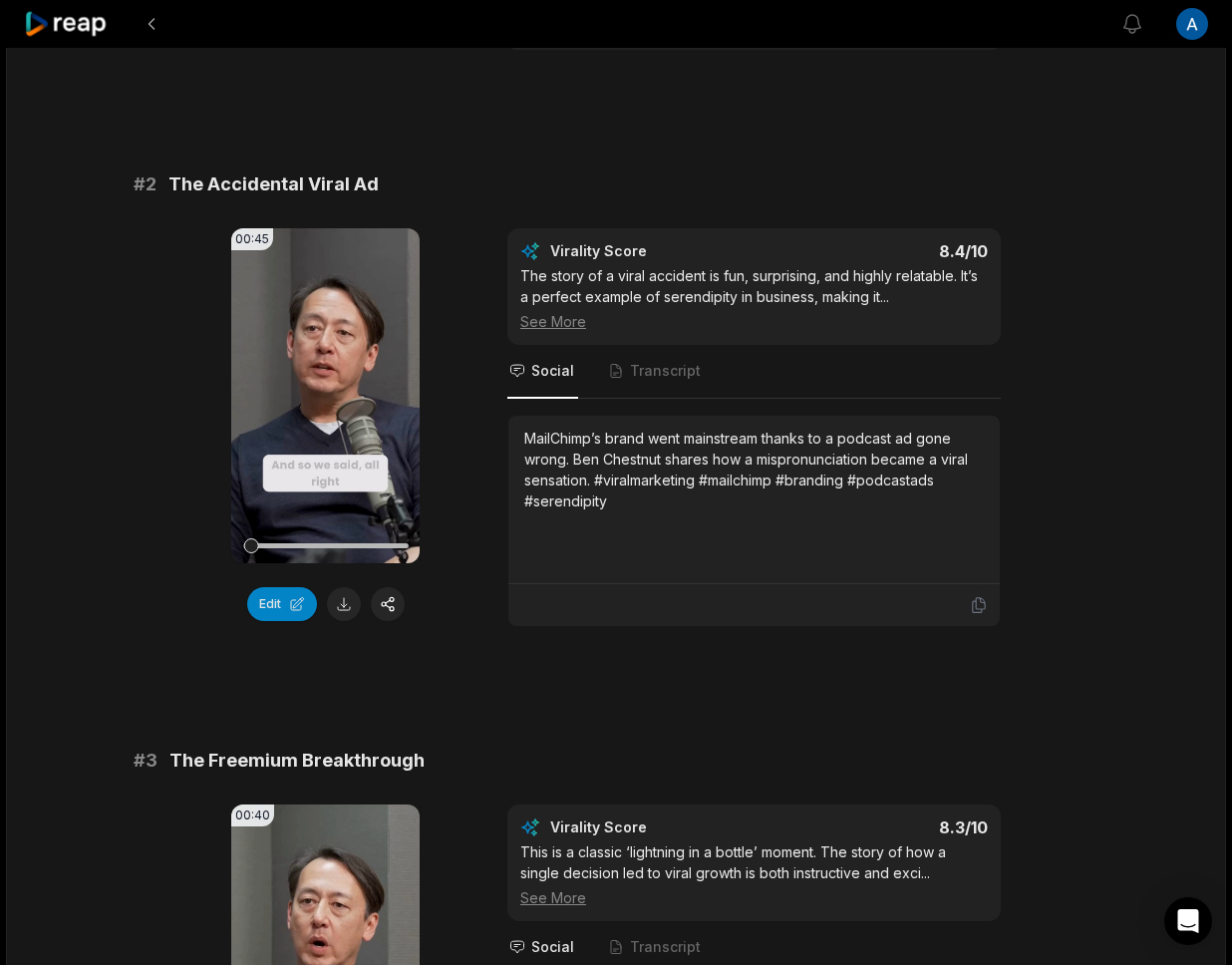 scroll, scrollTop: 988, scrollLeft: 0, axis: vertical 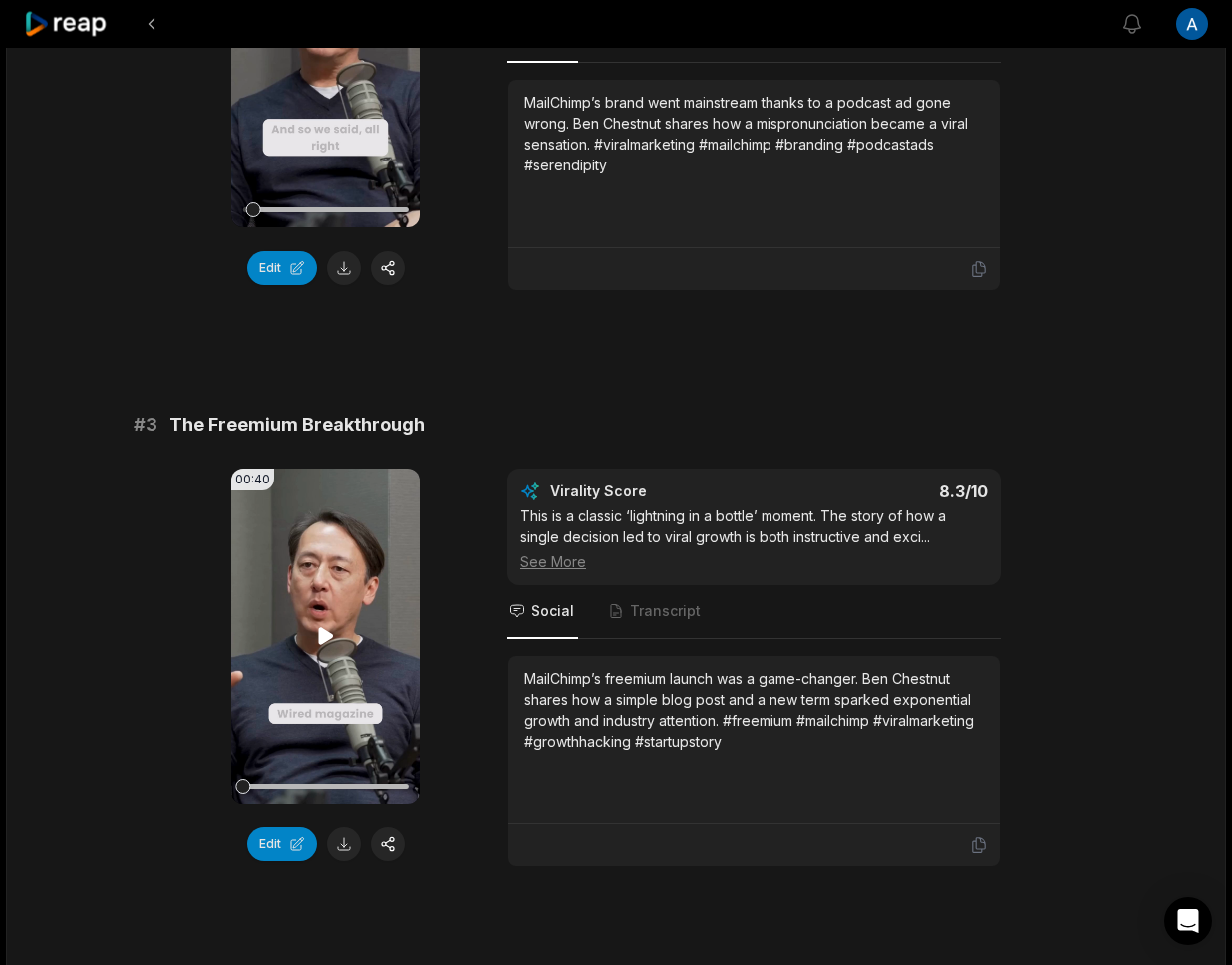 click on "Your browser does not support mp4 format." at bounding box center (325, 636) 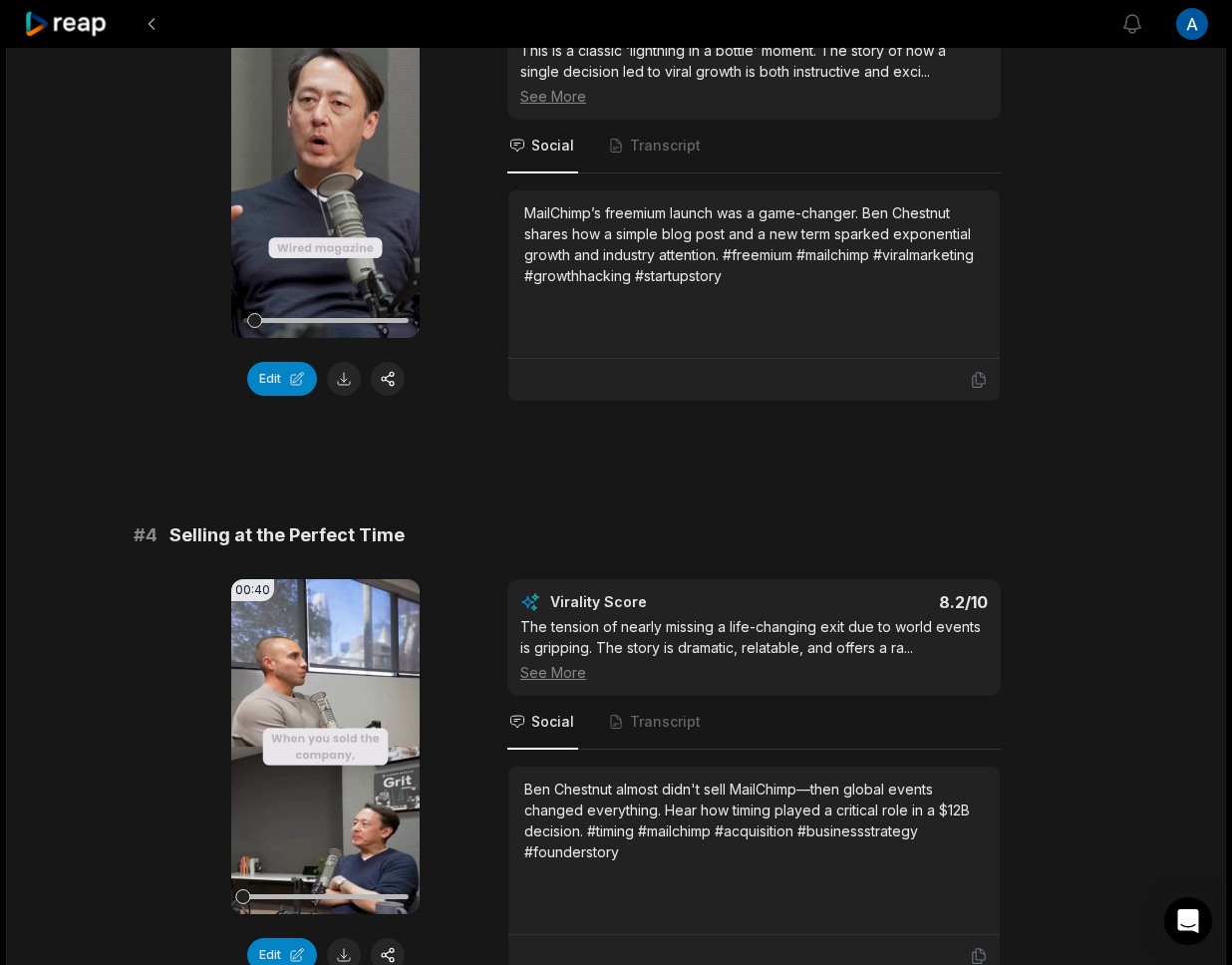 scroll, scrollTop: 1474, scrollLeft: 0, axis: vertical 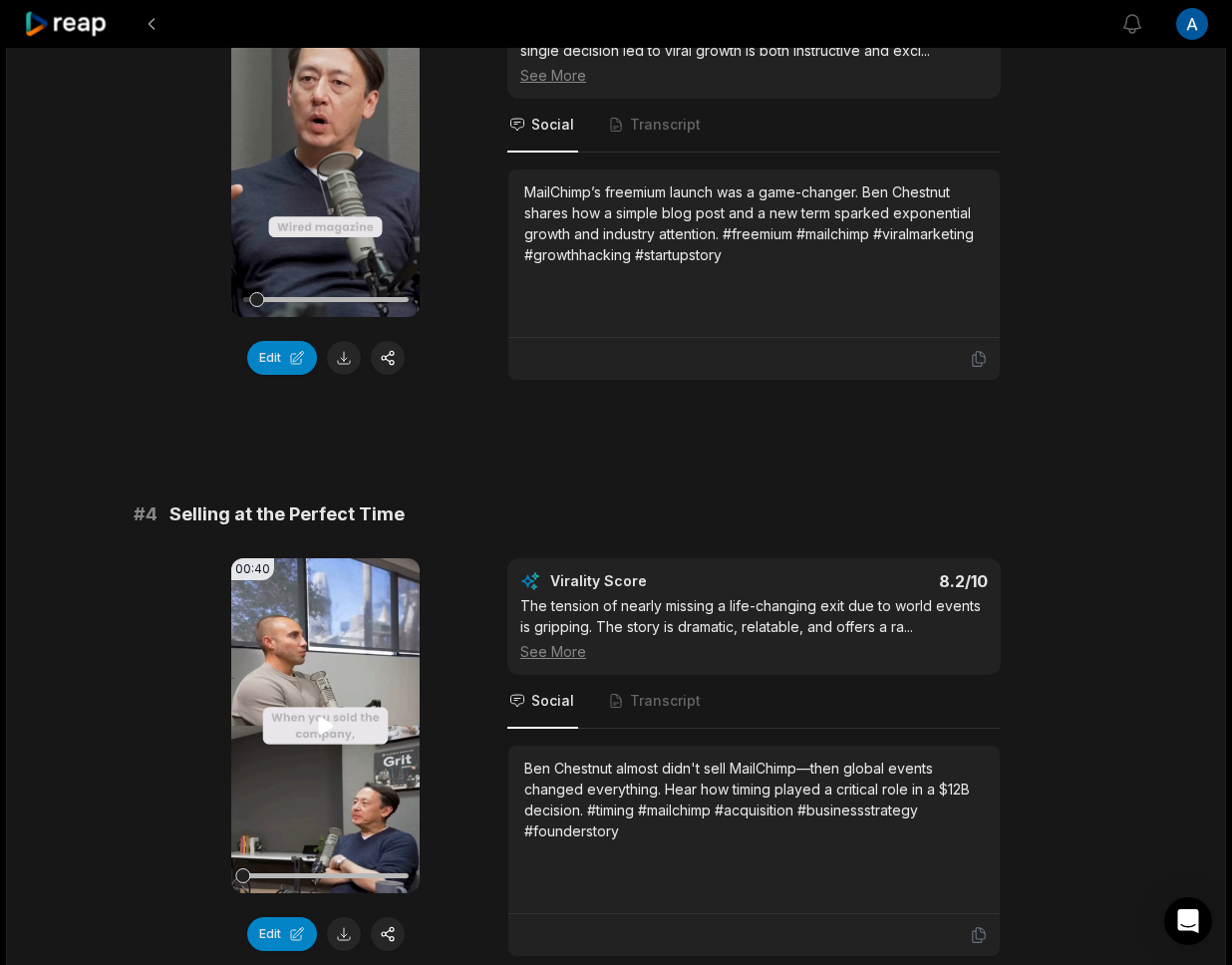 click on "Your browser does not support mp4 format." at bounding box center [325, 726] 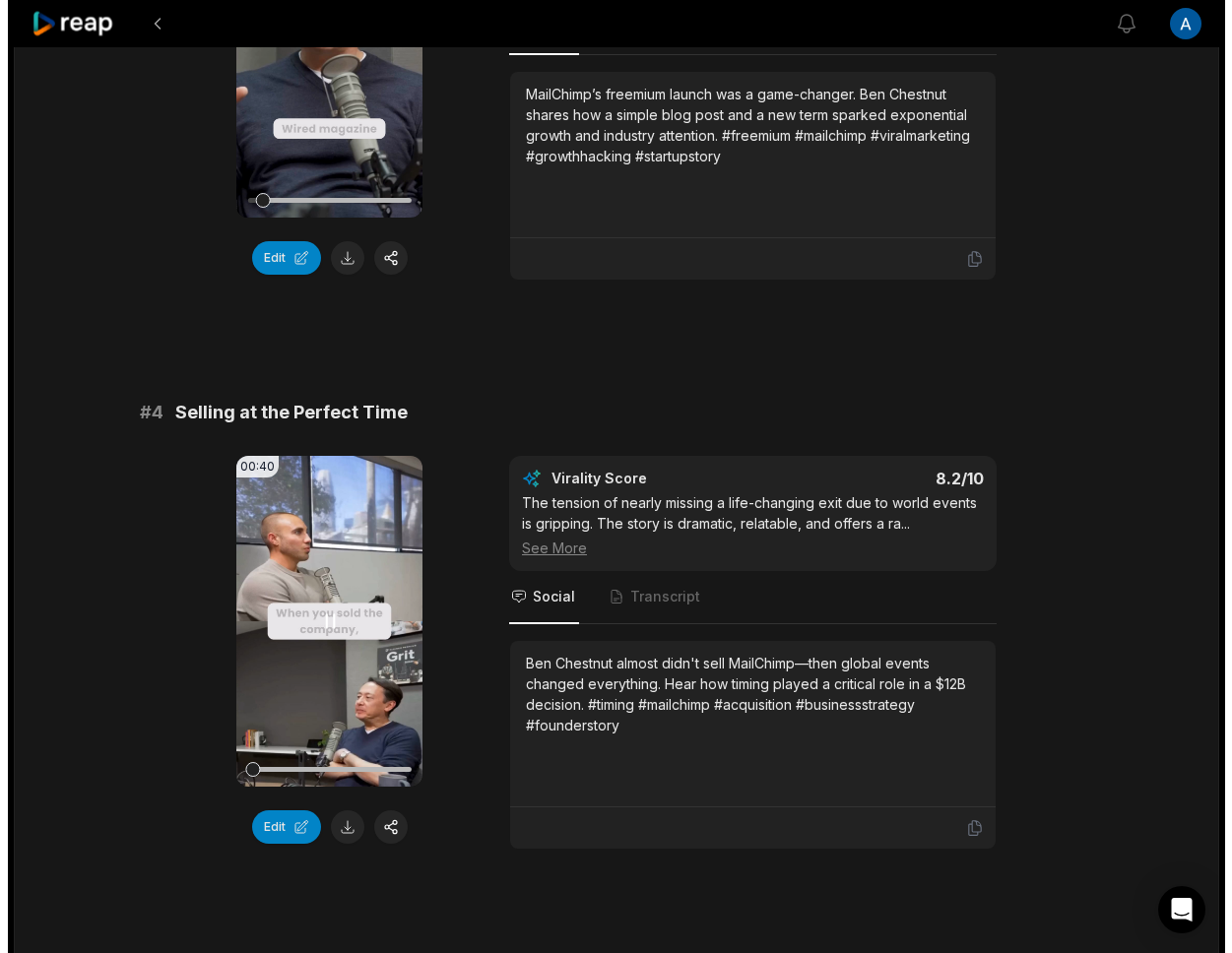 scroll, scrollTop: 1634, scrollLeft: 0, axis: vertical 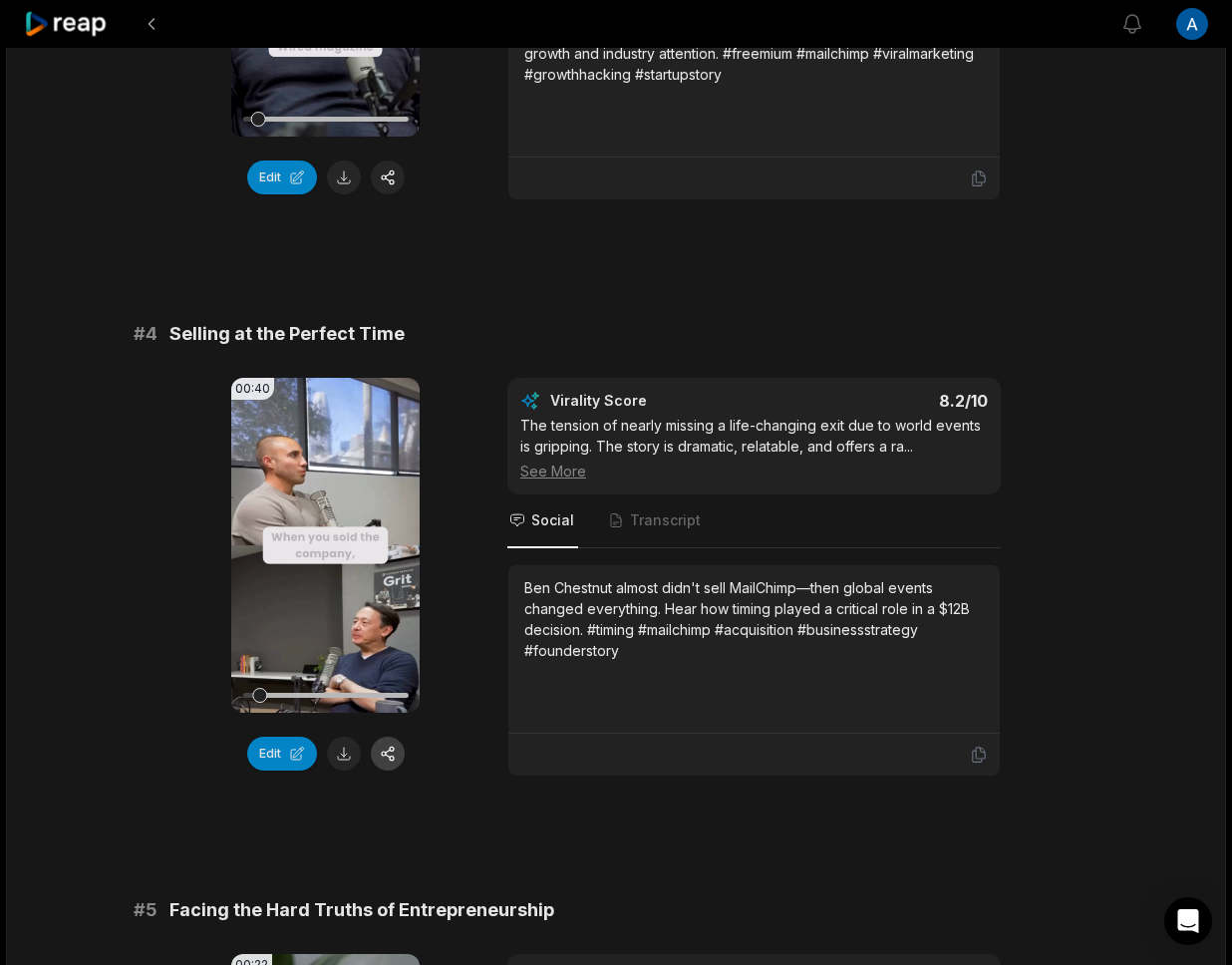 click at bounding box center [388, 754] 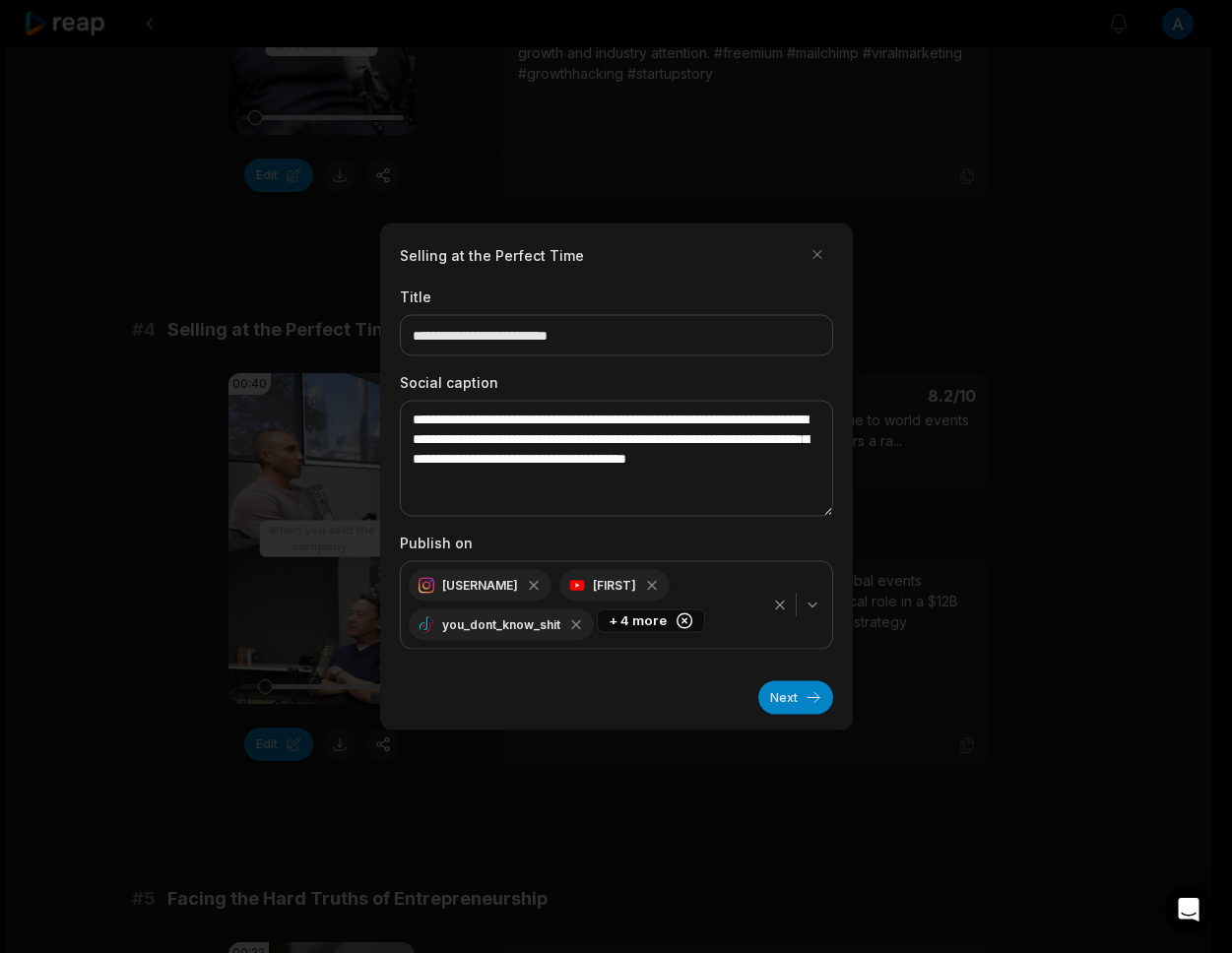click on "+ 4 more" at bounding box center [651, 620] 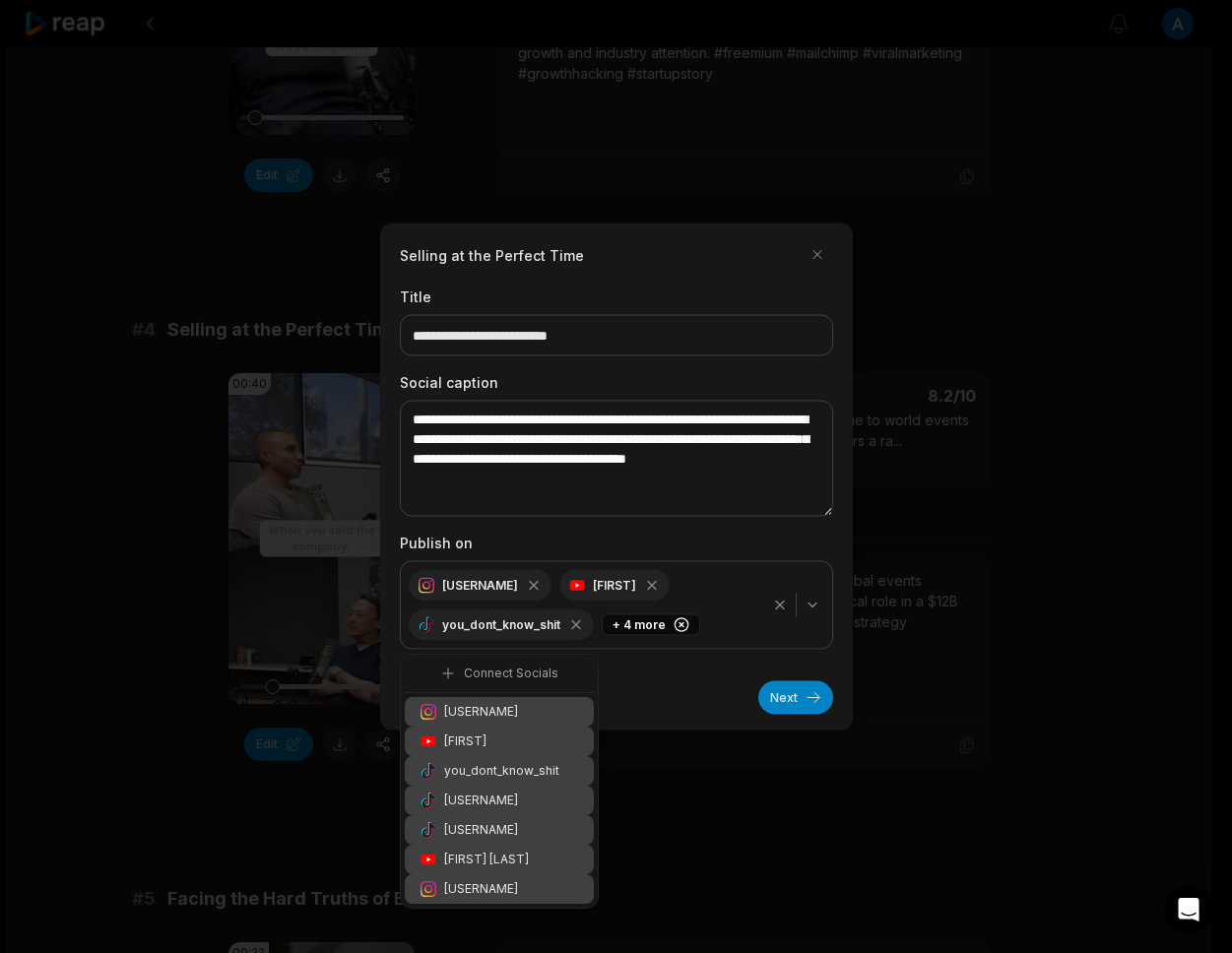 click on "Next" at bounding box center (616, 690) 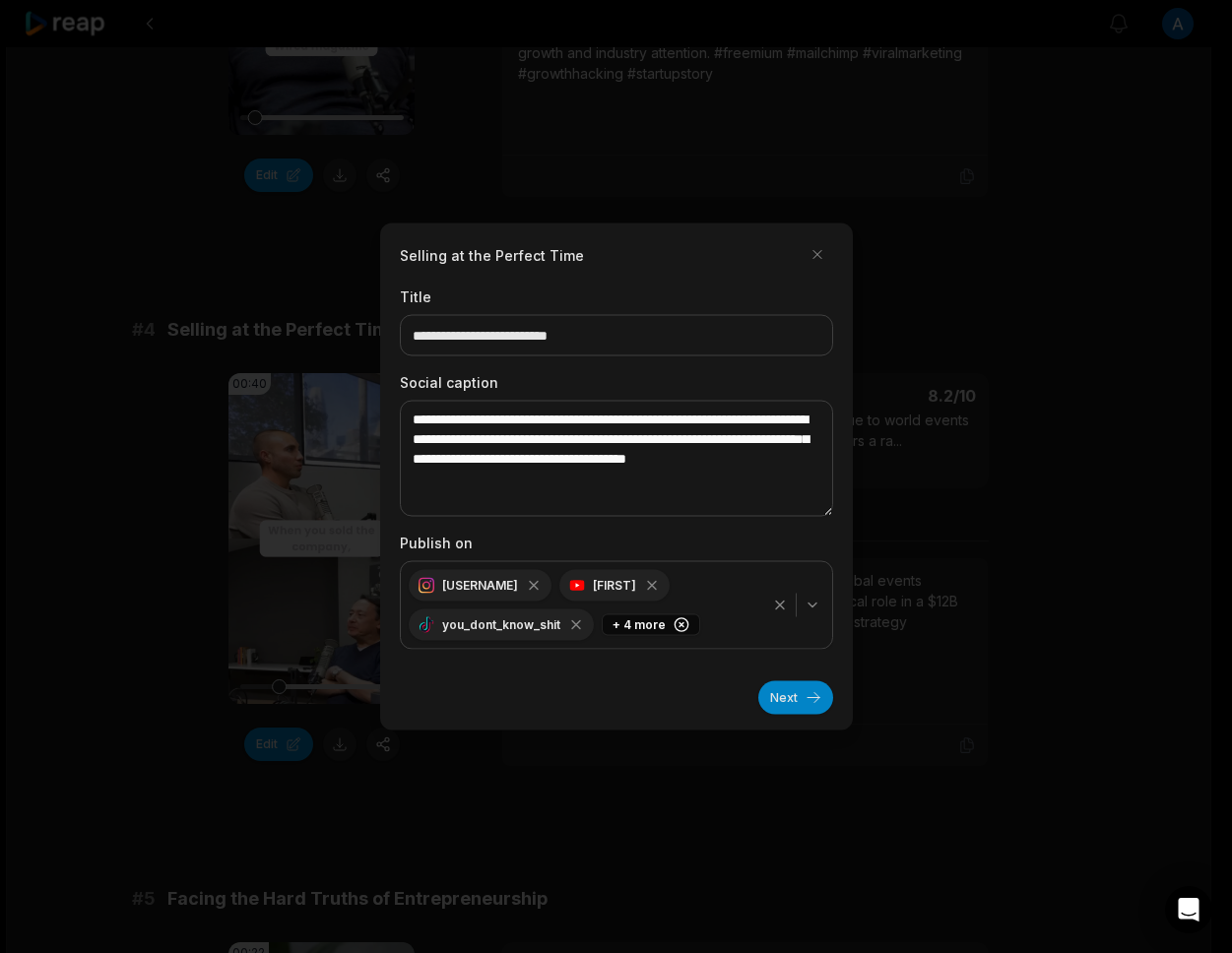 click 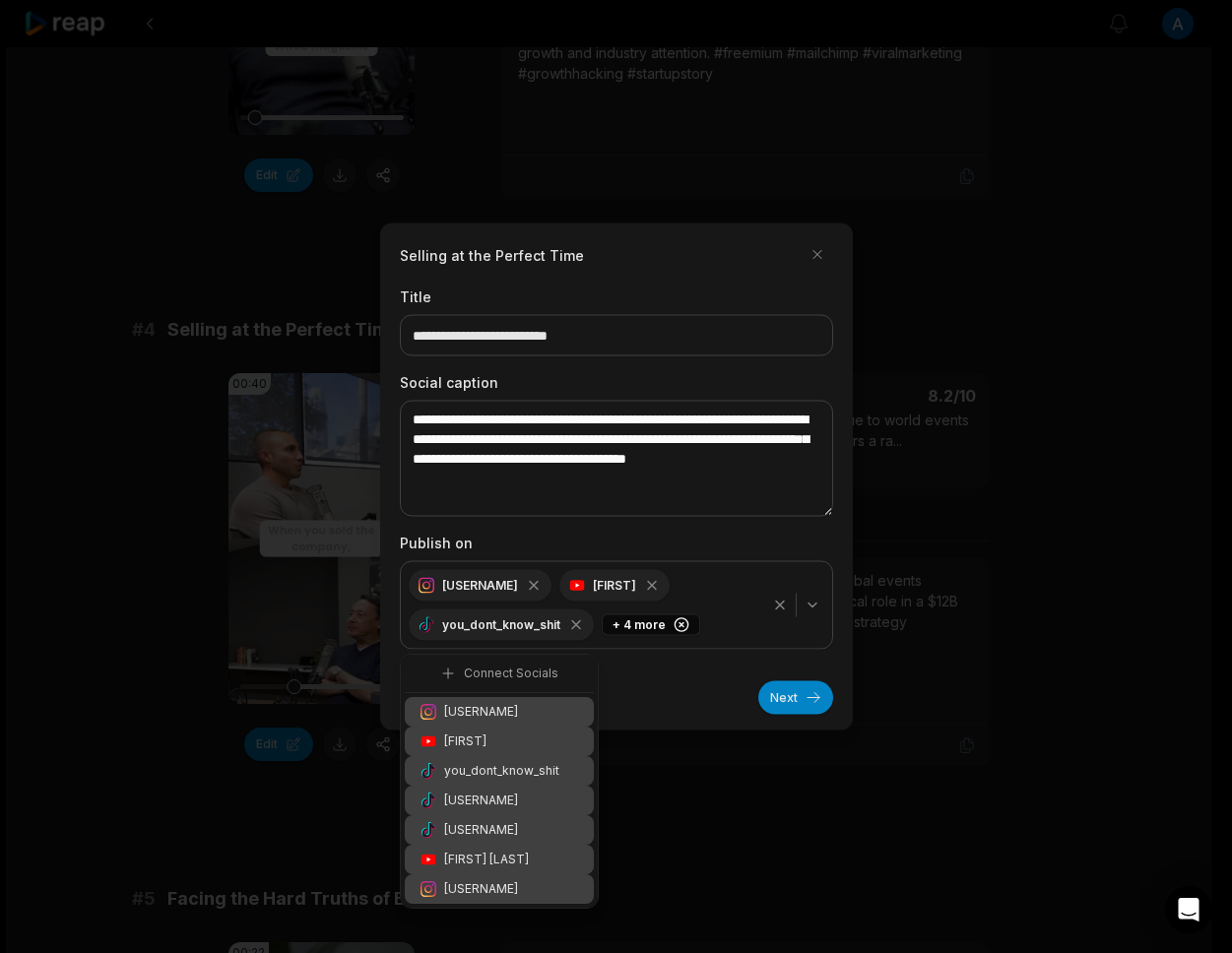 click on "ahmad.reap.video" at bounding box center (481, 800) 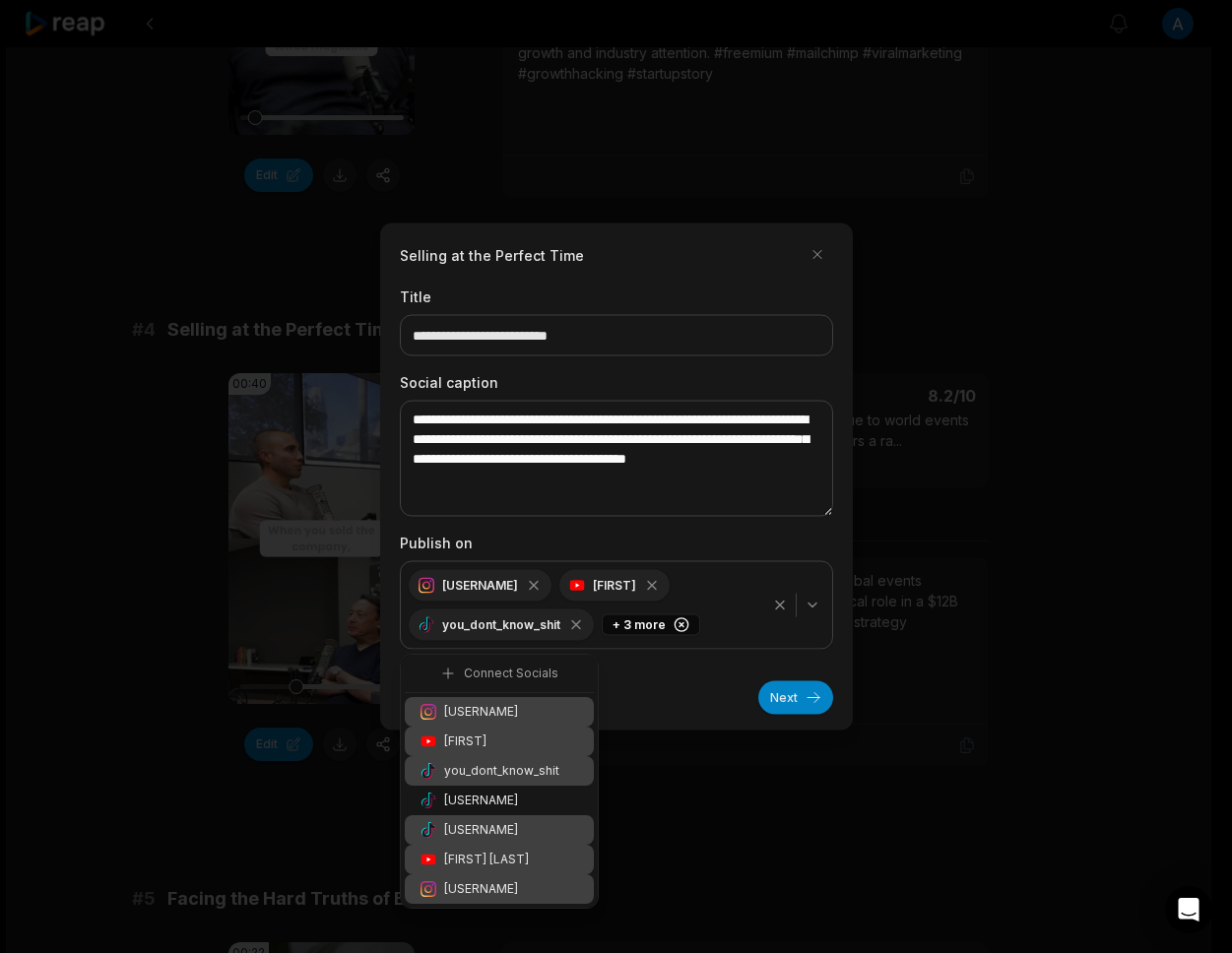 click on "ahmad.reap" at bounding box center (481, 830) 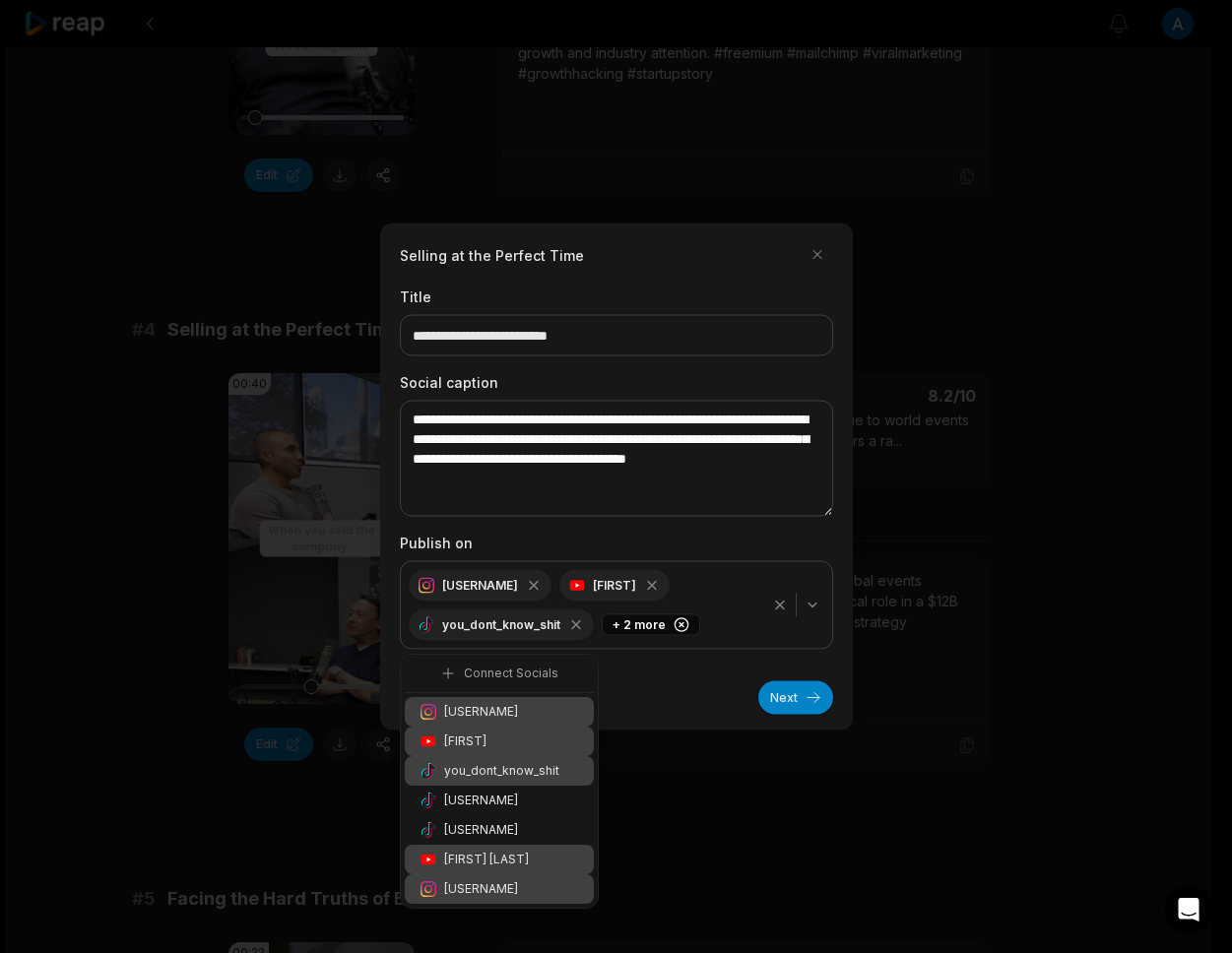 click on "Next" at bounding box center [616, 690] 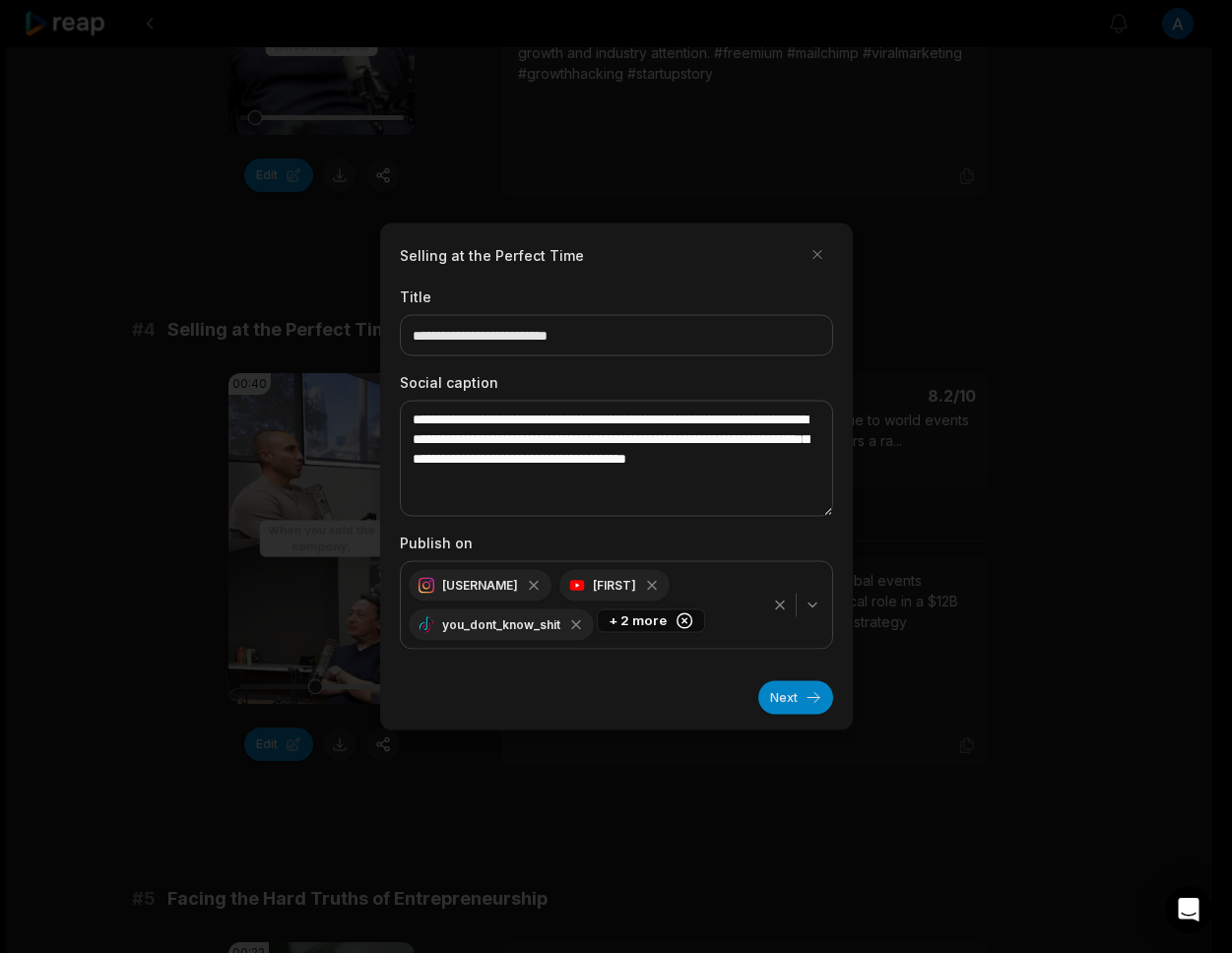 click on "+ 2 more" at bounding box center (651, 620) 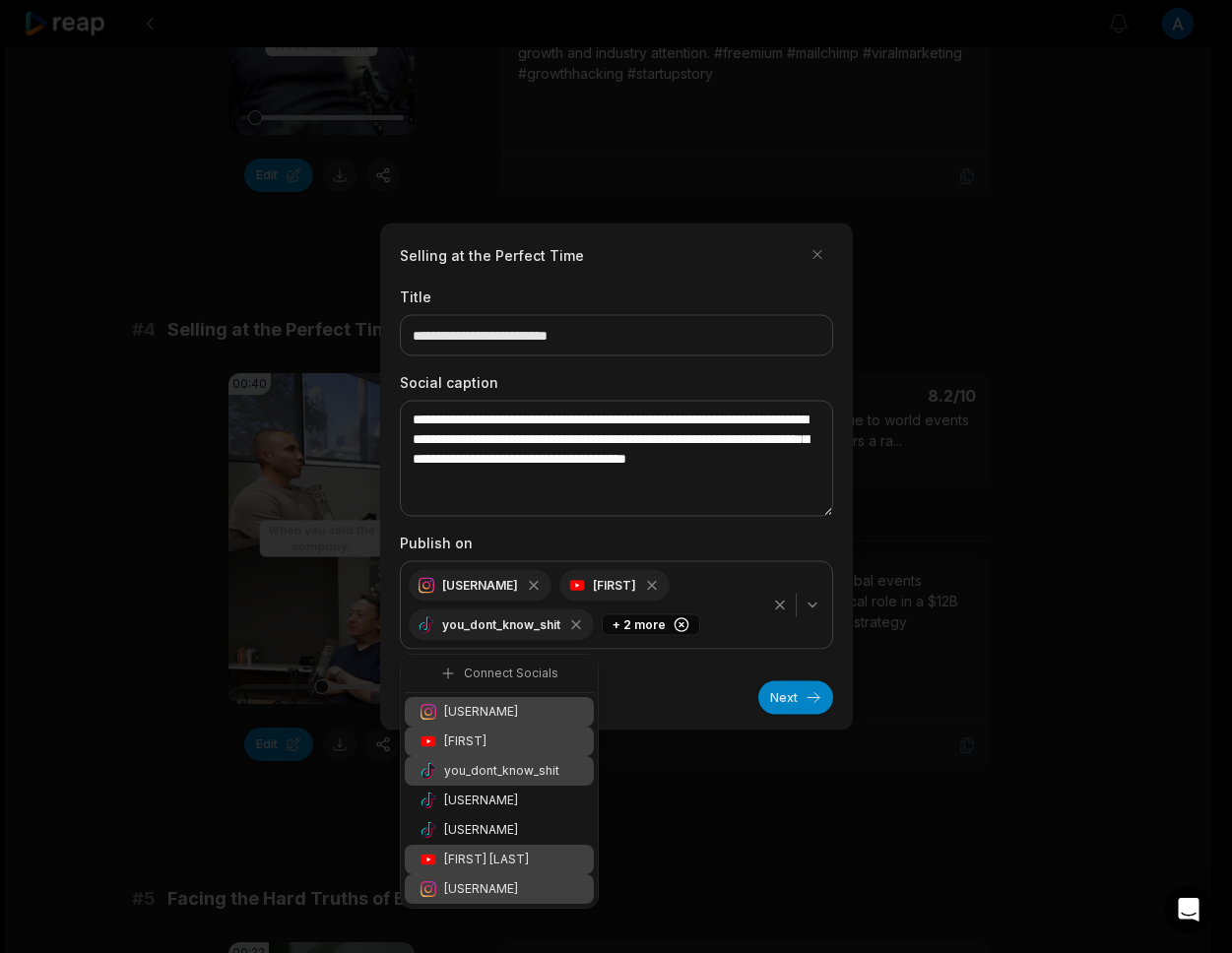 click on "Ahmad M" at bounding box center [499, 859] 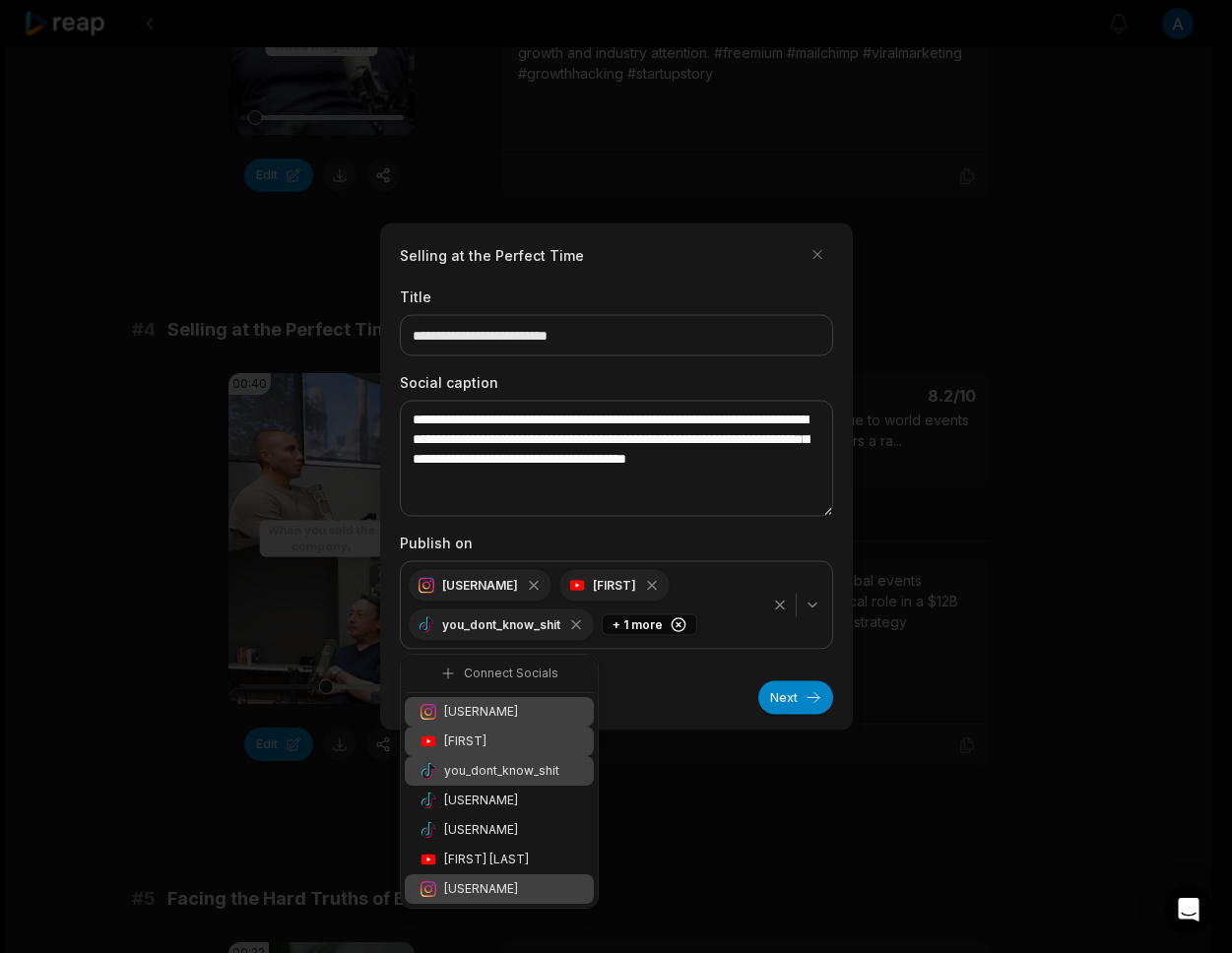 click on "Next" at bounding box center (616, 690) 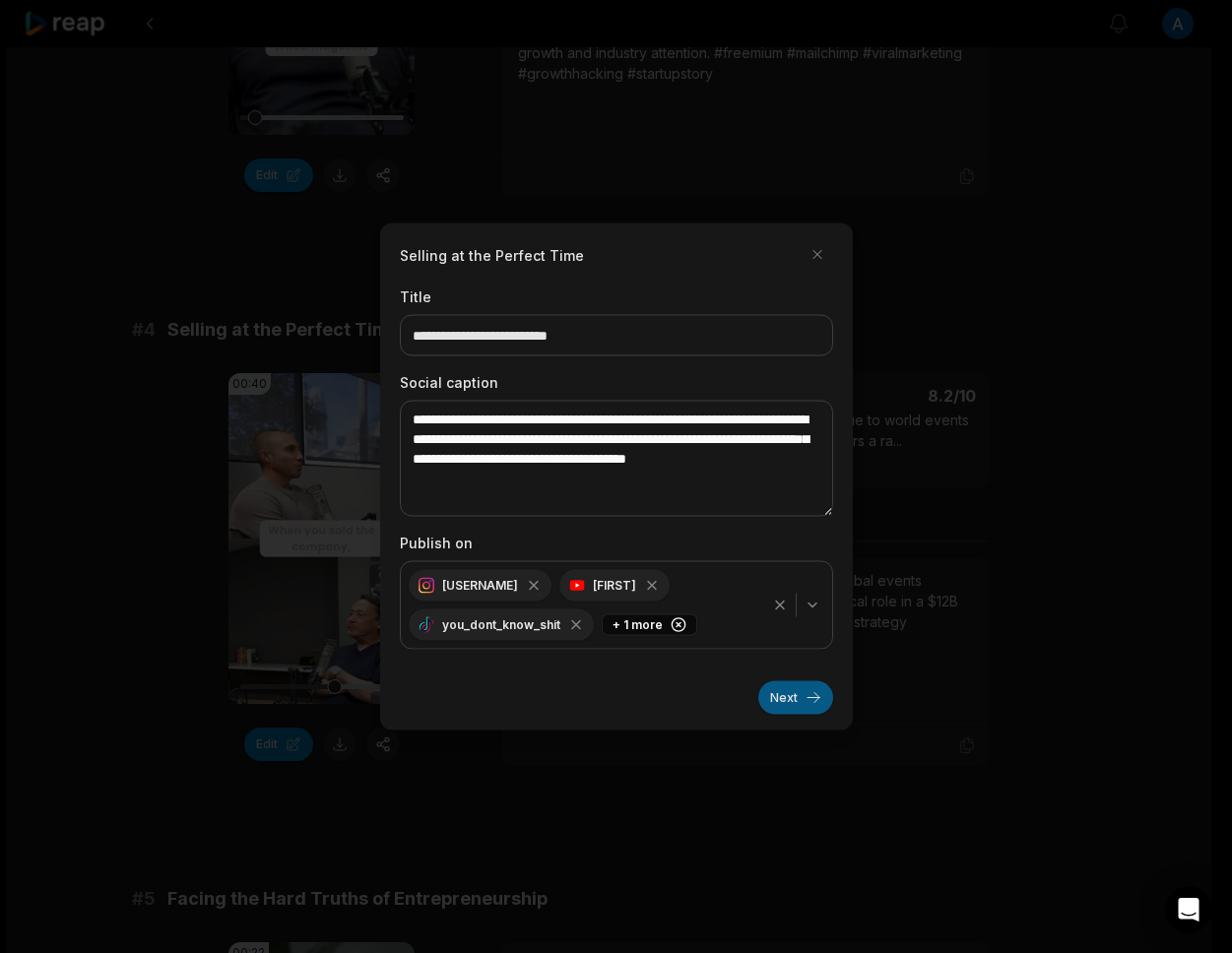 click on "Next" at bounding box center [796, 698] 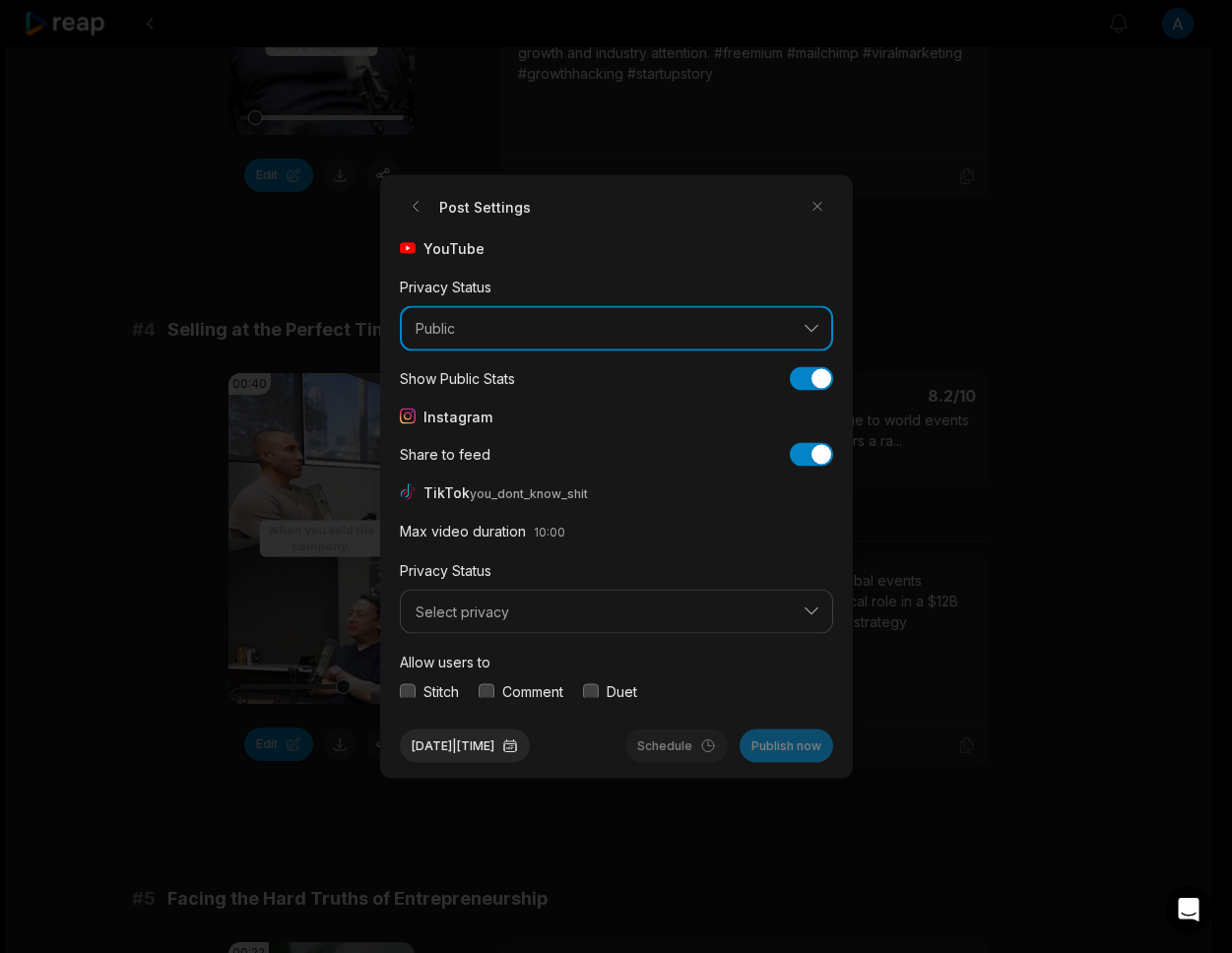 click on "Public" at bounding box center [616, 329] 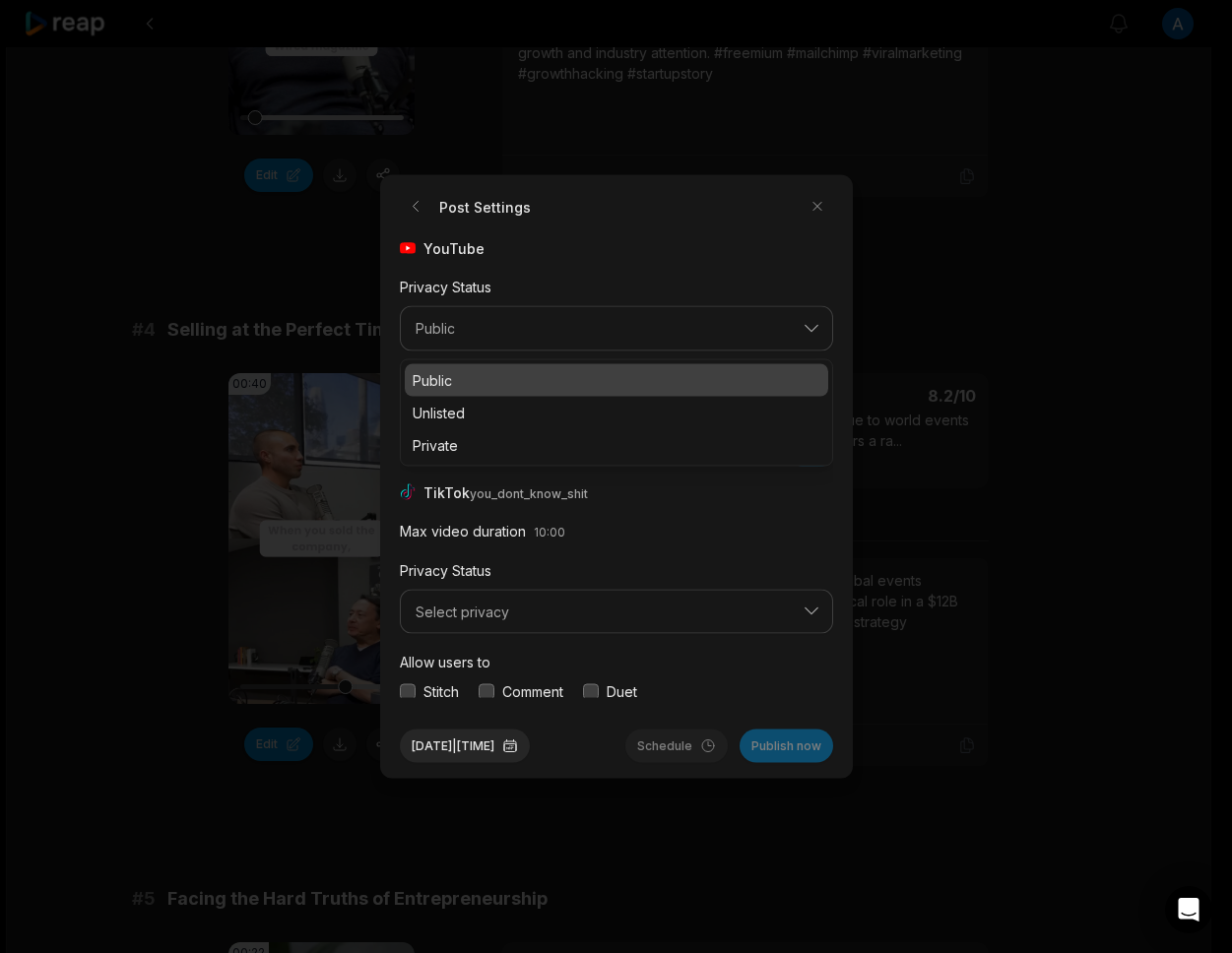 click on "Public" at bounding box center (616, 379) 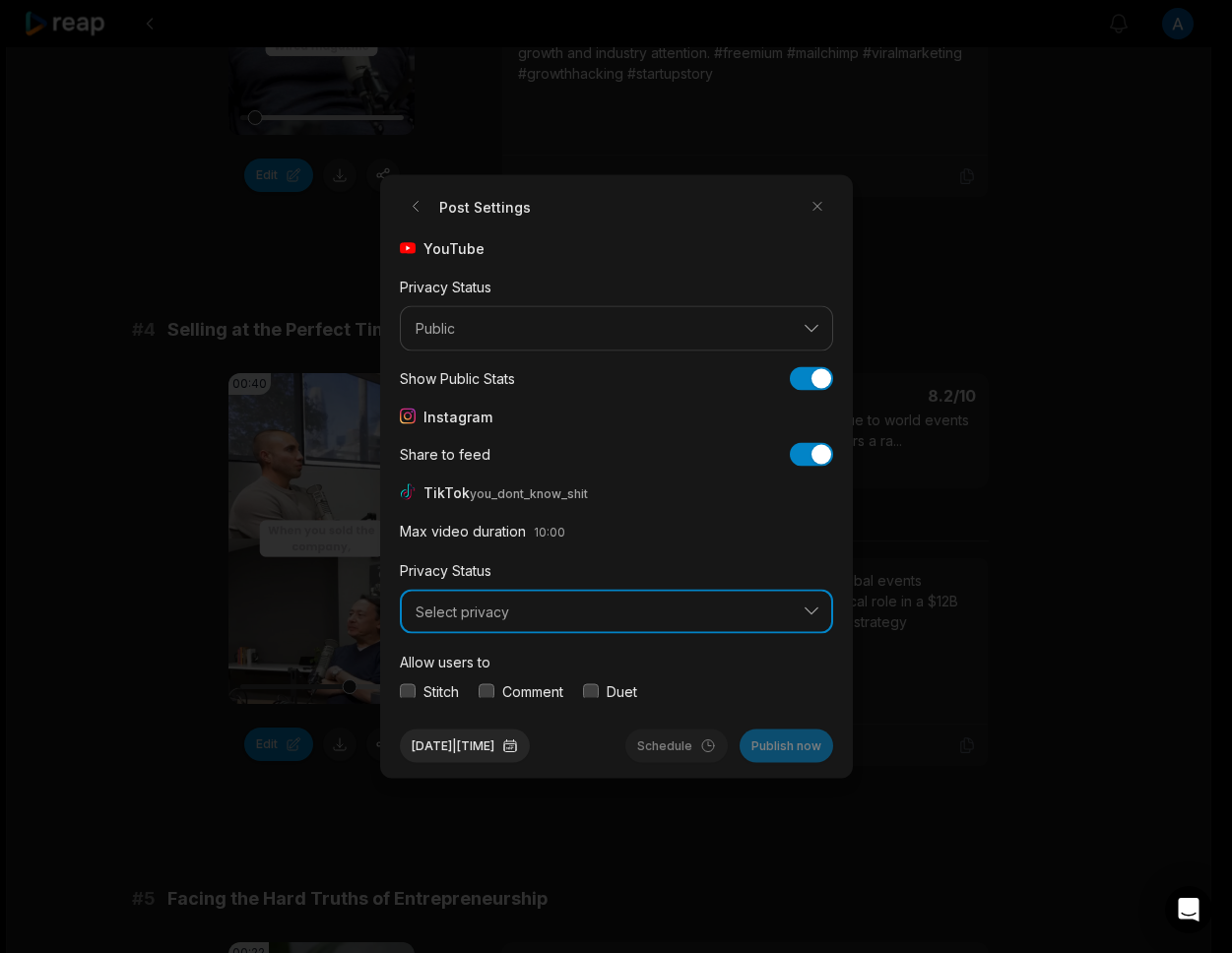 click on "Select privacy" at bounding box center (616, 611) 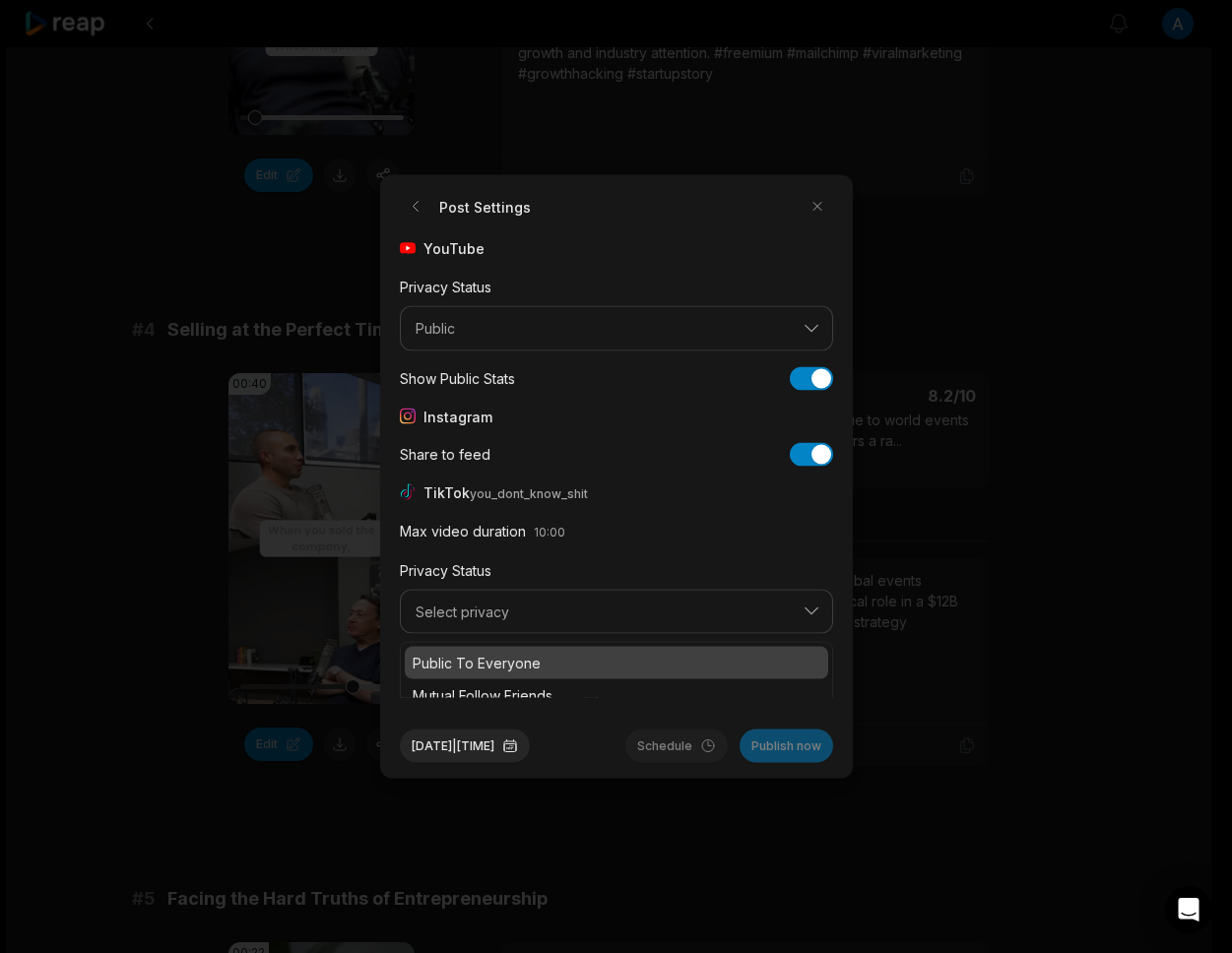 click on "Public To Everyone" at bounding box center (616, 663) 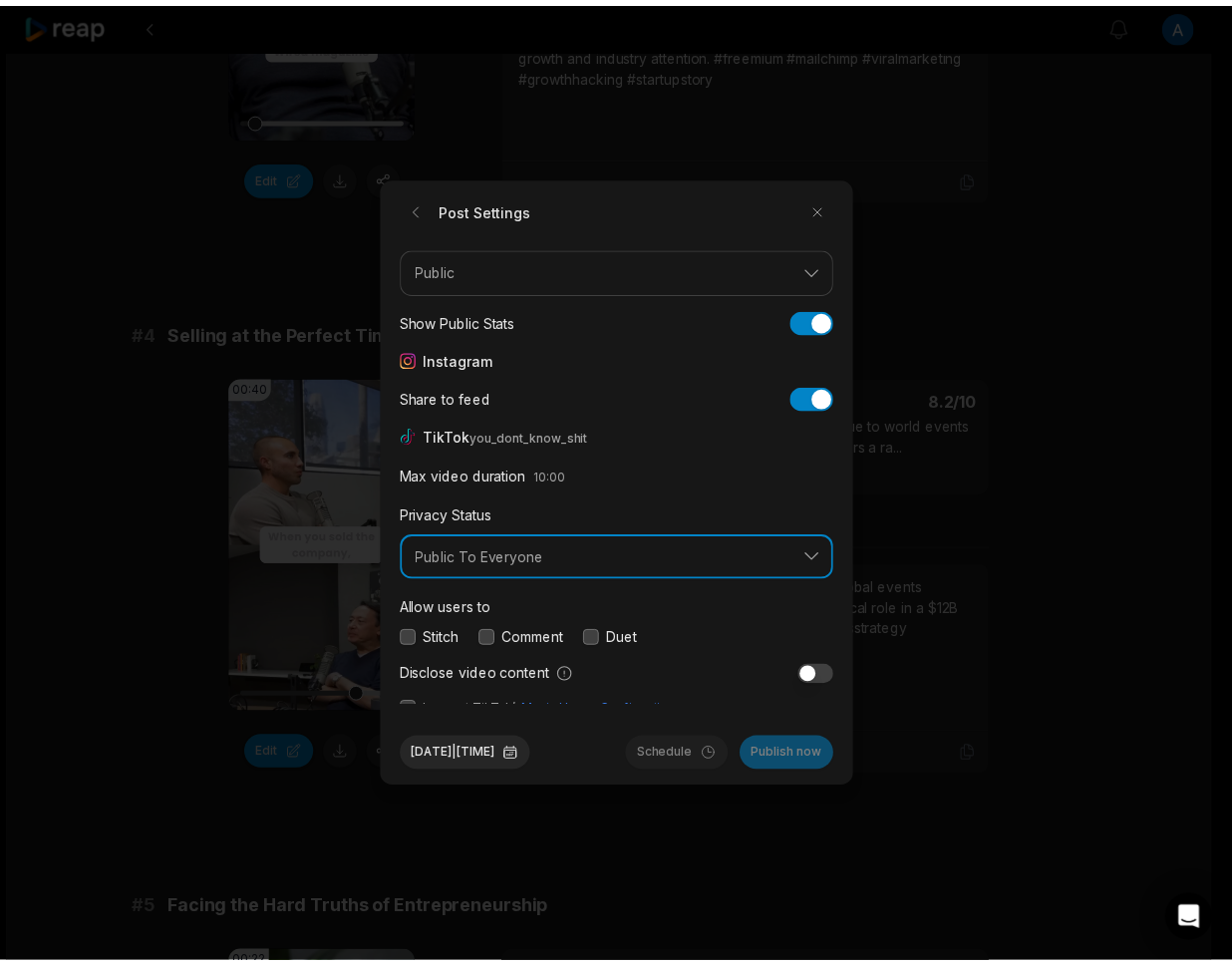 scroll, scrollTop: 75, scrollLeft: 0, axis: vertical 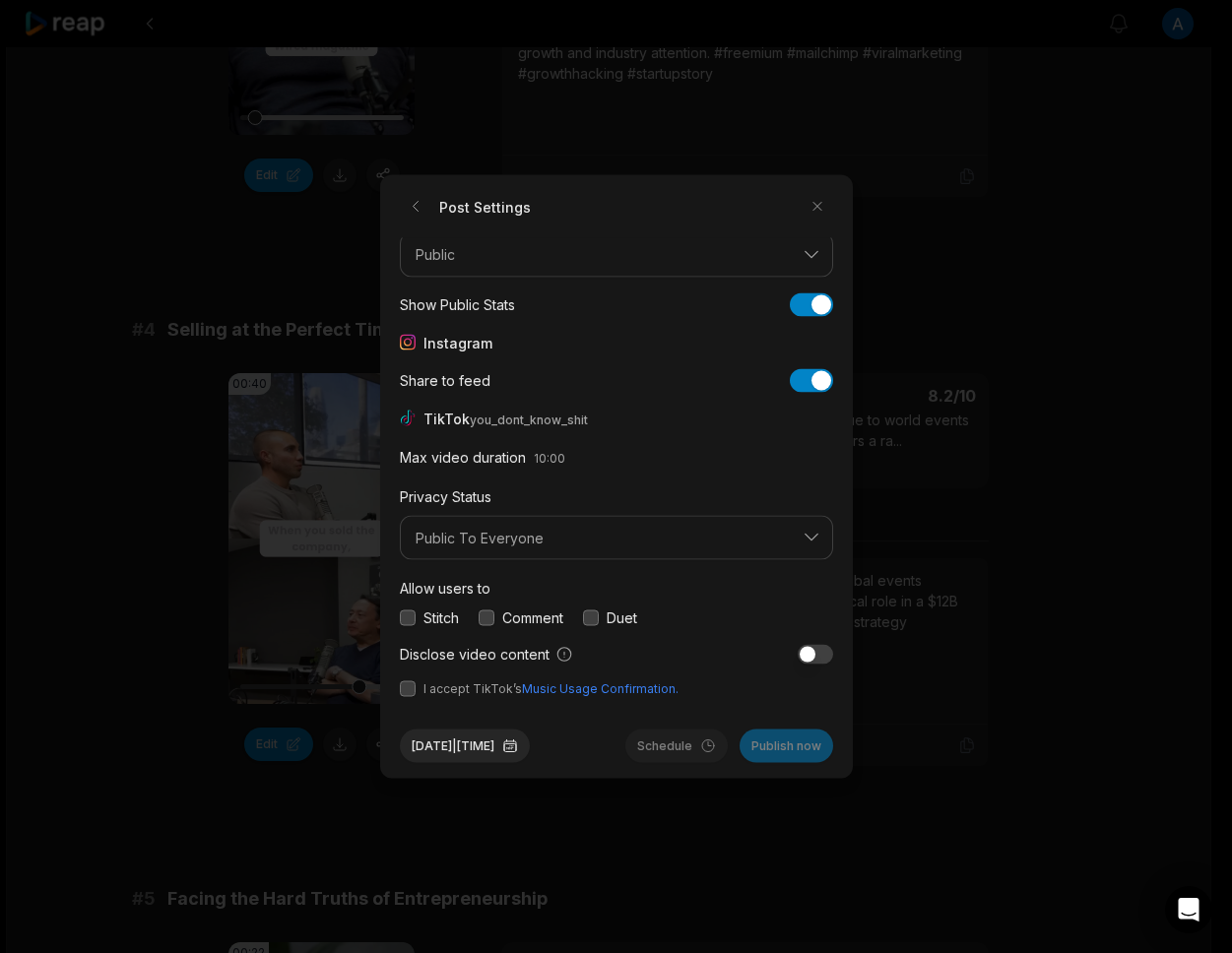 click on "I accept TikTok’s  Music Usage Confirmation." at bounding box center [616, 689] 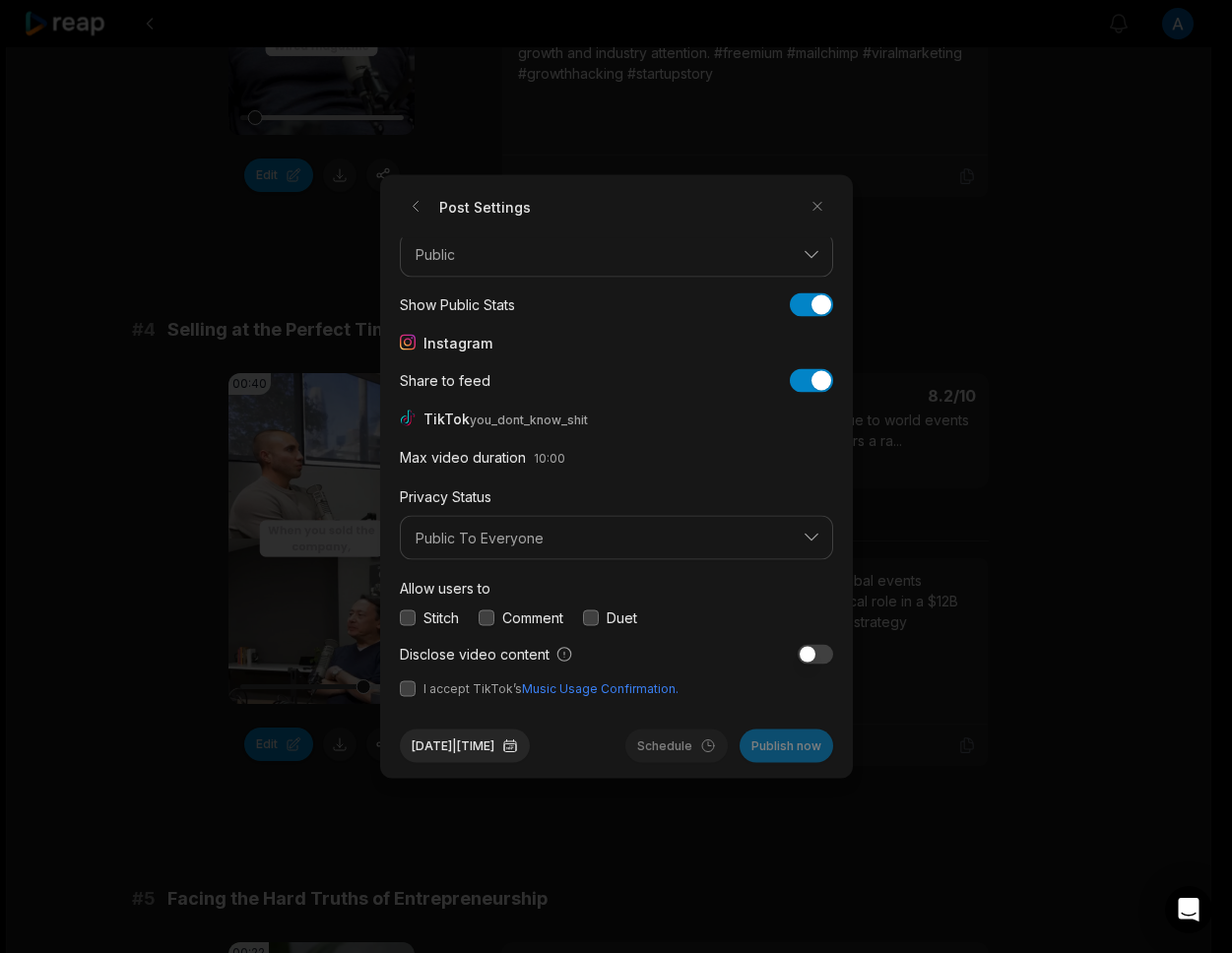 click at bounding box center (408, 689) 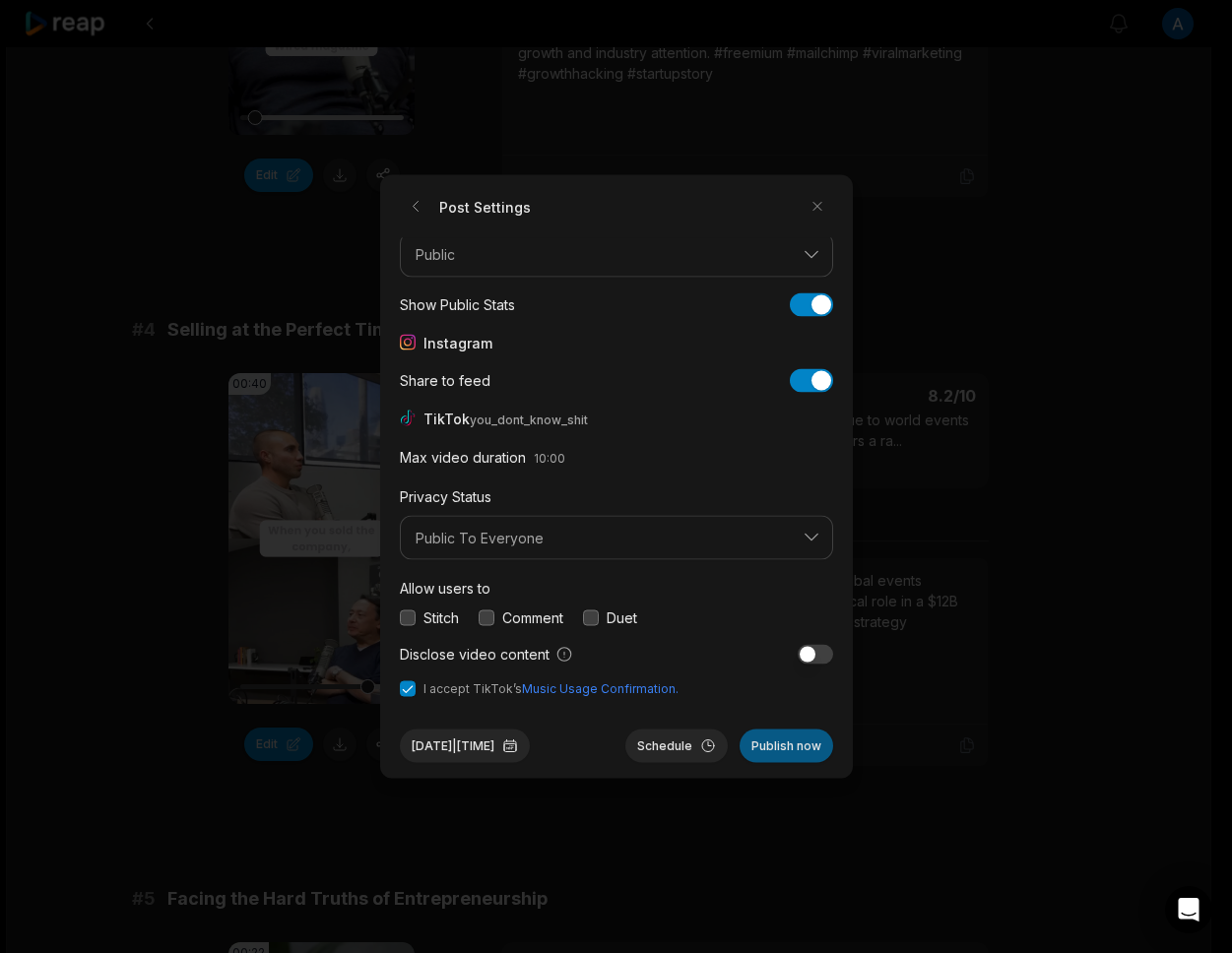 click on "Publish now" at bounding box center [786, 746] 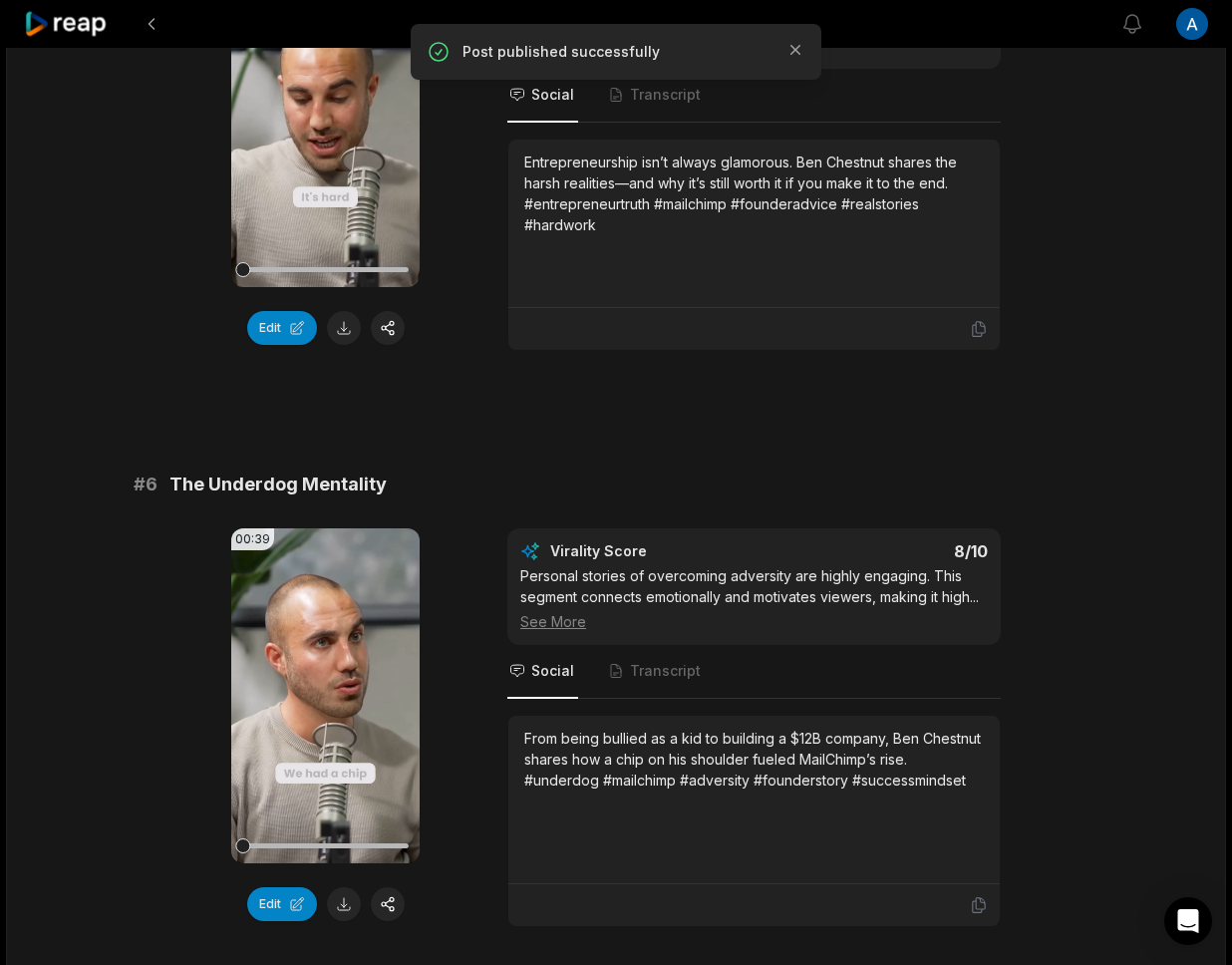 scroll, scrollTop: 2761, scrollLeft: 0, axis: vertical 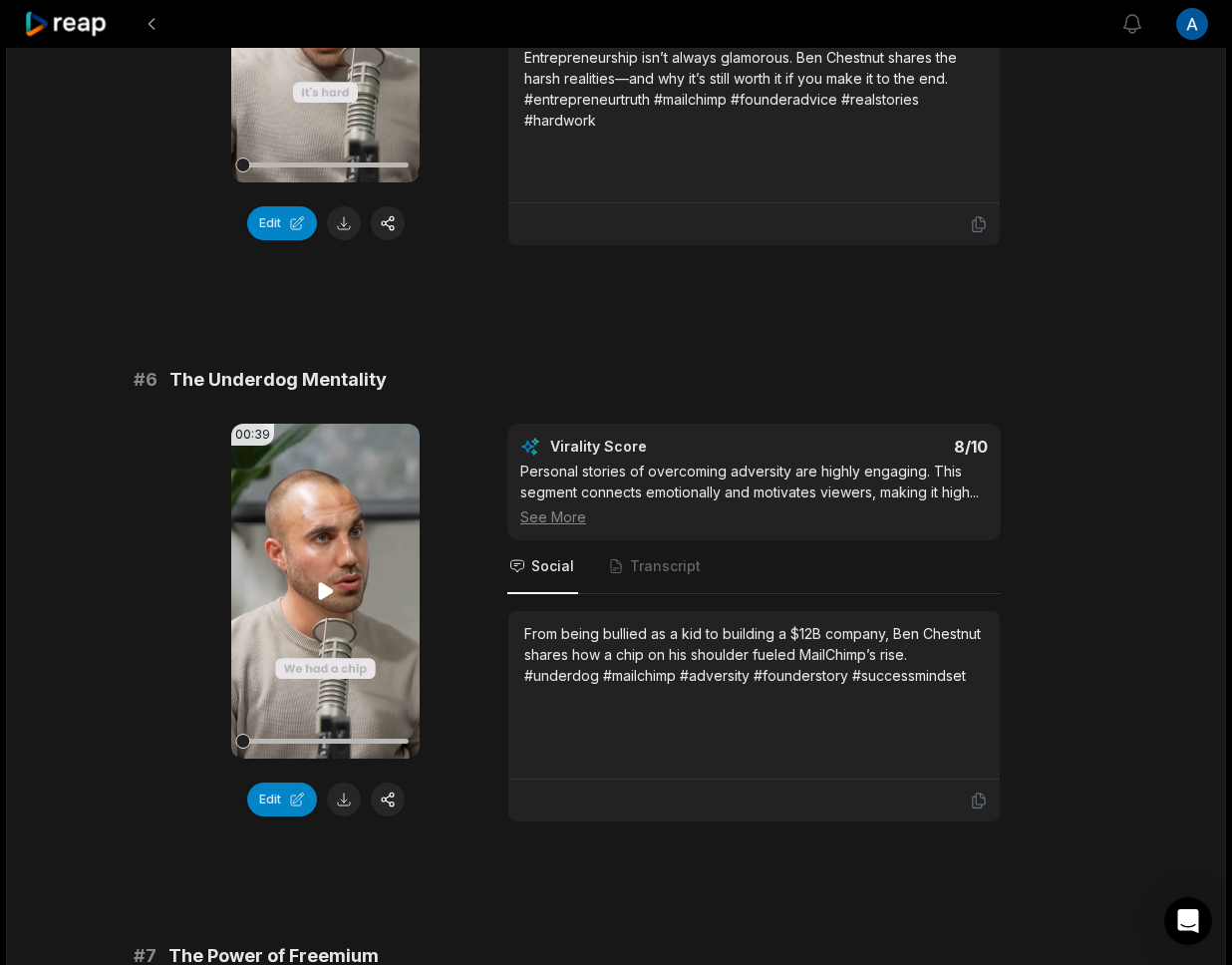 click on "Your browser does not support mp4 format." at bounding box center [325, 591] 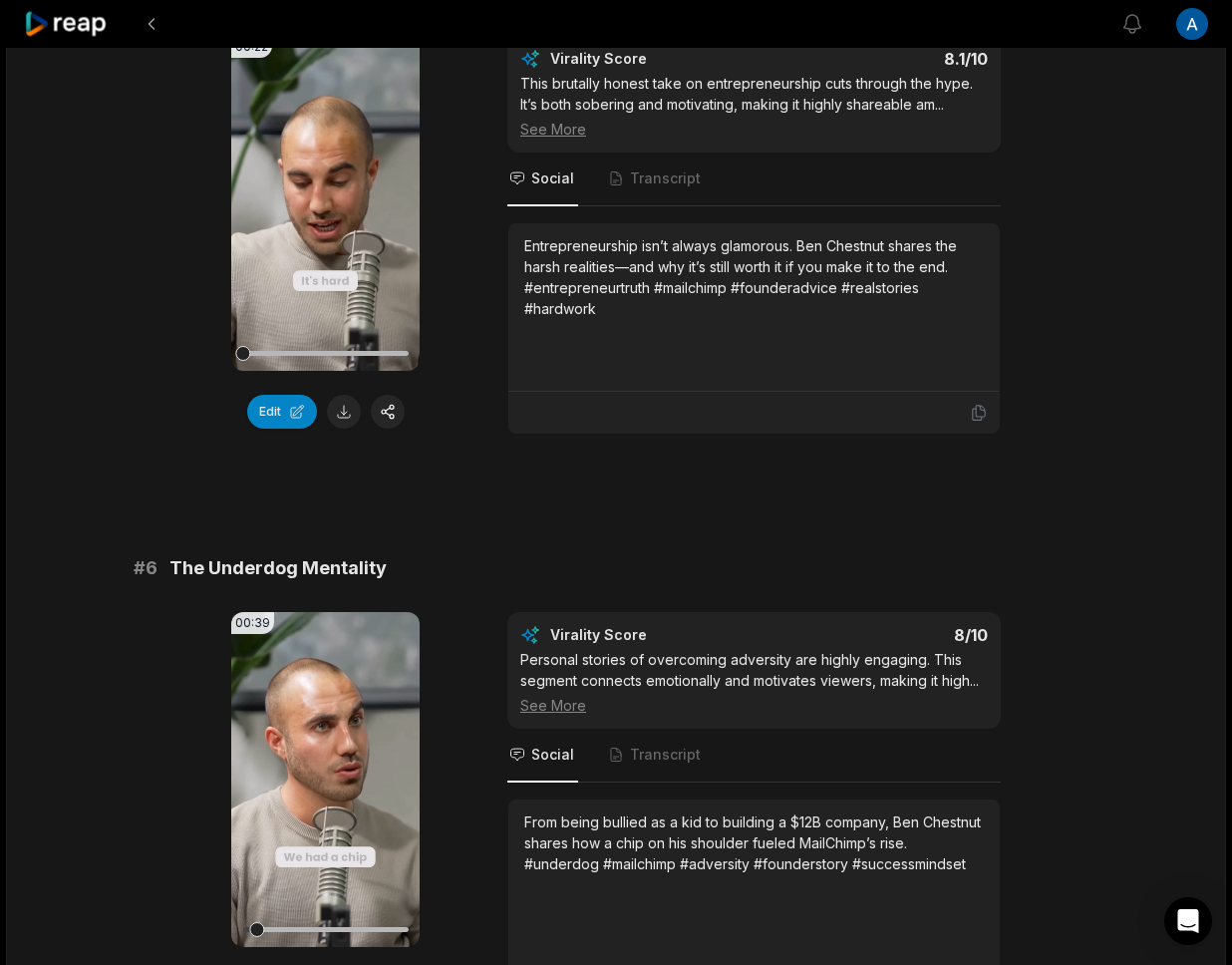 scroll, scrollTop: 2549, scrollLeft: 0, axis: vertical 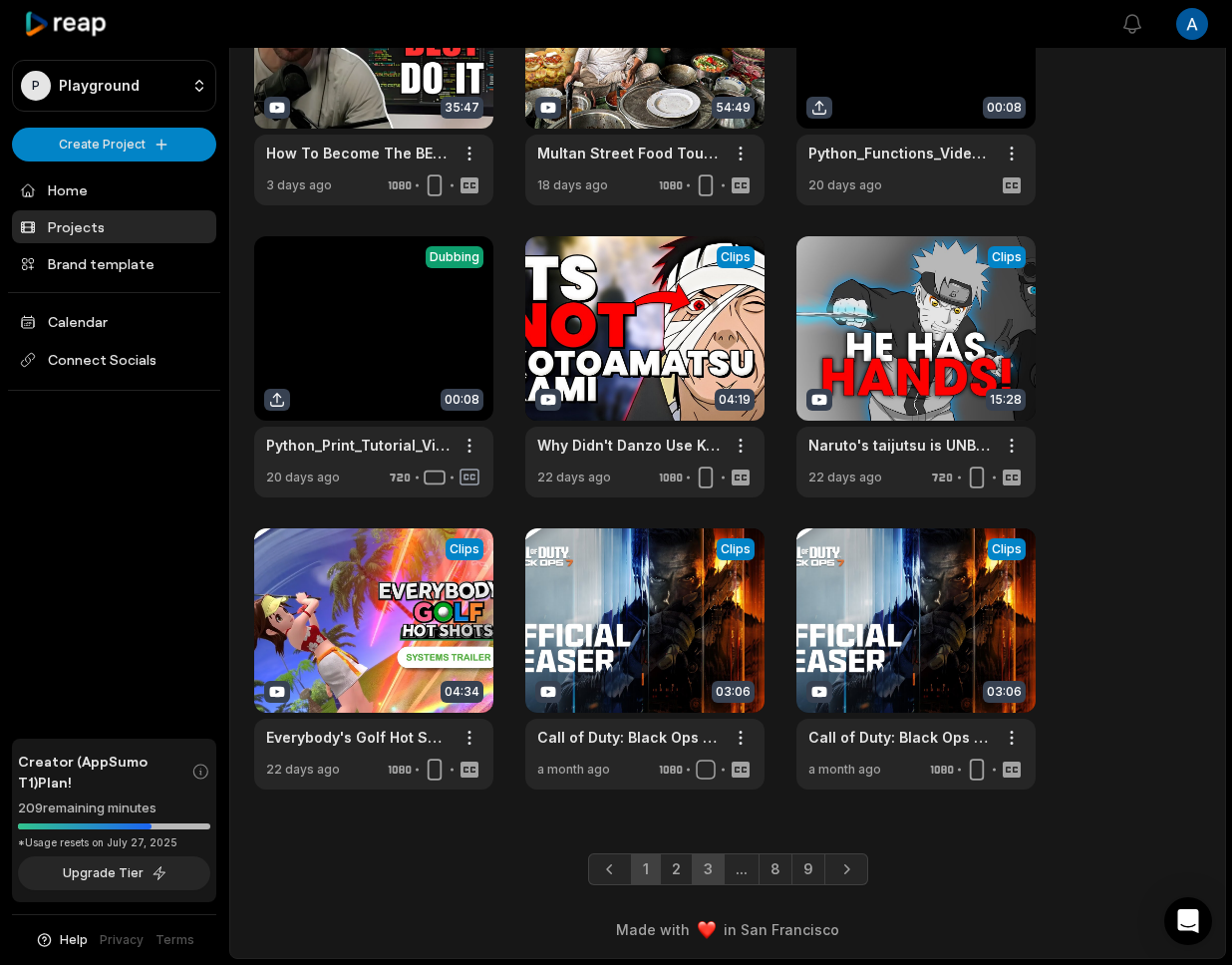 click on "3" at bounding box center (708, 869) 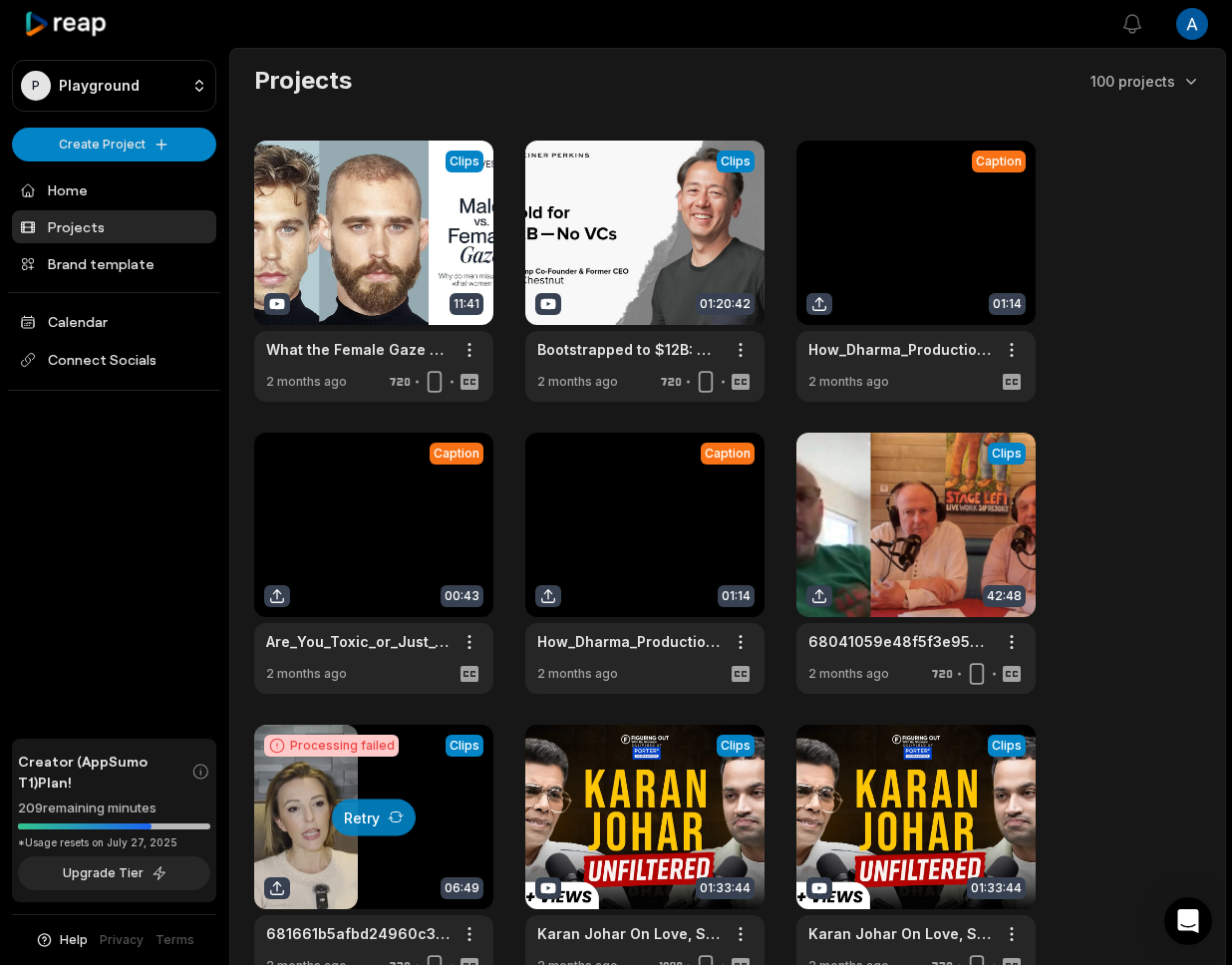 scroll, scrollTop: 488, scrollLeft: 0, axis: vertical 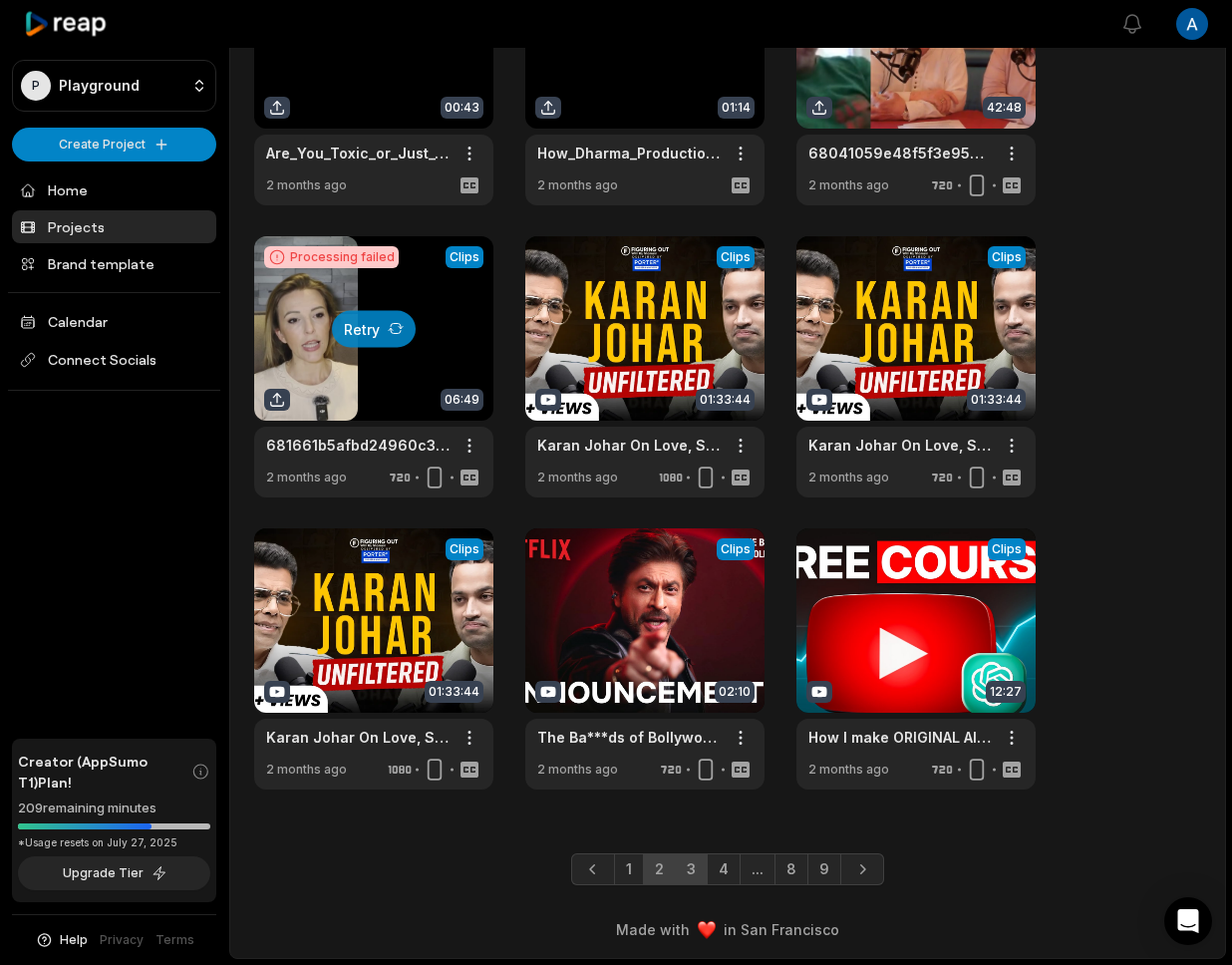 click on "2" at bounding box center [659, 869] 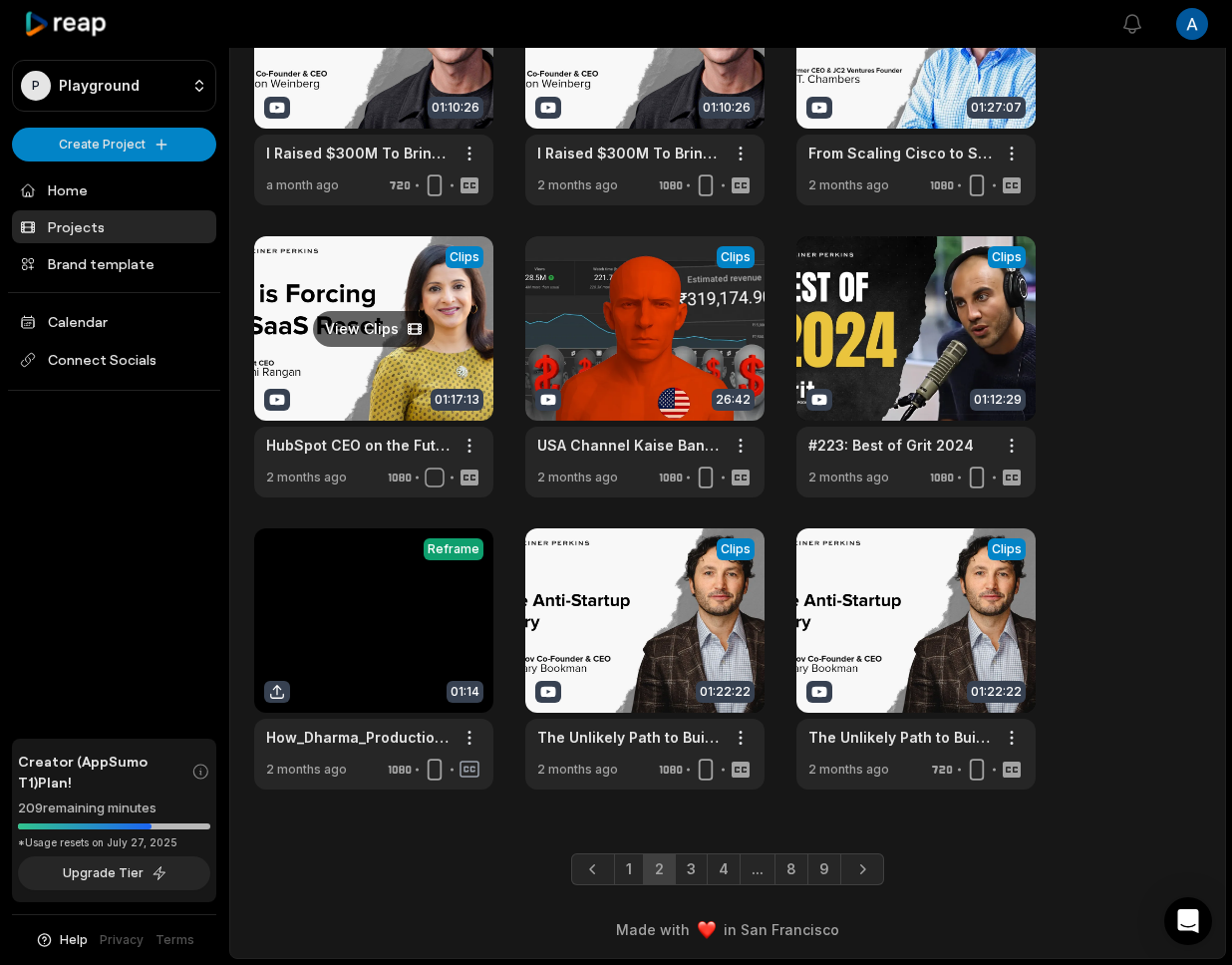 click at bounding box center (374, 367) 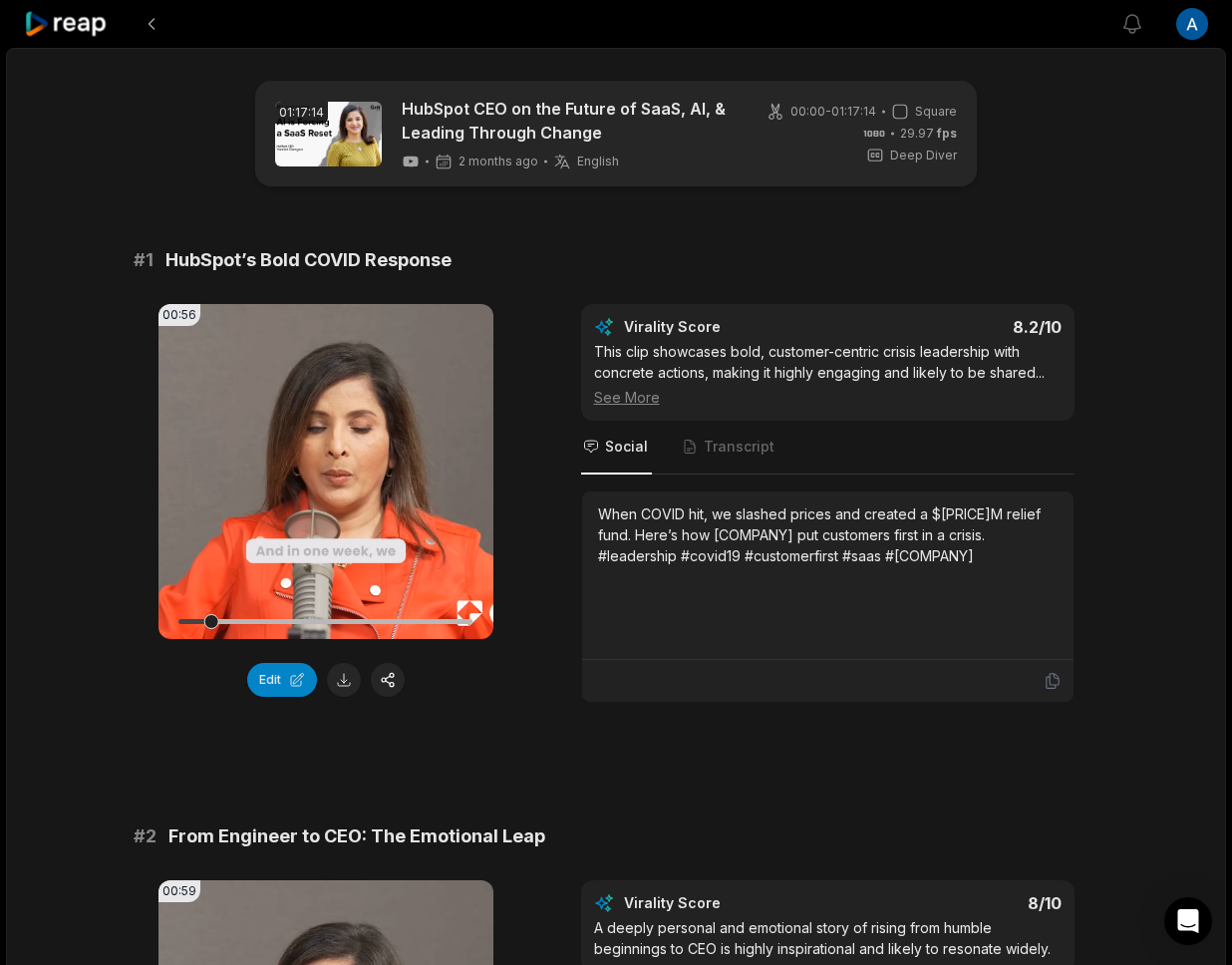 scroll, scrollTop: 647, scrollLeft: 0, axis: vertical 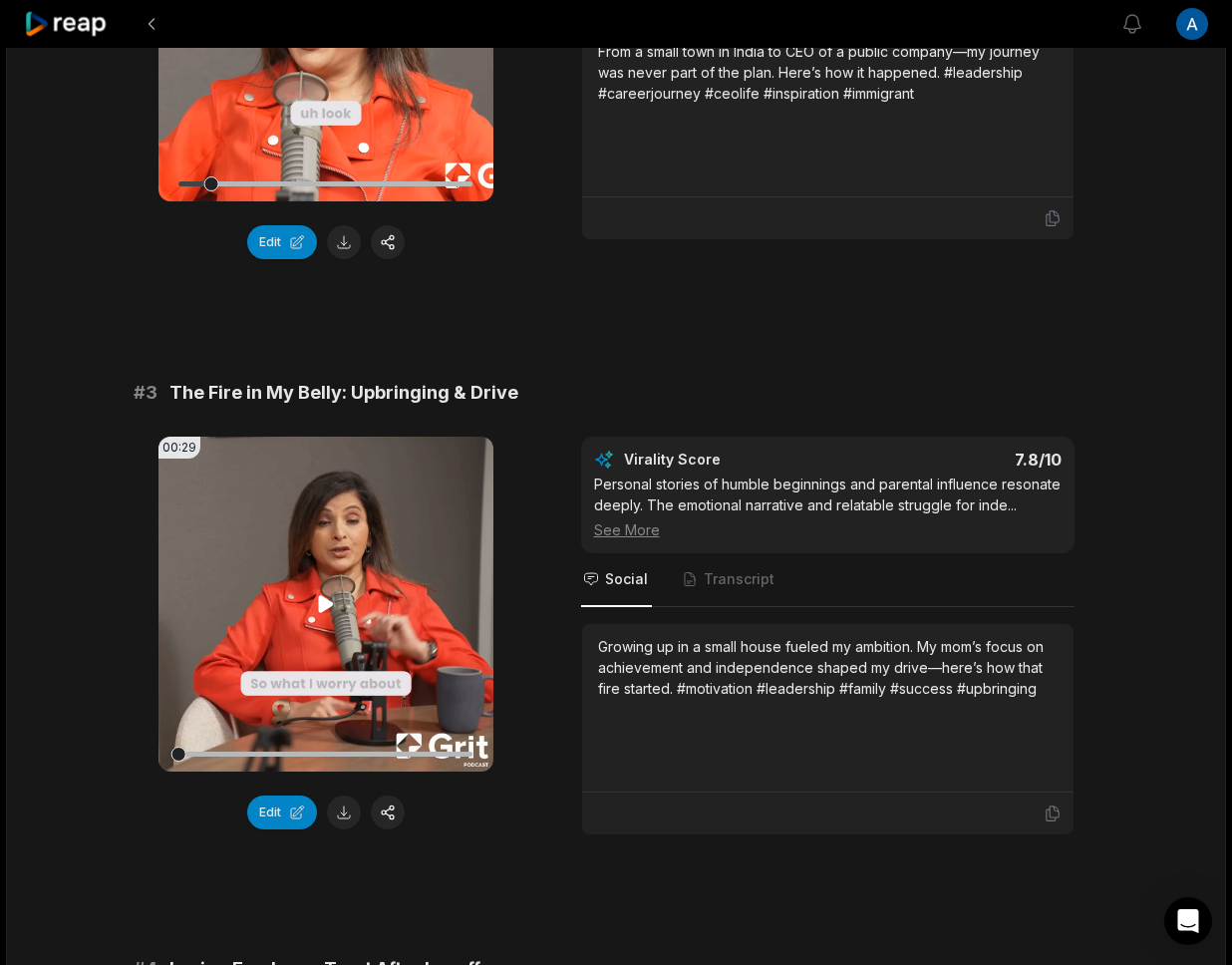 click on "Your browser does not support mp4 format." at bounding box center (326, 604) 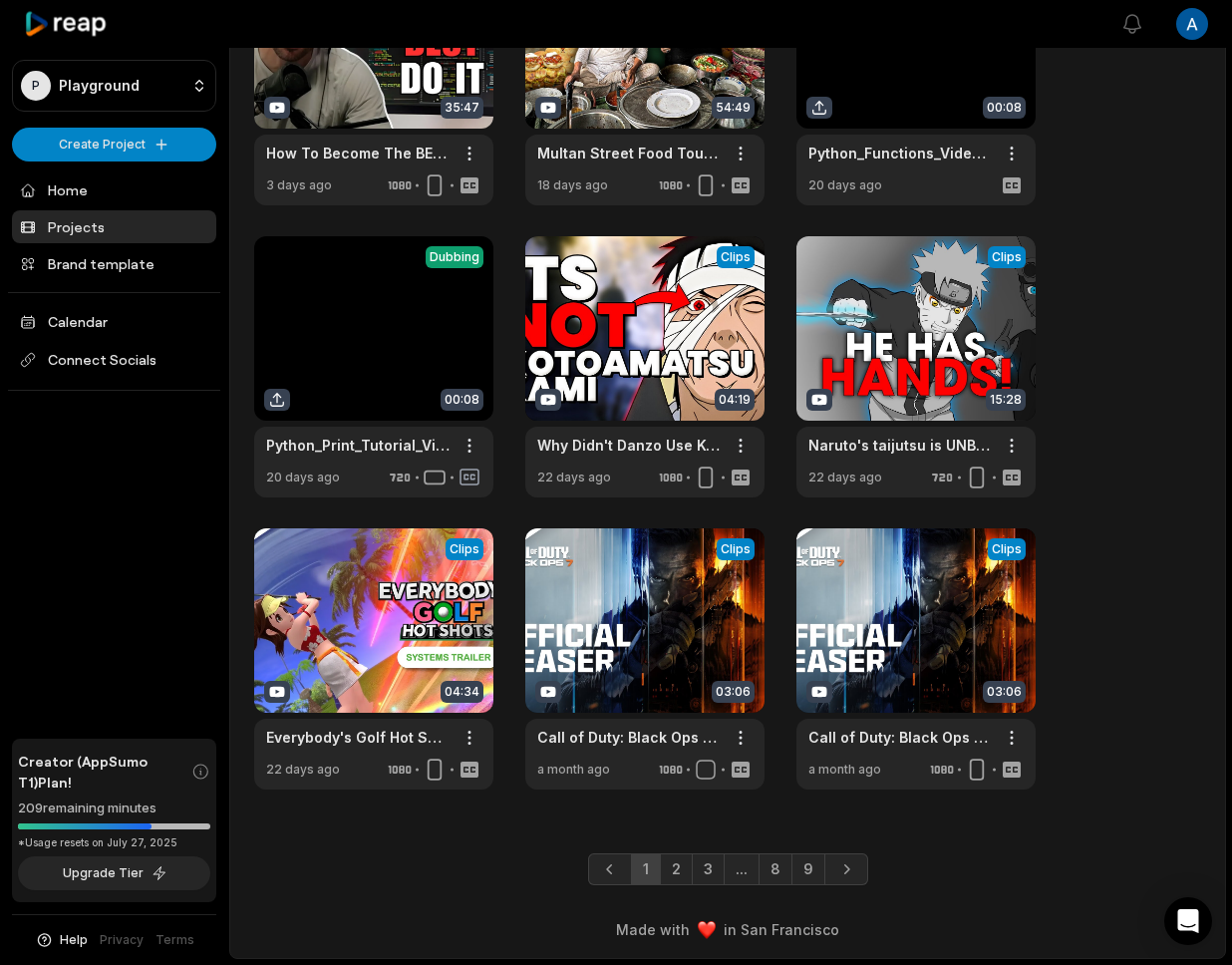 scroll, scrollTop: 488, scrollLeft: 0, axis: vertical 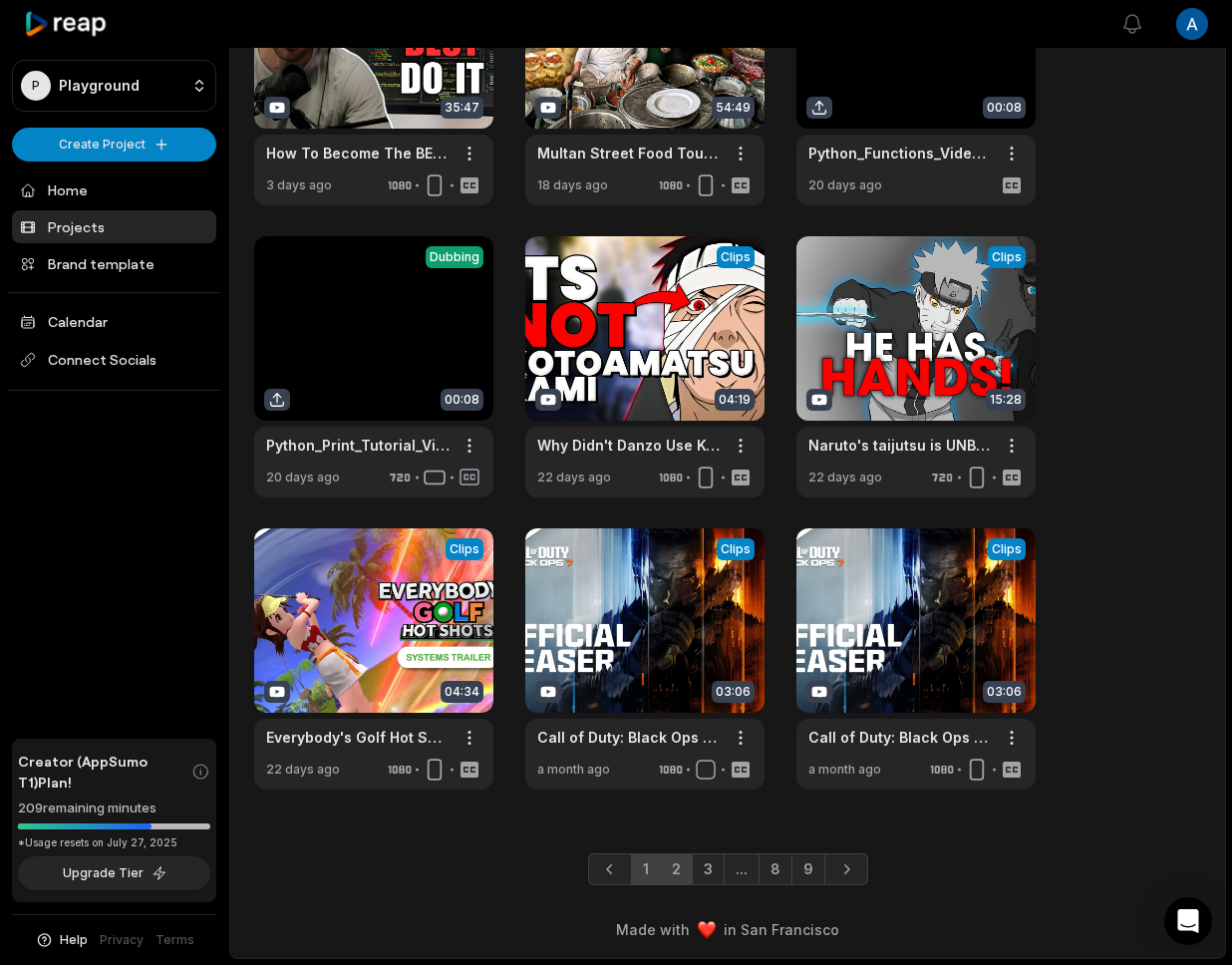 click on "2" at bounding box center (676, 869) 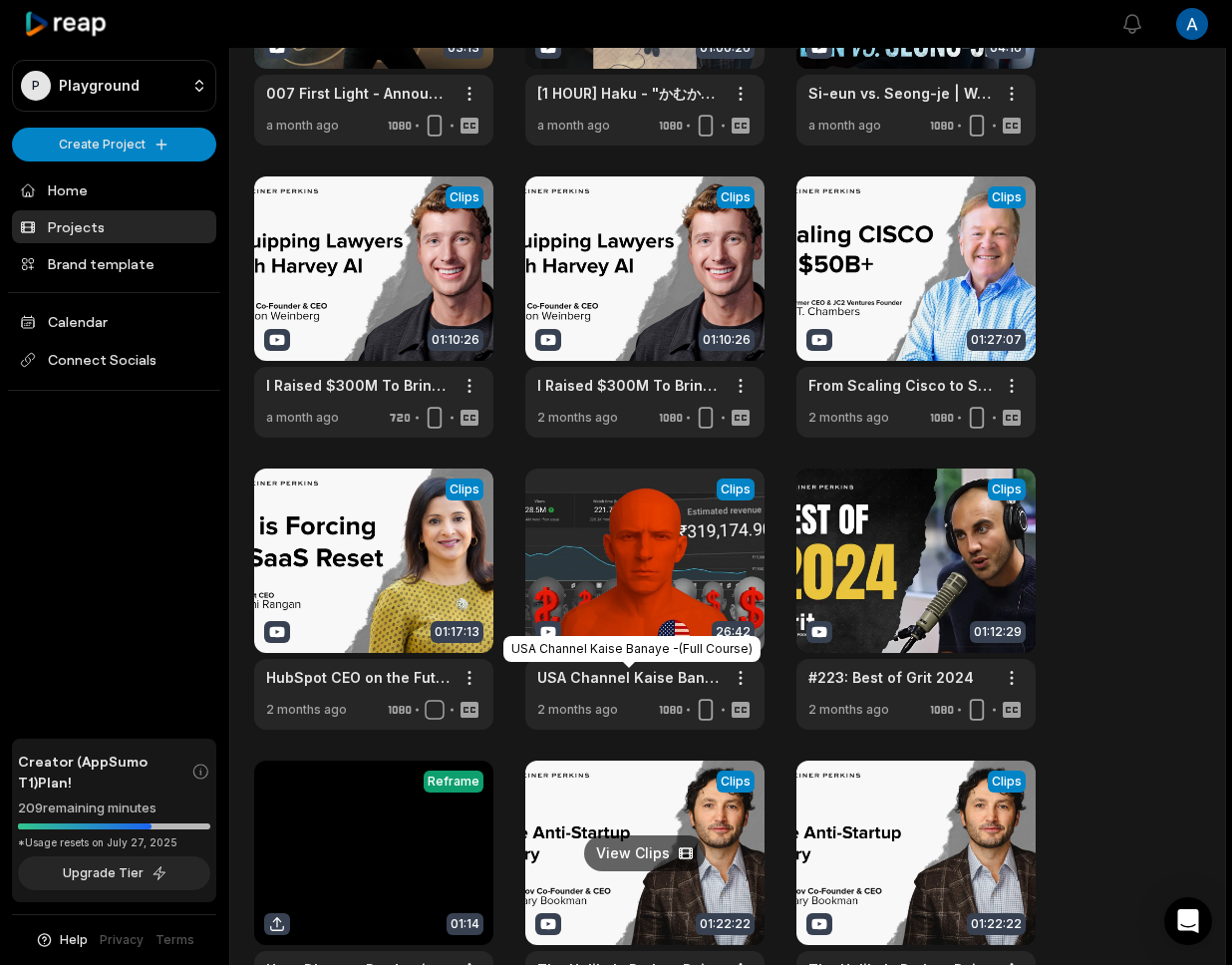 scroll, scrollTop: 132, scrollLeft: 0, axis: vertical 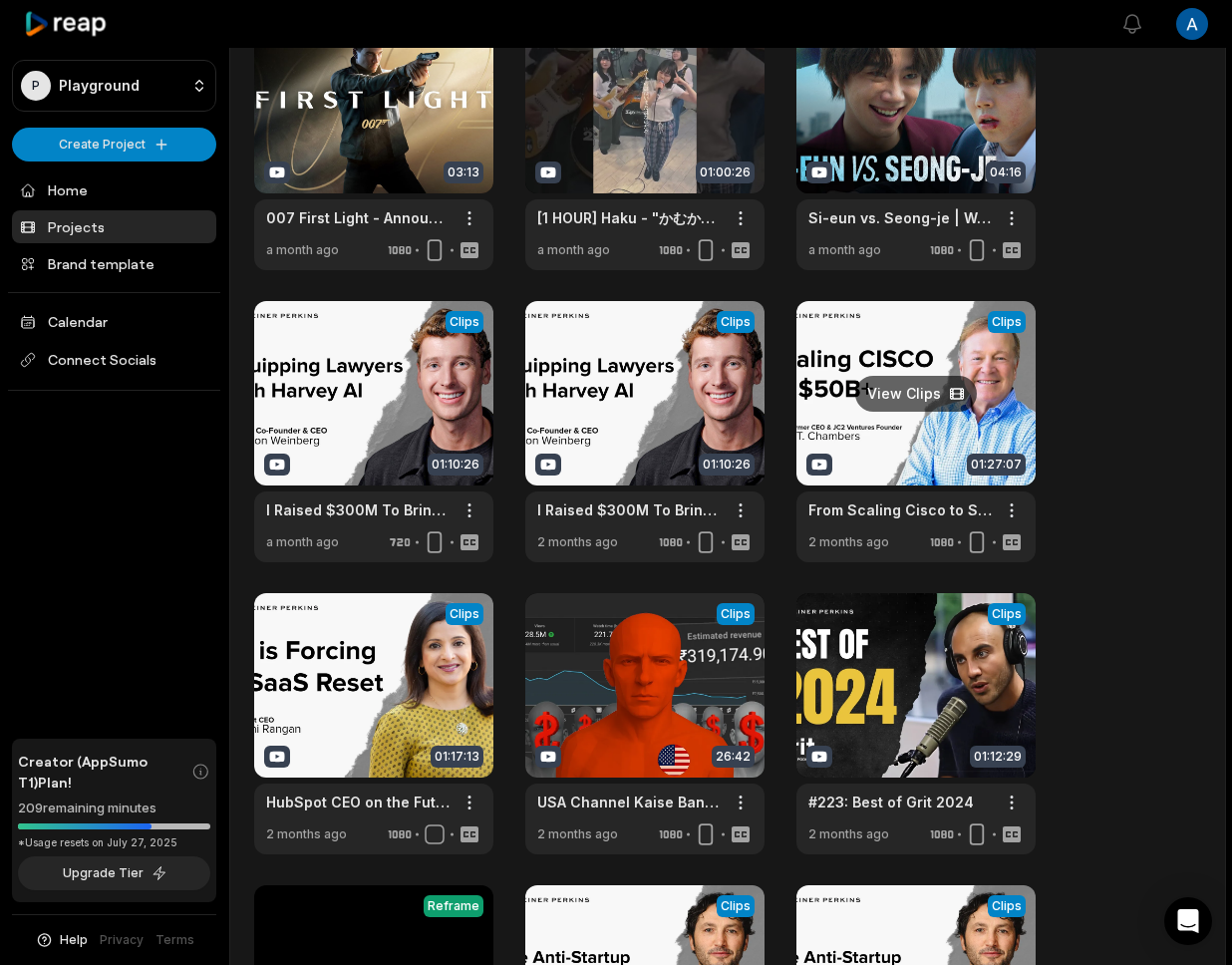click at bounding box center (916, 432) 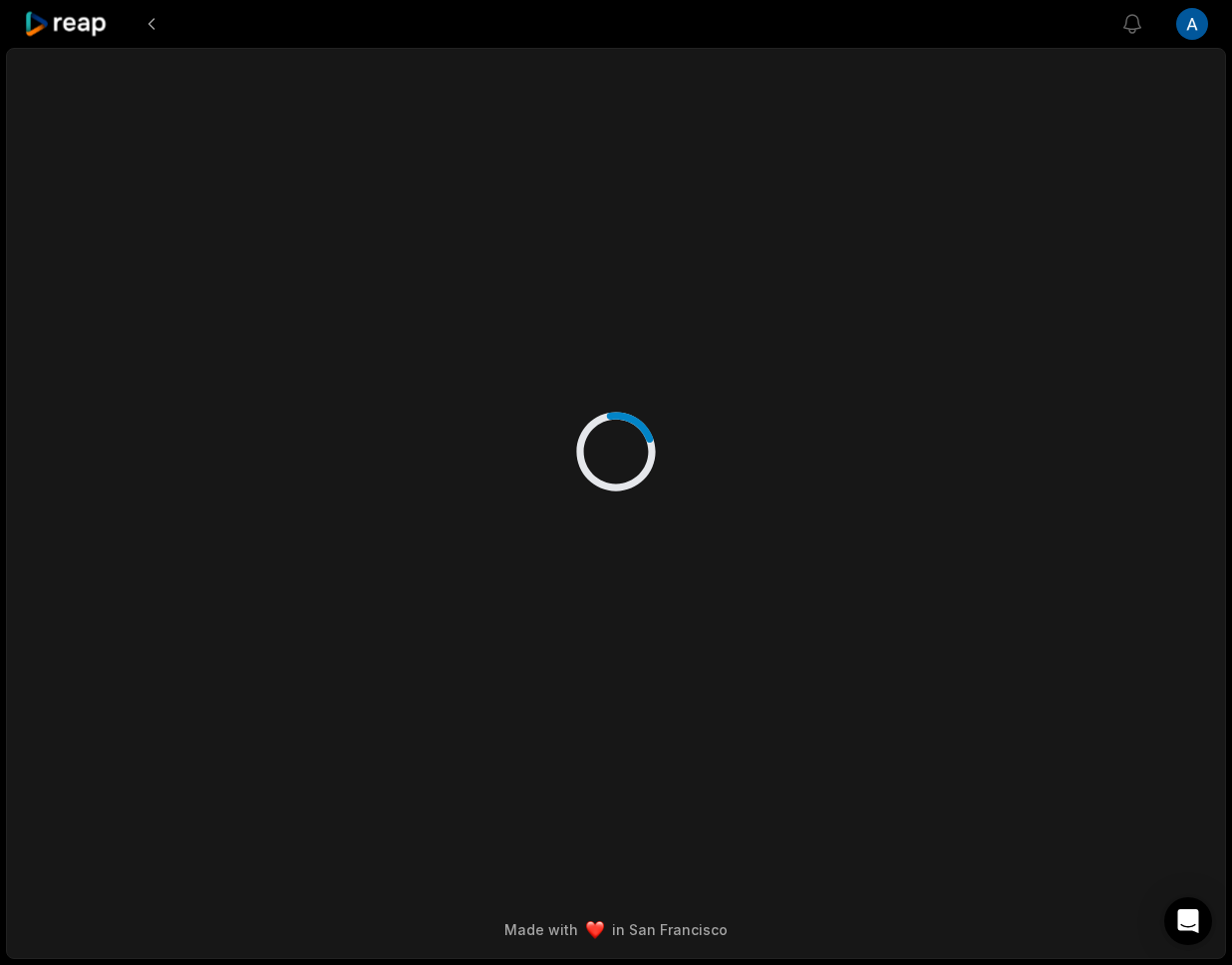 scroll, scrollTop: 0, scrollLeft: 0, axis: both 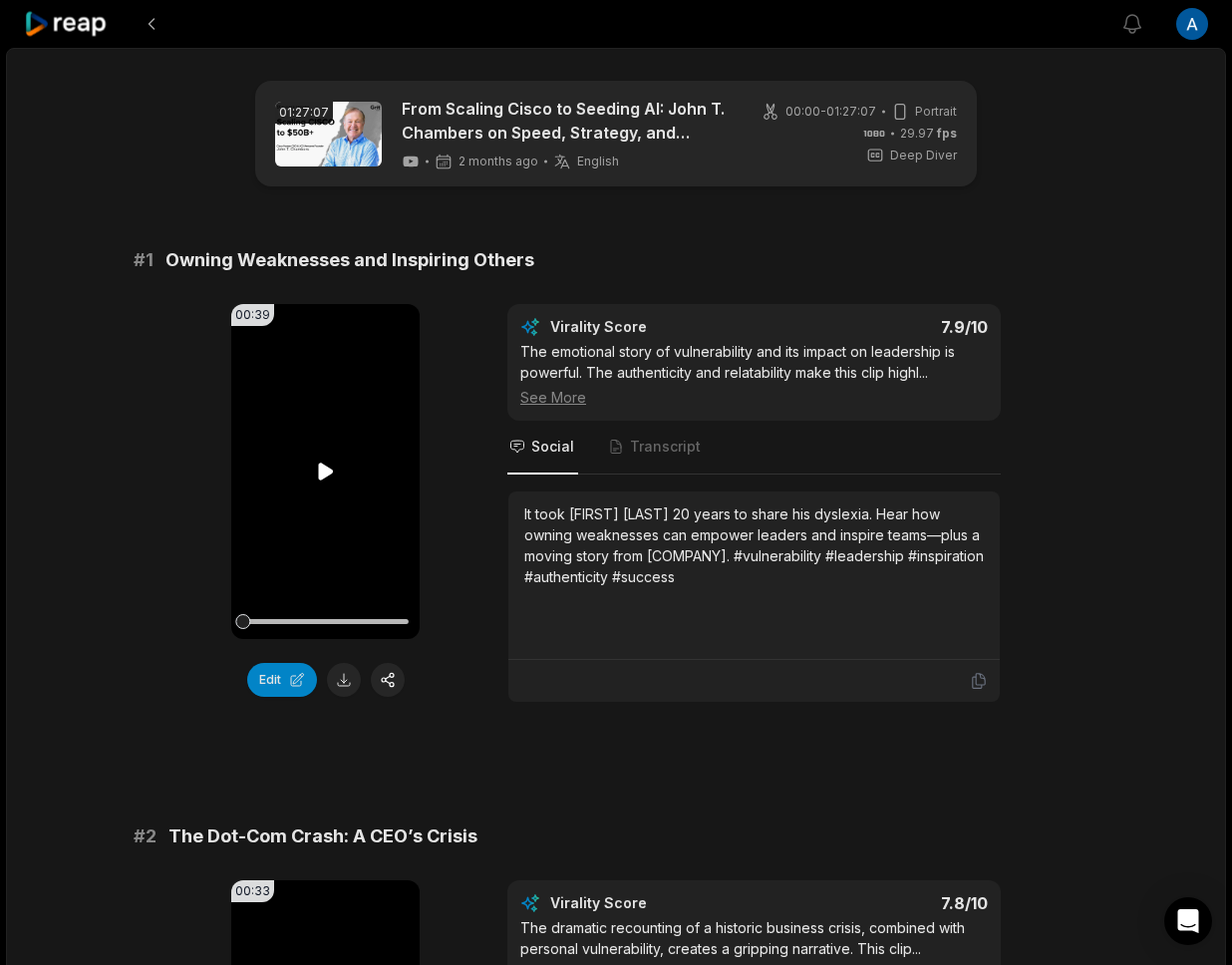 click 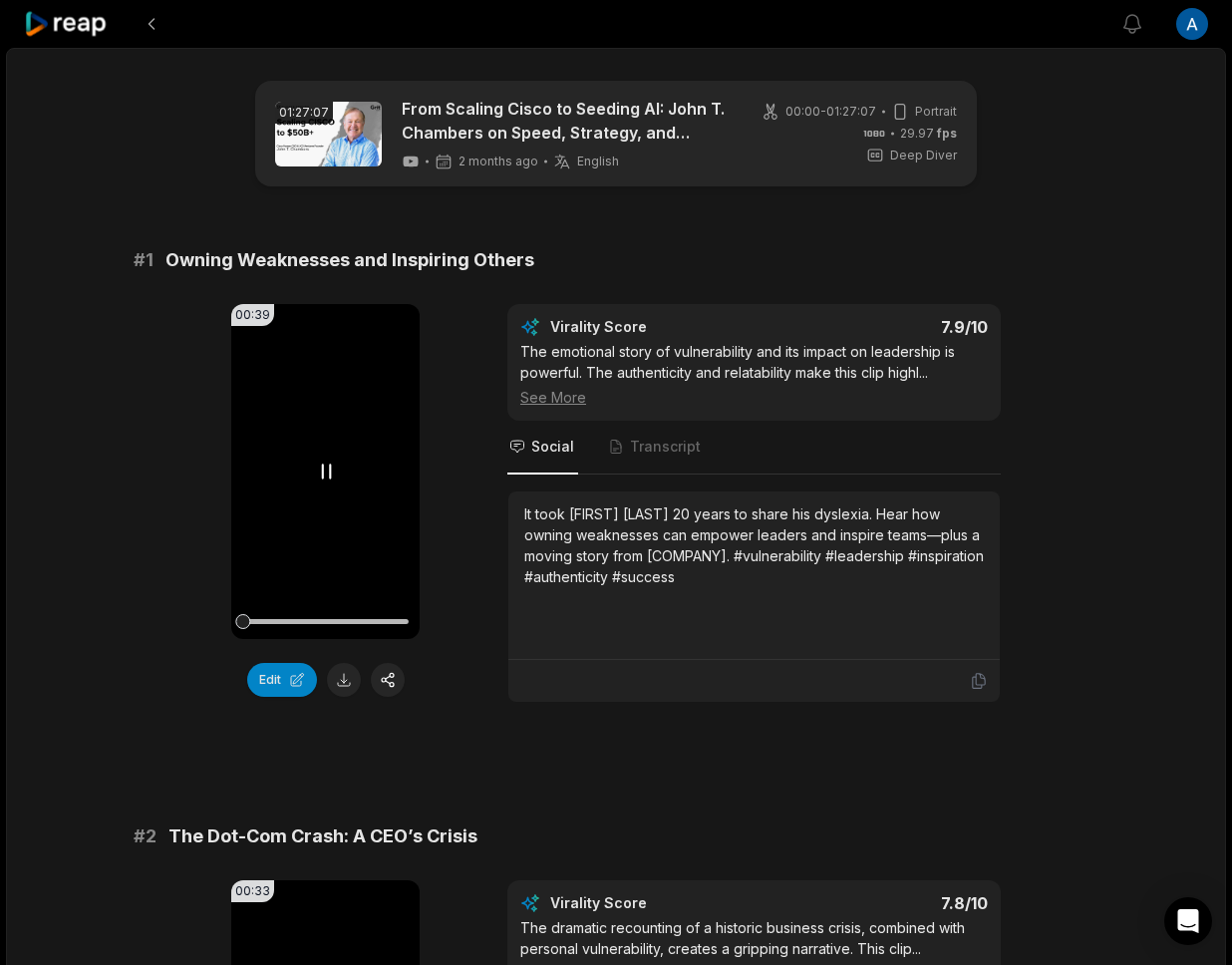 click 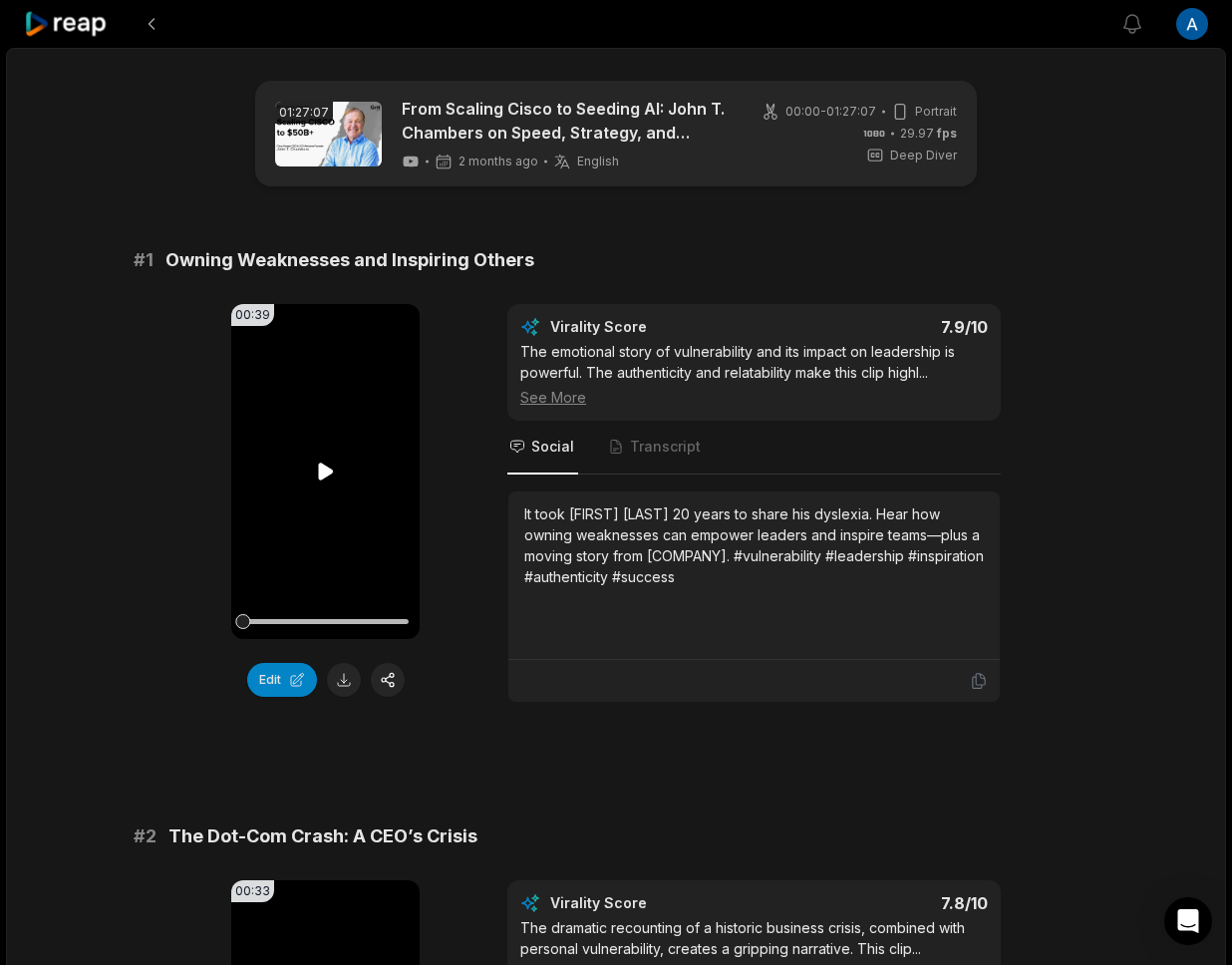 click on "Your browser does not support mp4 format." at bounding box center (325, 472) 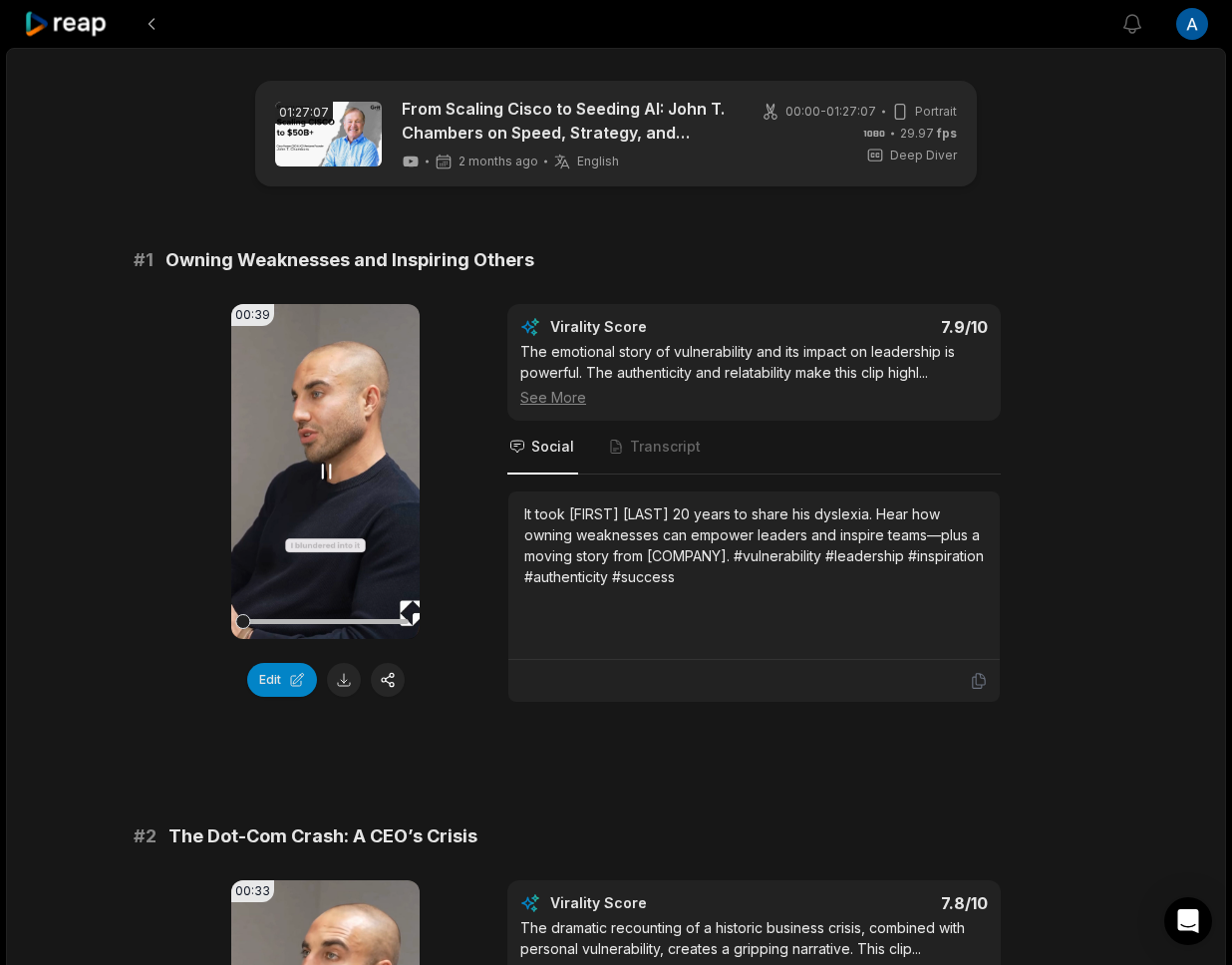 click on "Your browser does not support mp4 format." at bounding box center (325, 472) 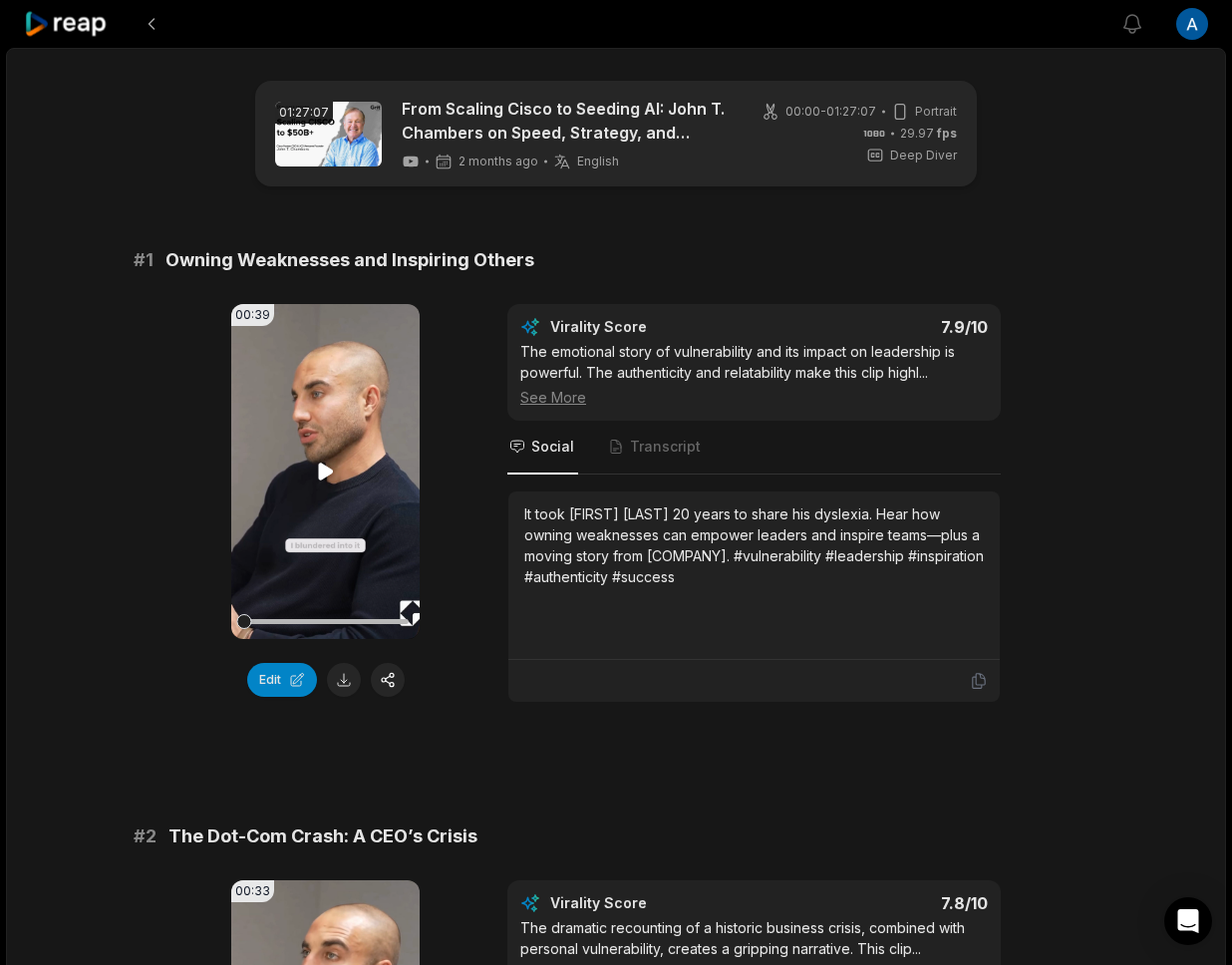 click on "Your browser does not support mp4 format." at bounding box center (325, 472) 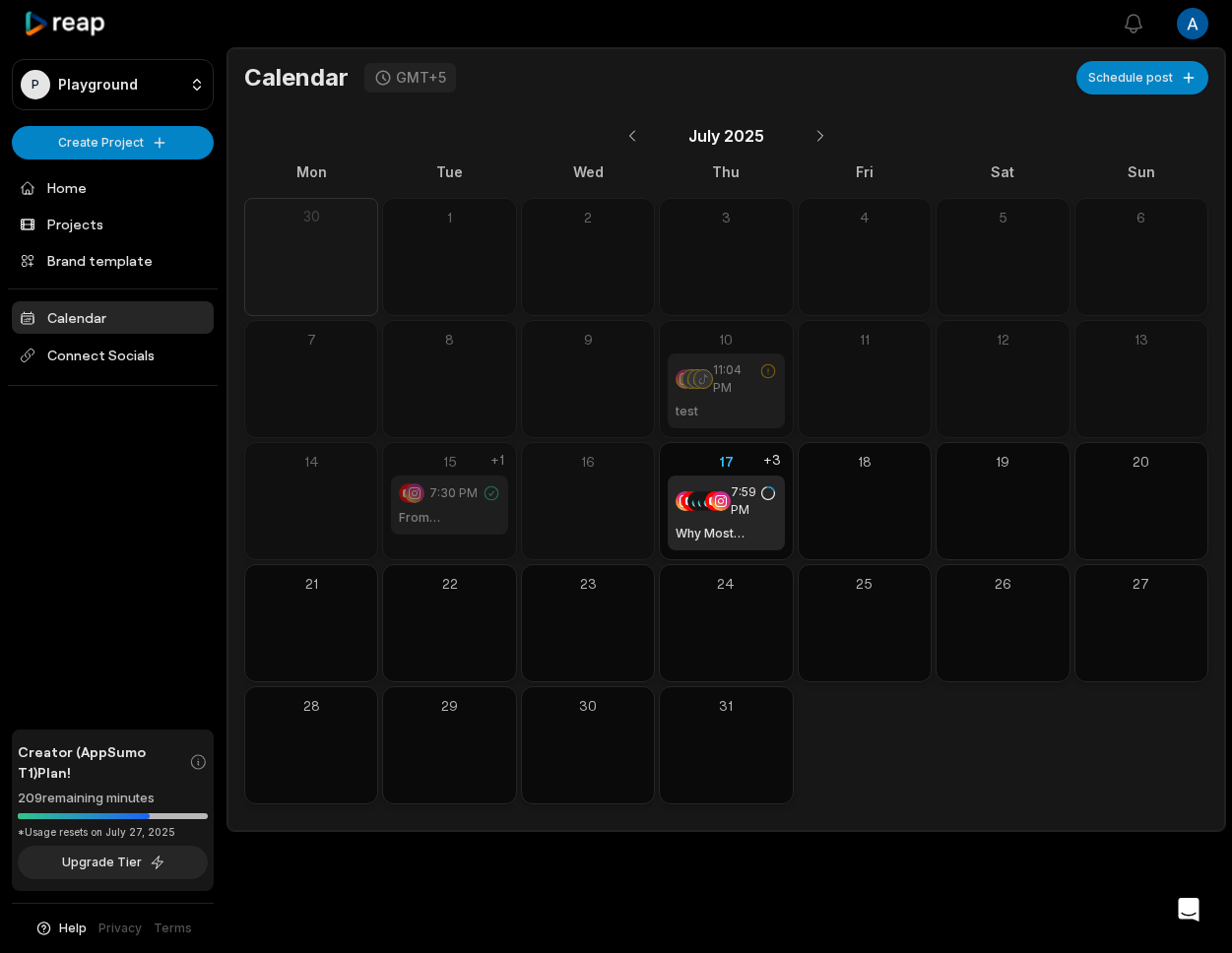 scroll, scrollTop: 0, scrollLeft: 0, axis: both 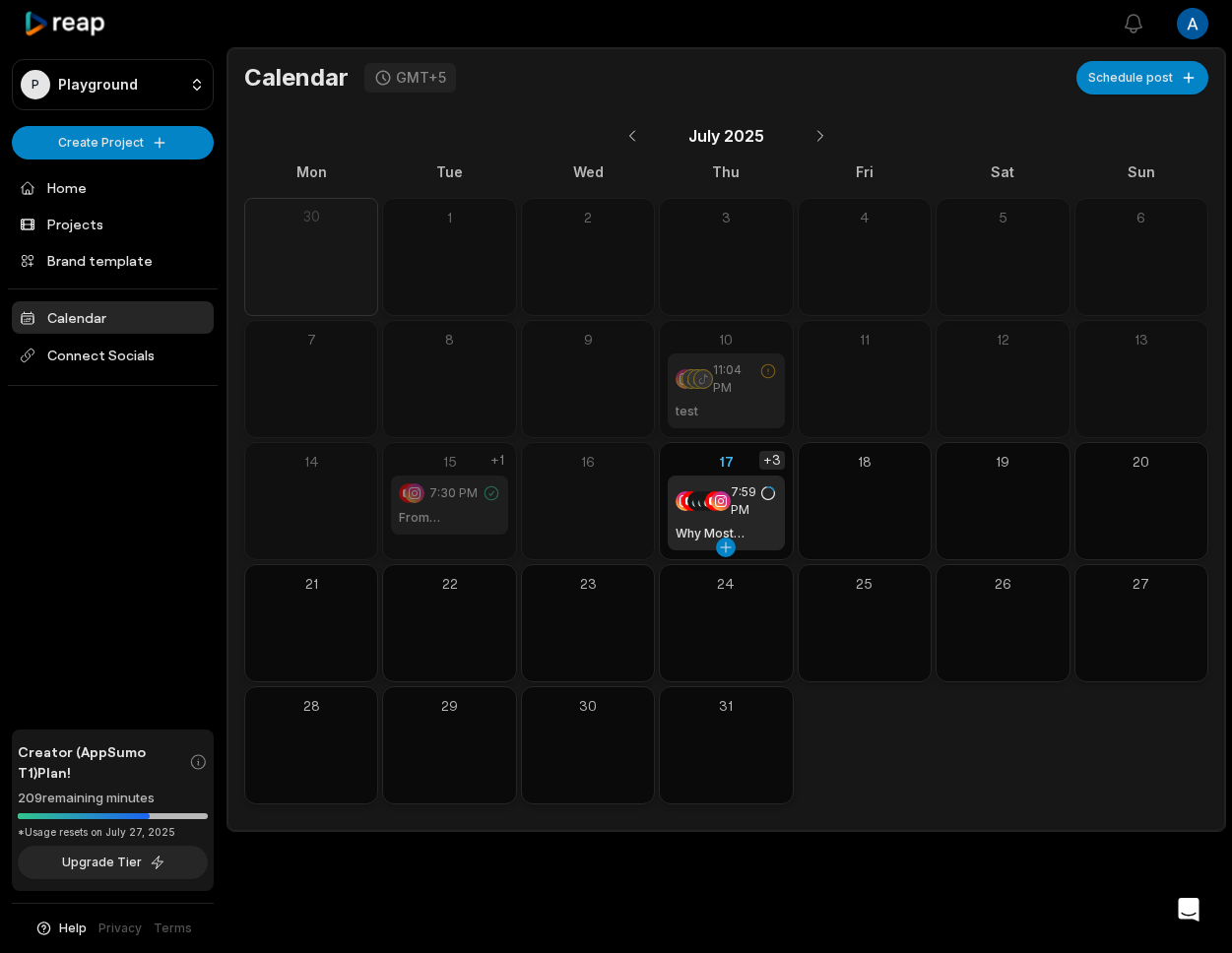 click on "+3" at bounding box center (772, 460) 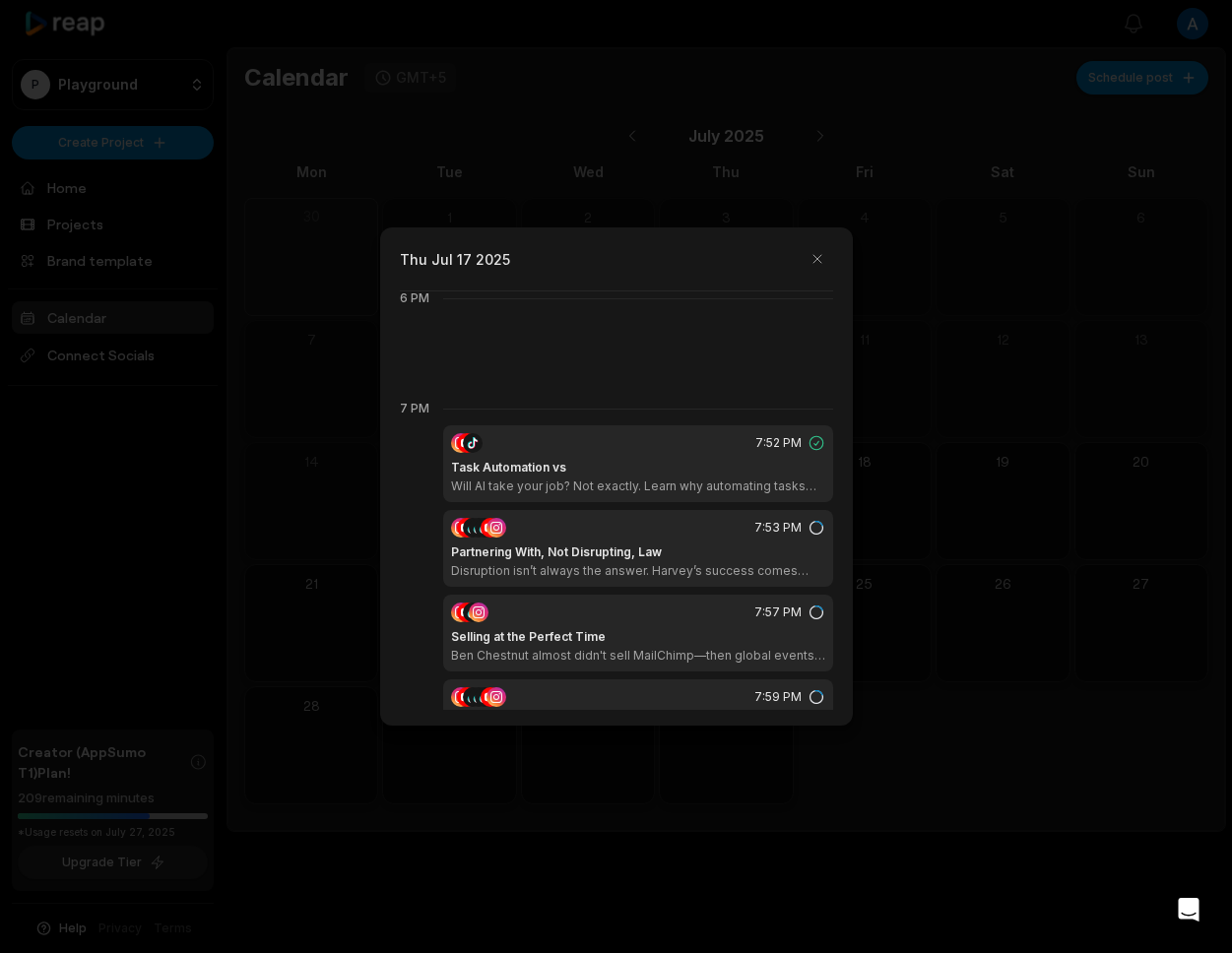 scroll, scrollTop: 2095, scrollLeft: 0, axis: vertical 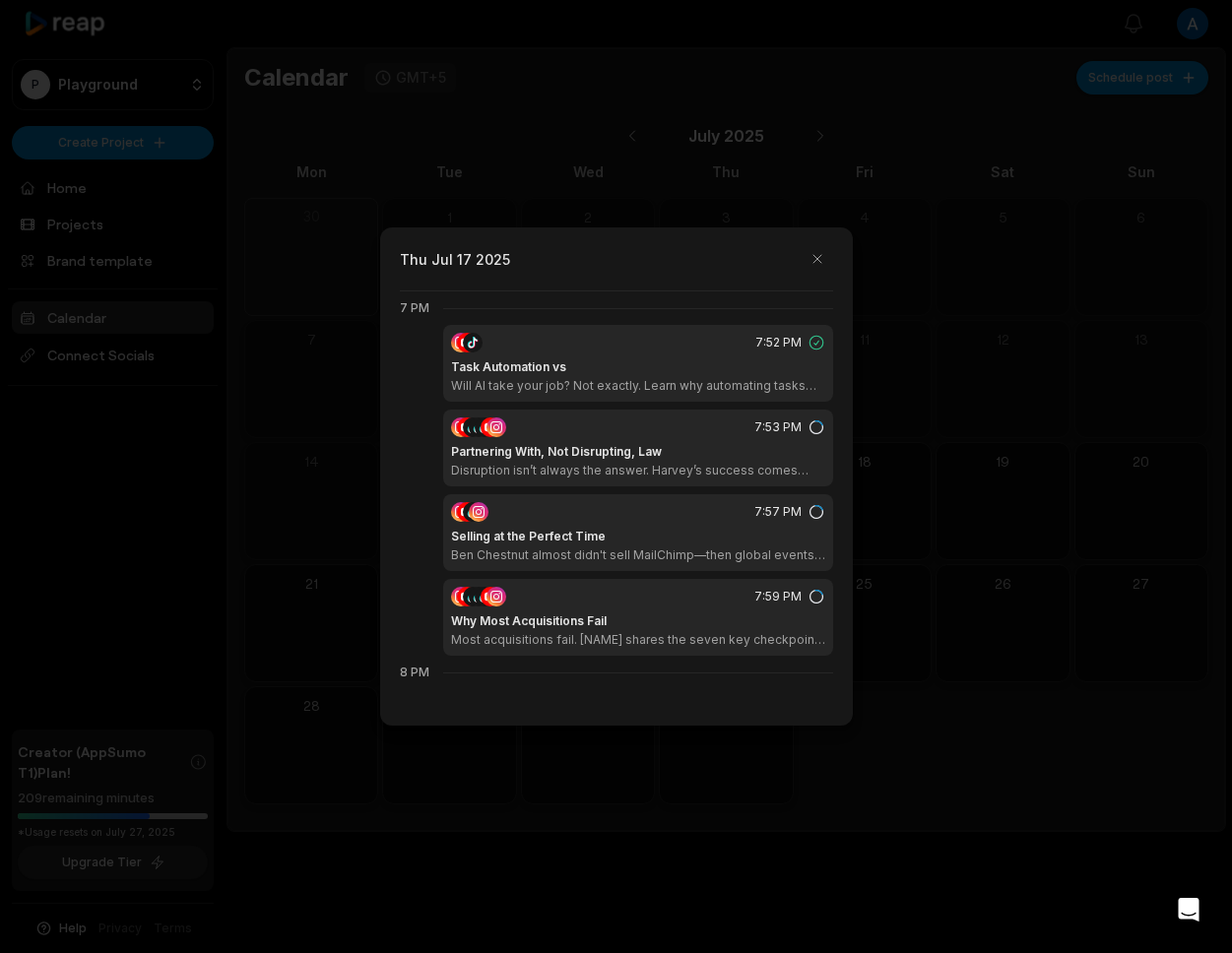 click on "7:52 PM Task Automation vs Will AI take your job? Not exactly. Learn why automating tasks doesn’t mean automating entire jobs—and what that means for the future of work. #AI #automation #jobs #workfuture #legaltech" at bounding box center (638, 363) 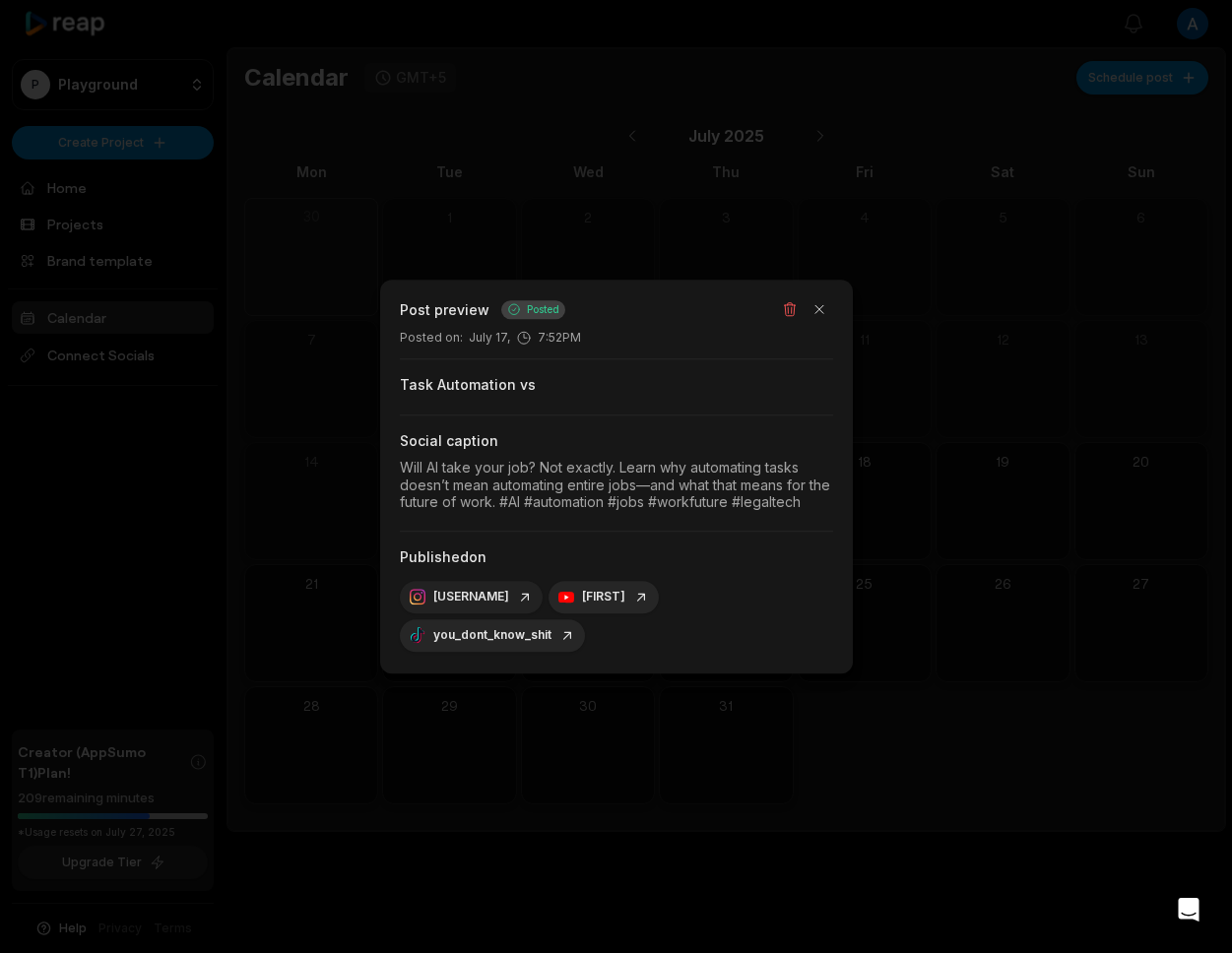 click 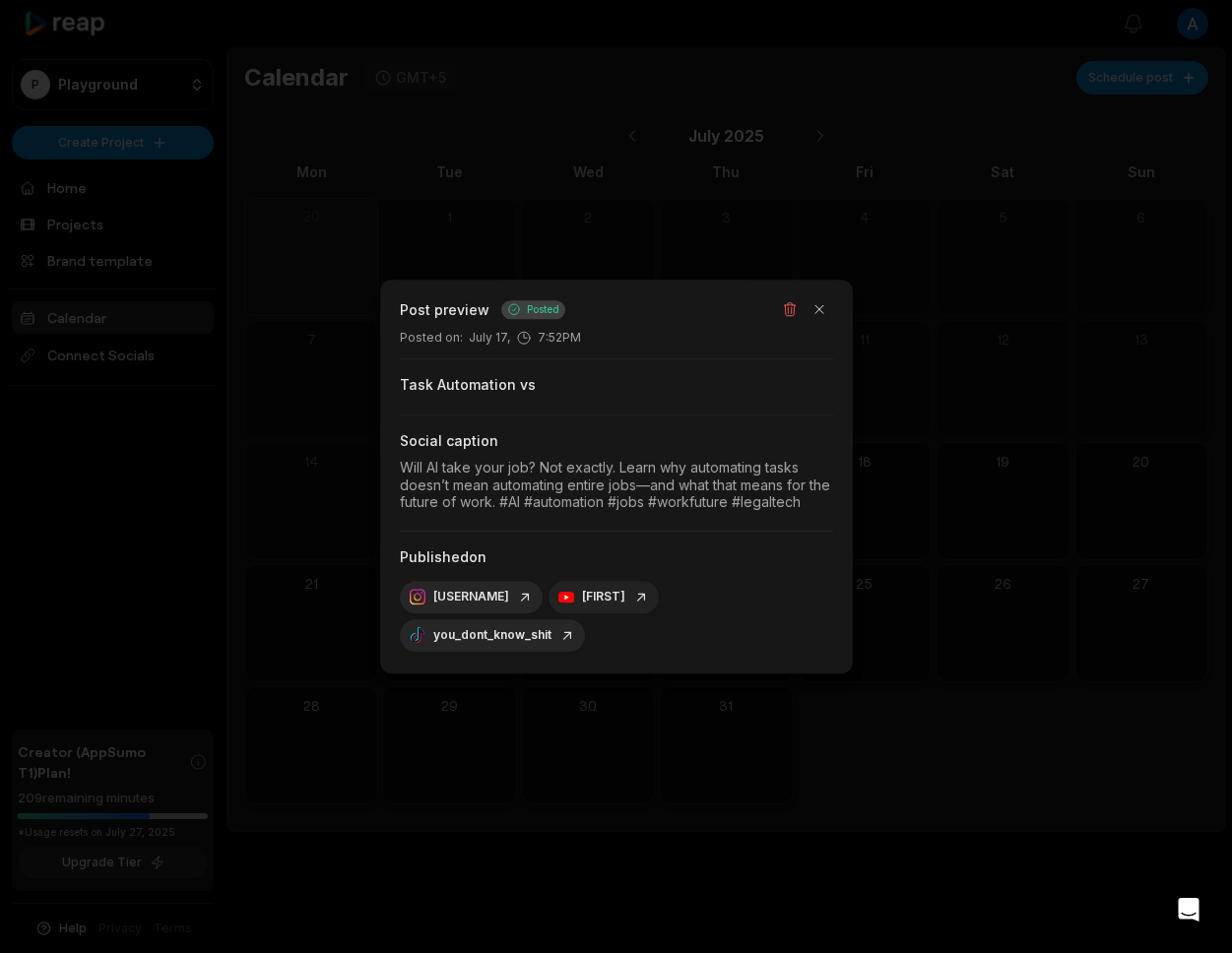 click on "[FIRST]" at bounding box center (604, 597) 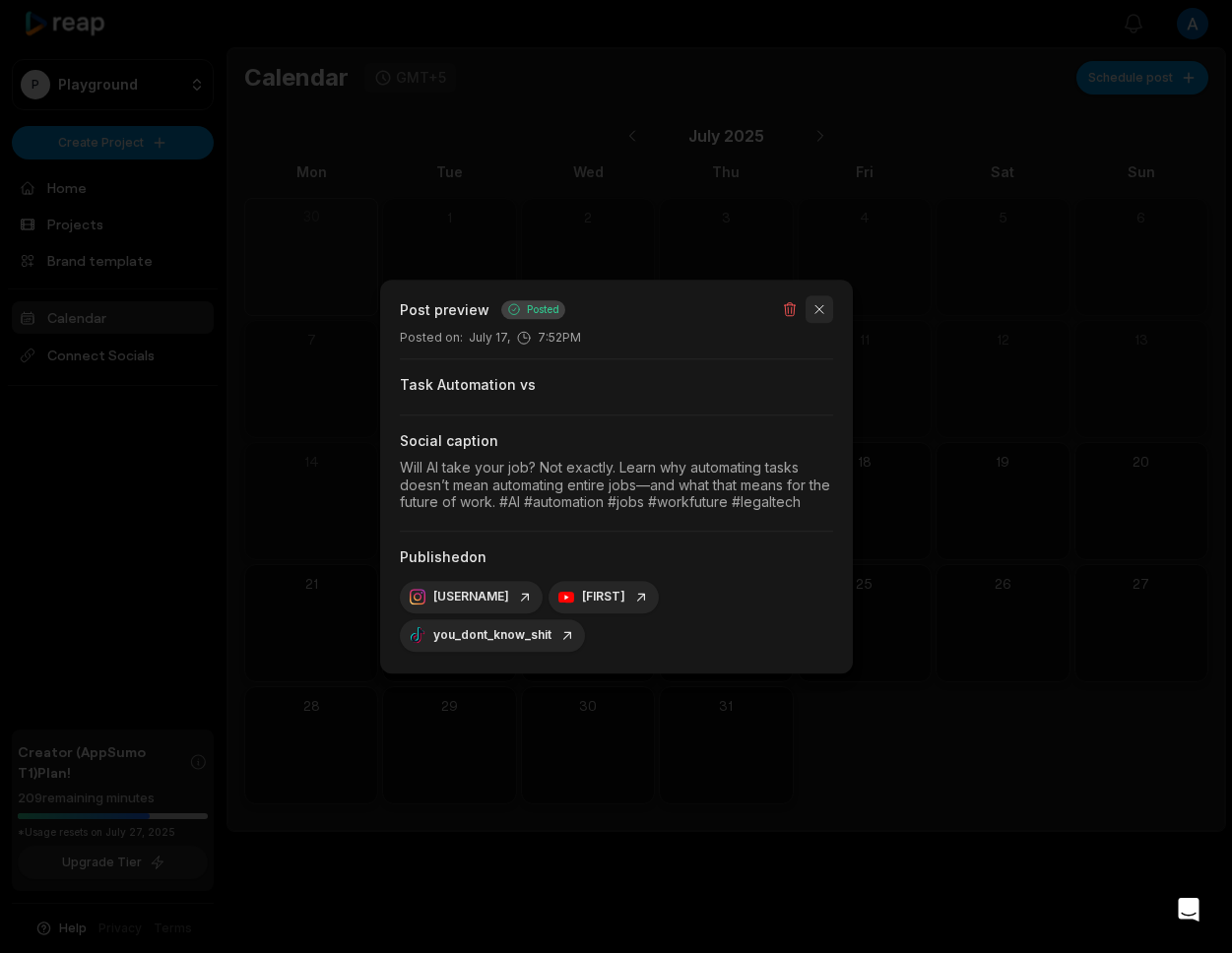 click at bounding box center [819, 309] 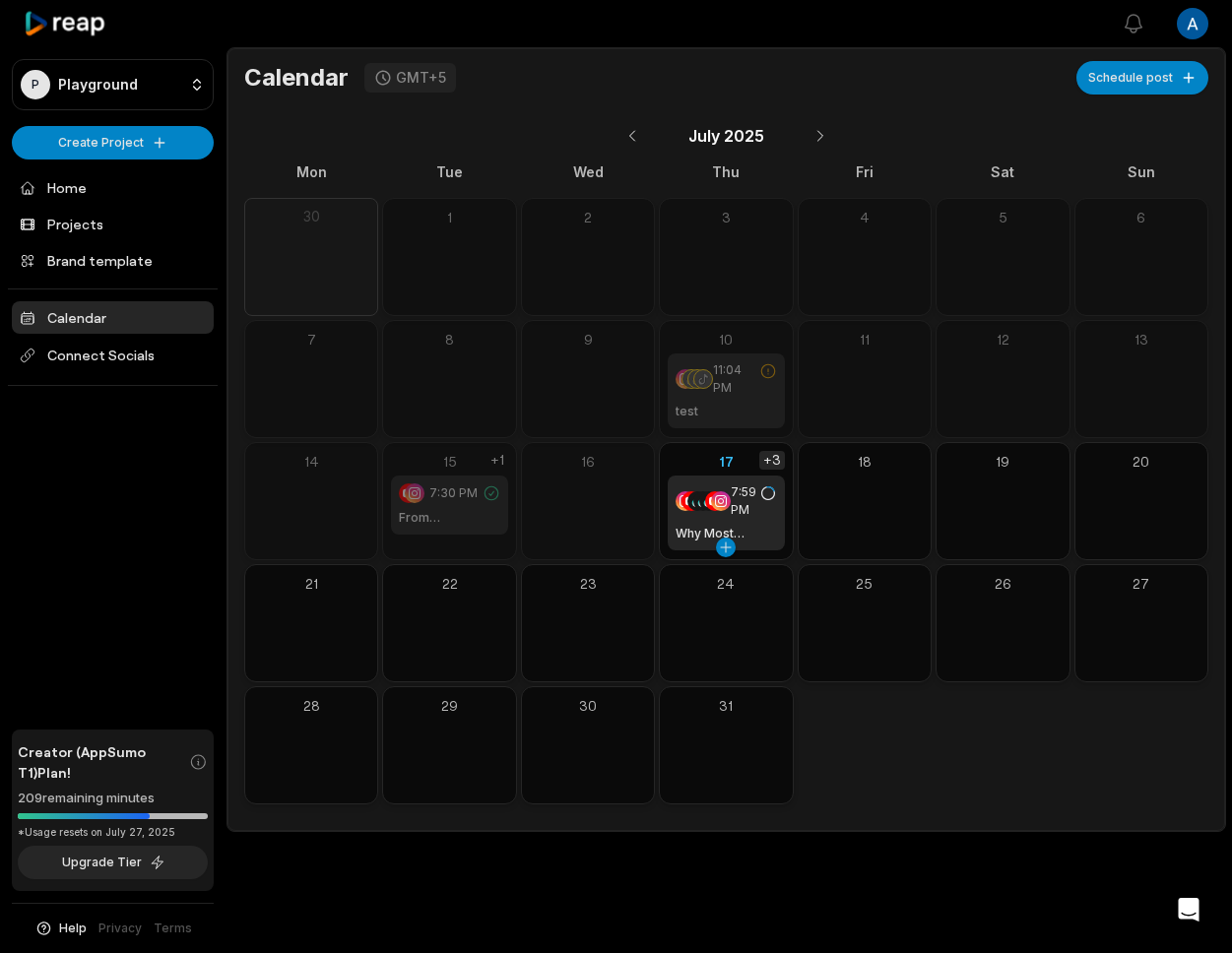 click on "+3" at bounding box center [772, 460] 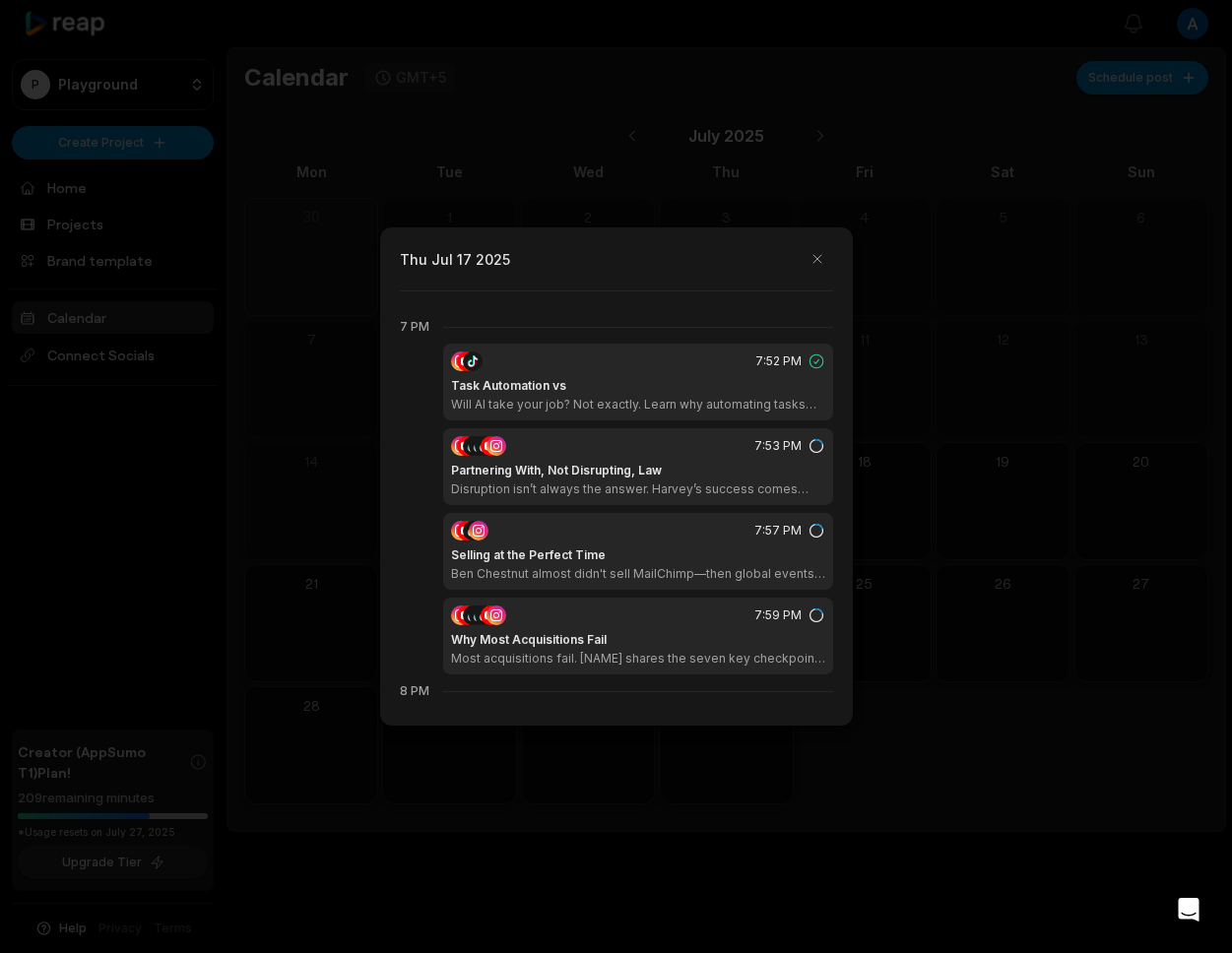 scroll, scrollTop: 2095, scrollLeft: 0, axis: vertical 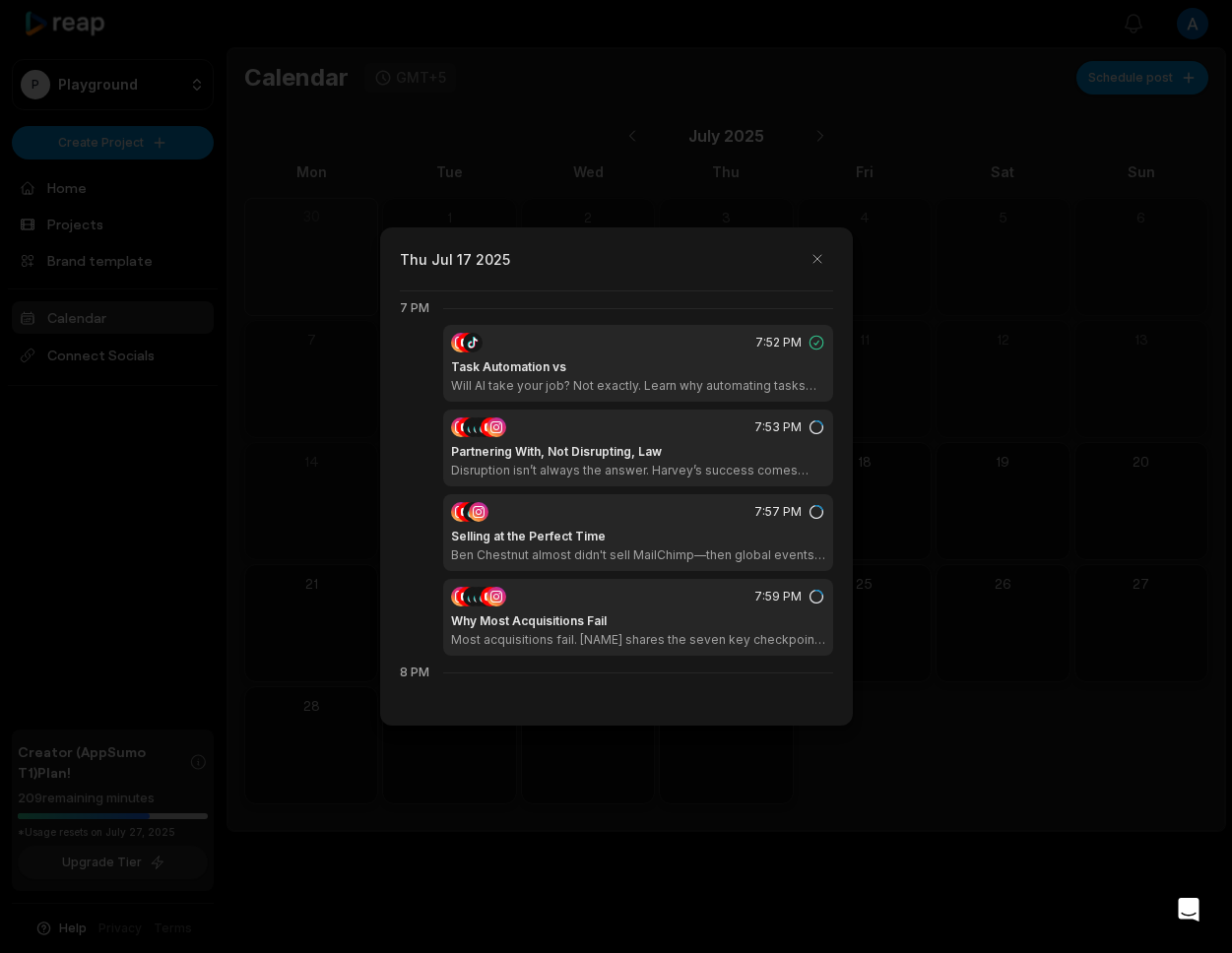 click on "7:53 PM Partnering With, Not Disrupting, Law Disruption isn’t always the answer. Harvey’s success comes from partnering with the legal industry, not steamrolling it. Here’s why collaboration wins. #AI #legaltech #collaboration #innovation #law" at bounding box center [638, 448] 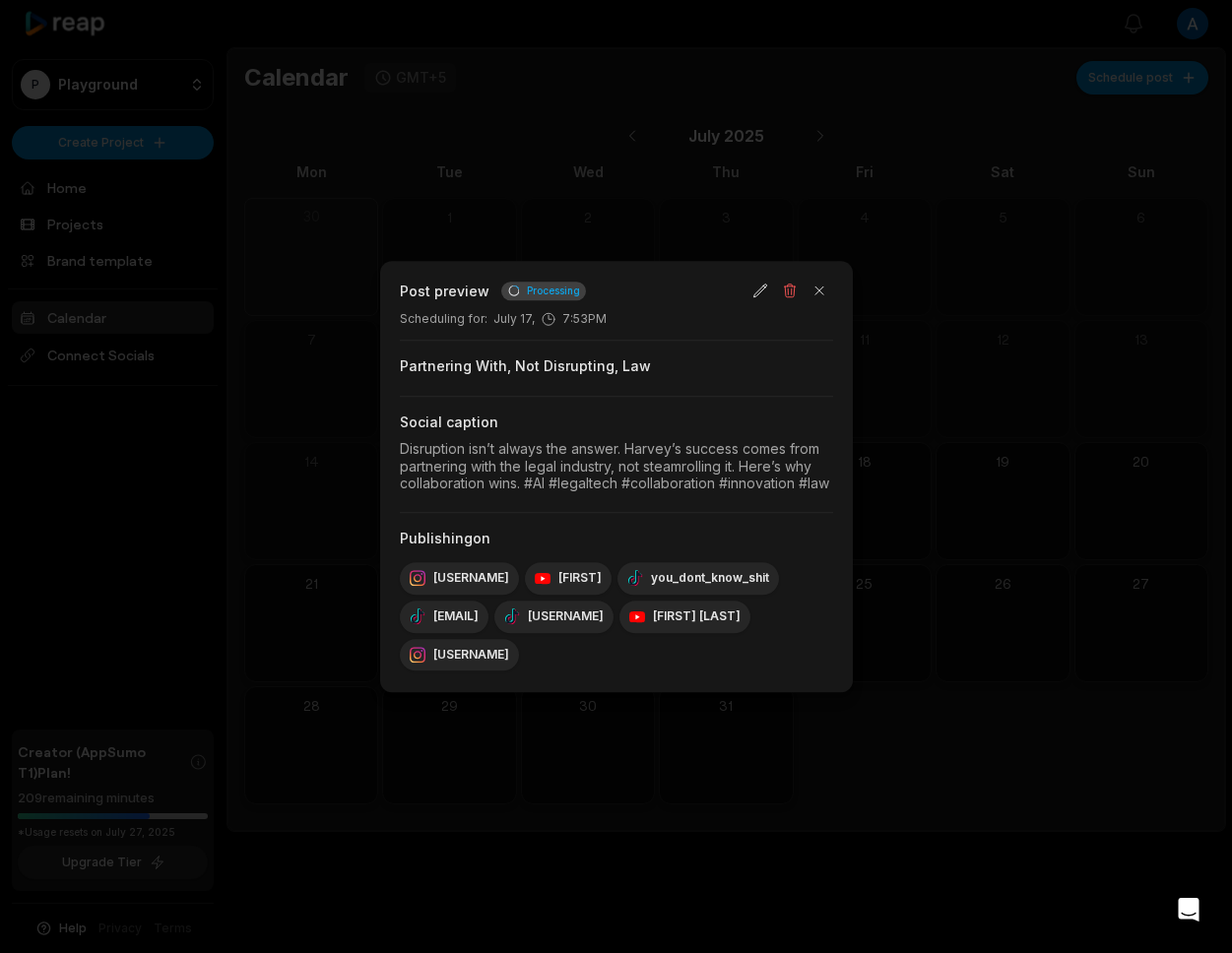 click at bounding box center (616, 476) 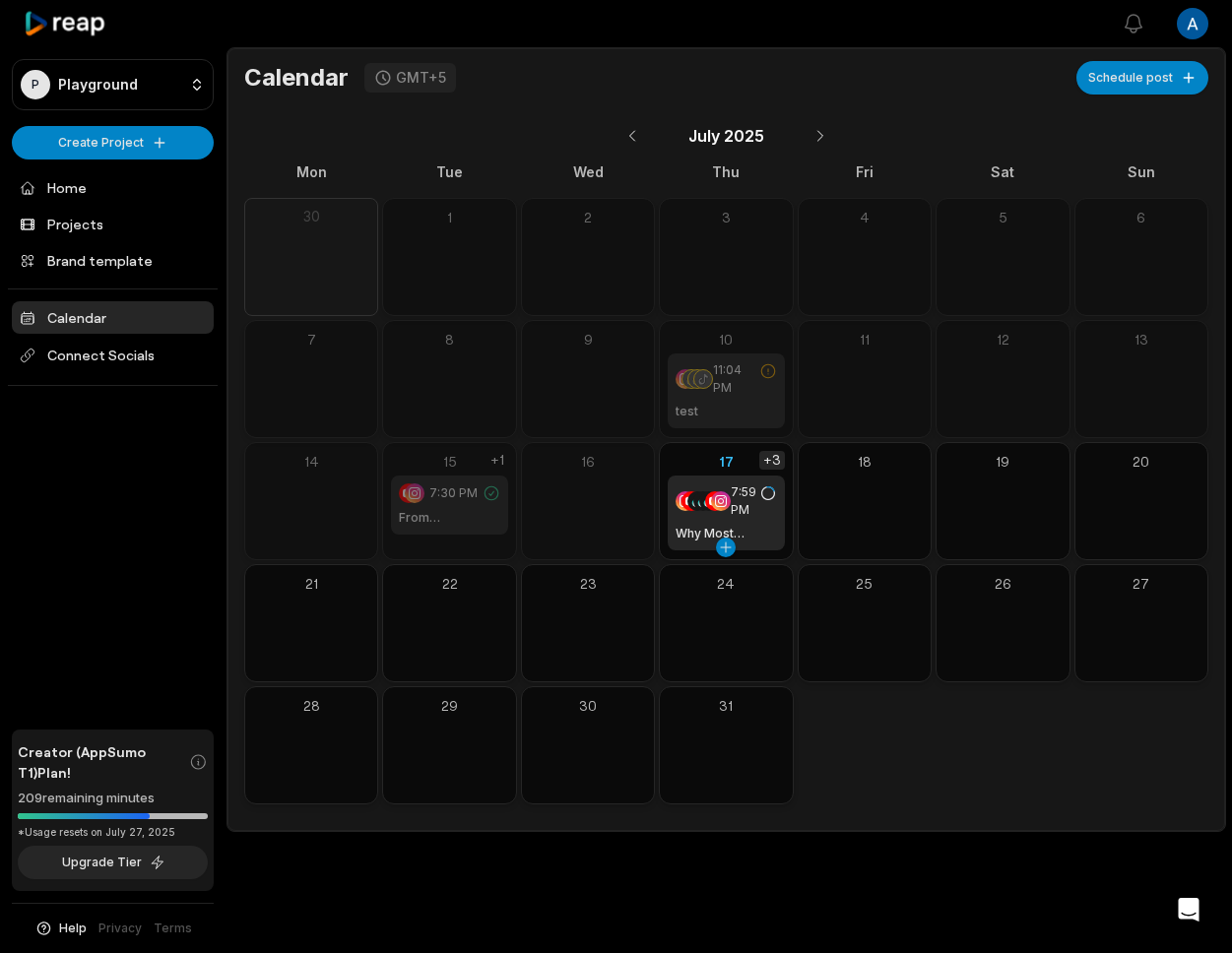 click on "+3" at bounding box center (772, 460) 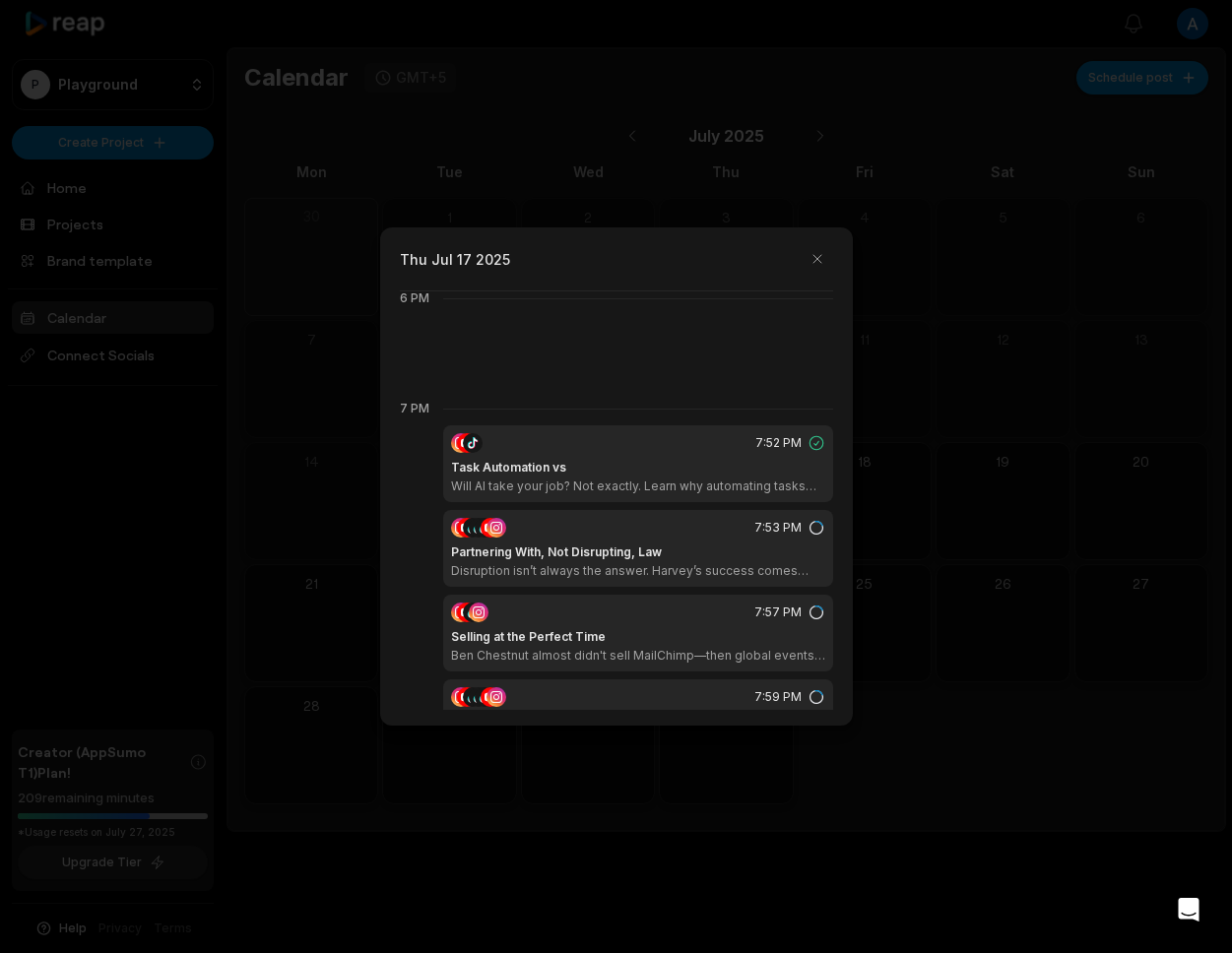 scroll, scrollTop: 2095, scrollLeft: 0, axis: vertical 